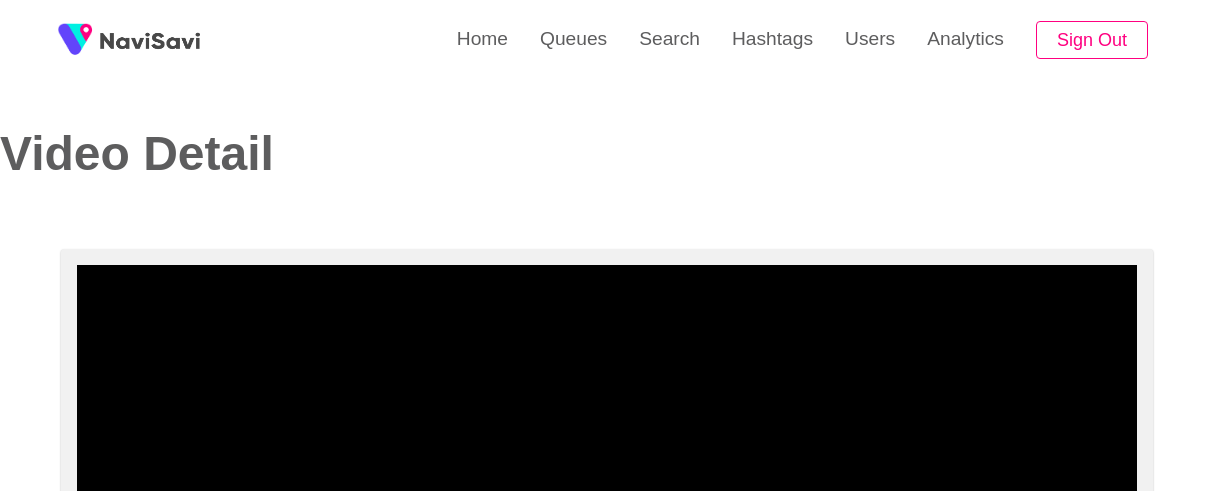select on "**********" 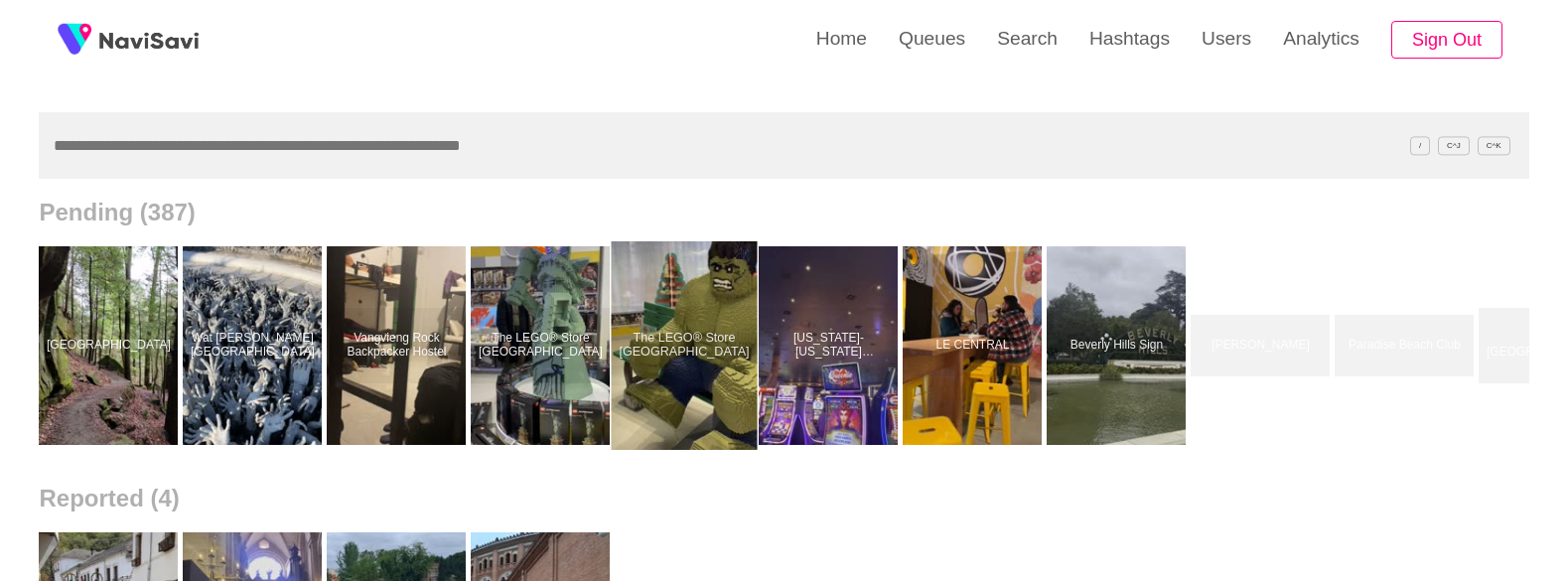 scroll, scrollTop: 156, scrollLeft: 0, axis: vertical 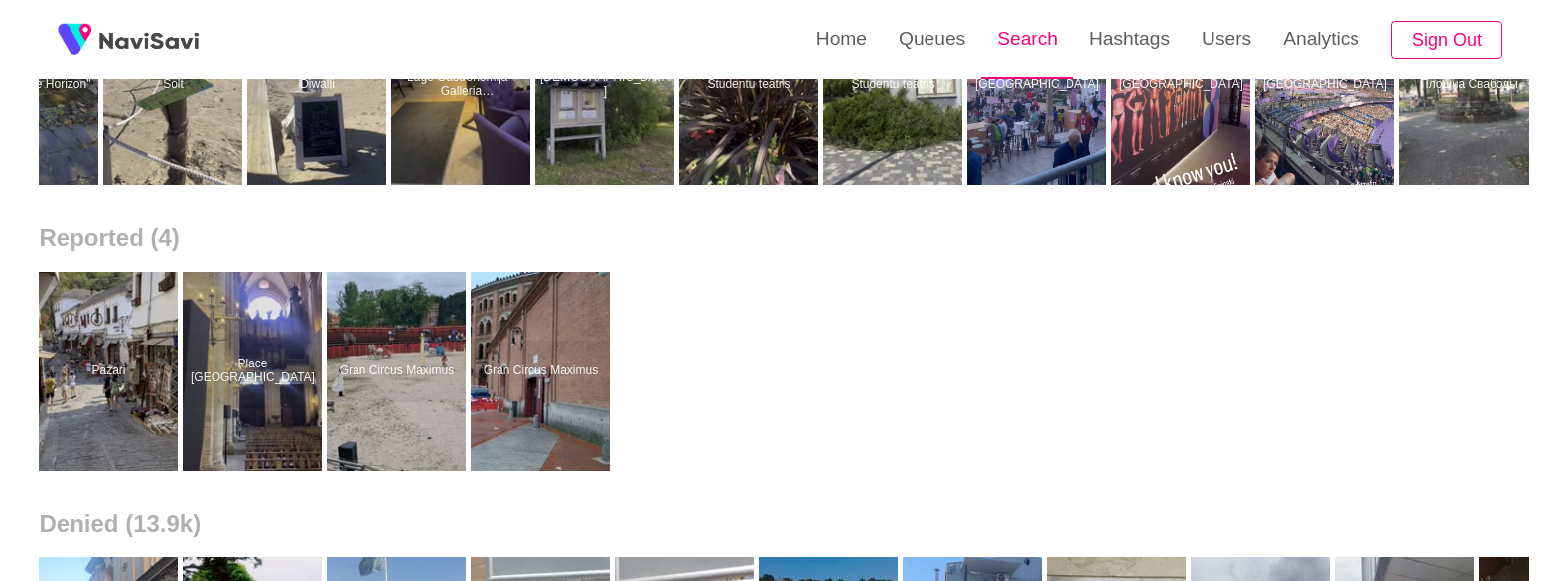 click on "Search" at bounding box center [1027, 39] 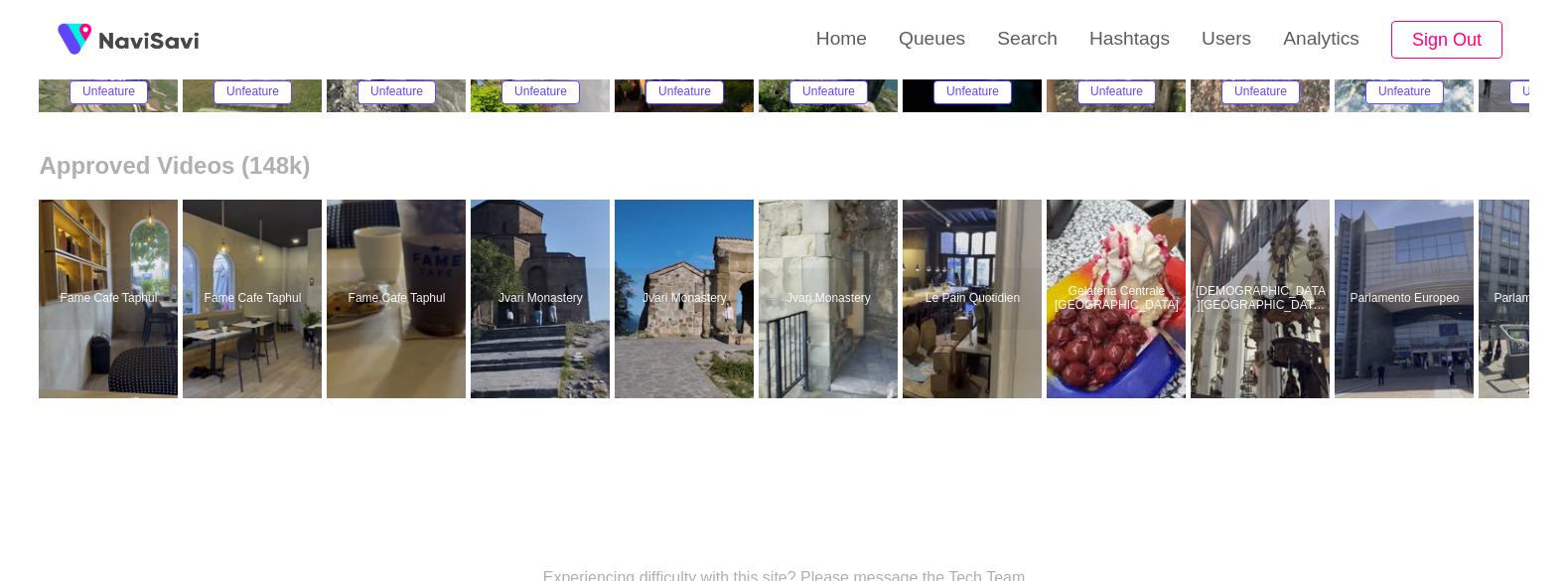 scroll, scrollTop: 491, scrollLeft: 0, axis: vertical 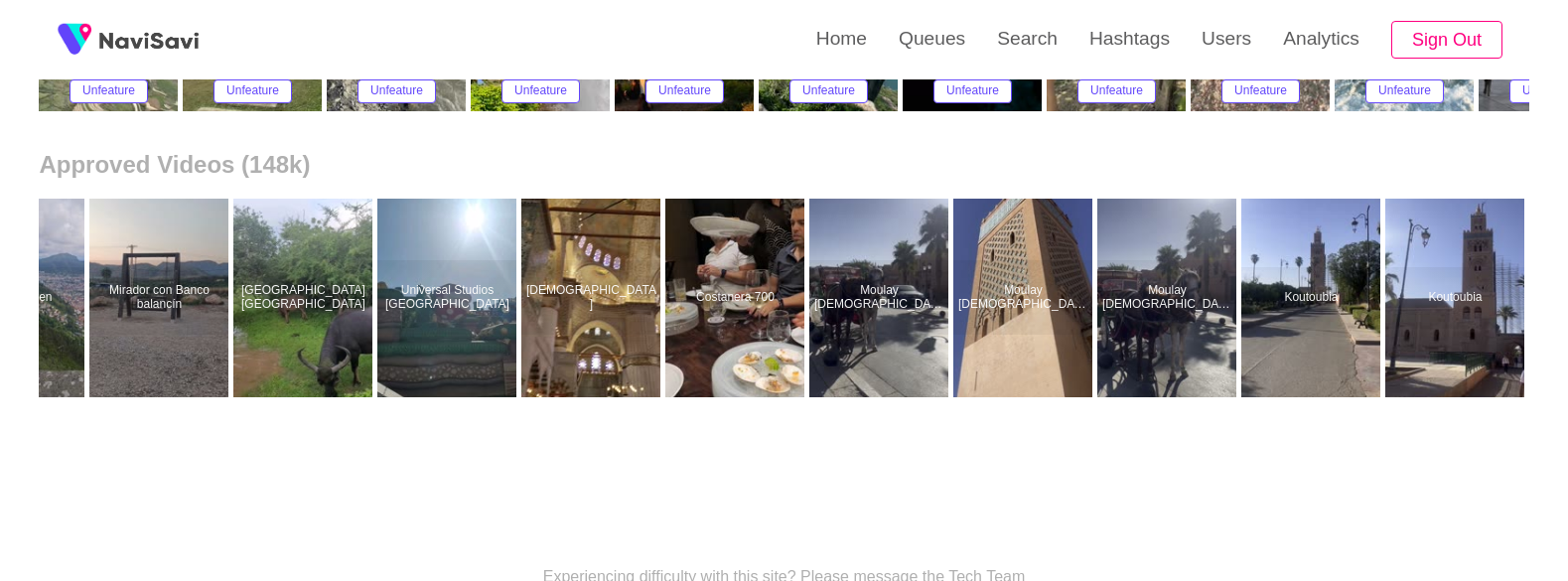 drag, startPoint x: 331, startPoint y: 366, endPoint x: 1023, endPoint y: 456, distance: 697.8281 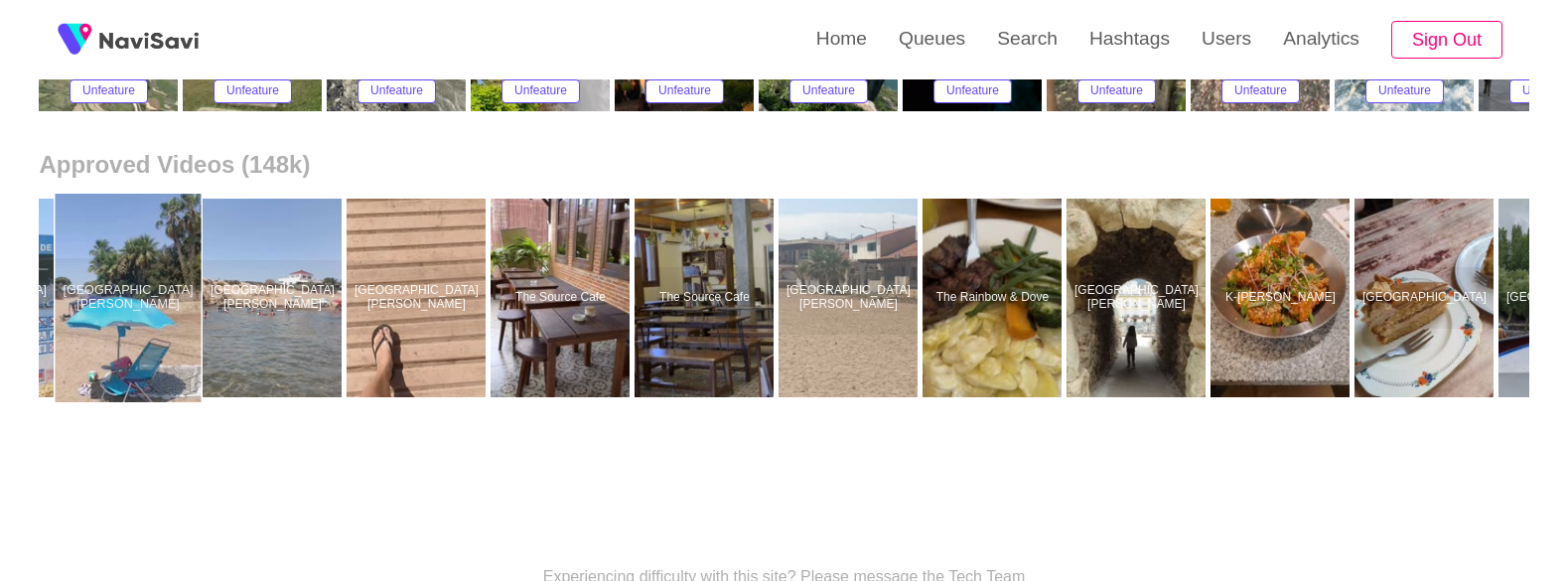 scroll, scrollTop: 0, scrollLeft: 10204, axis: horizontal 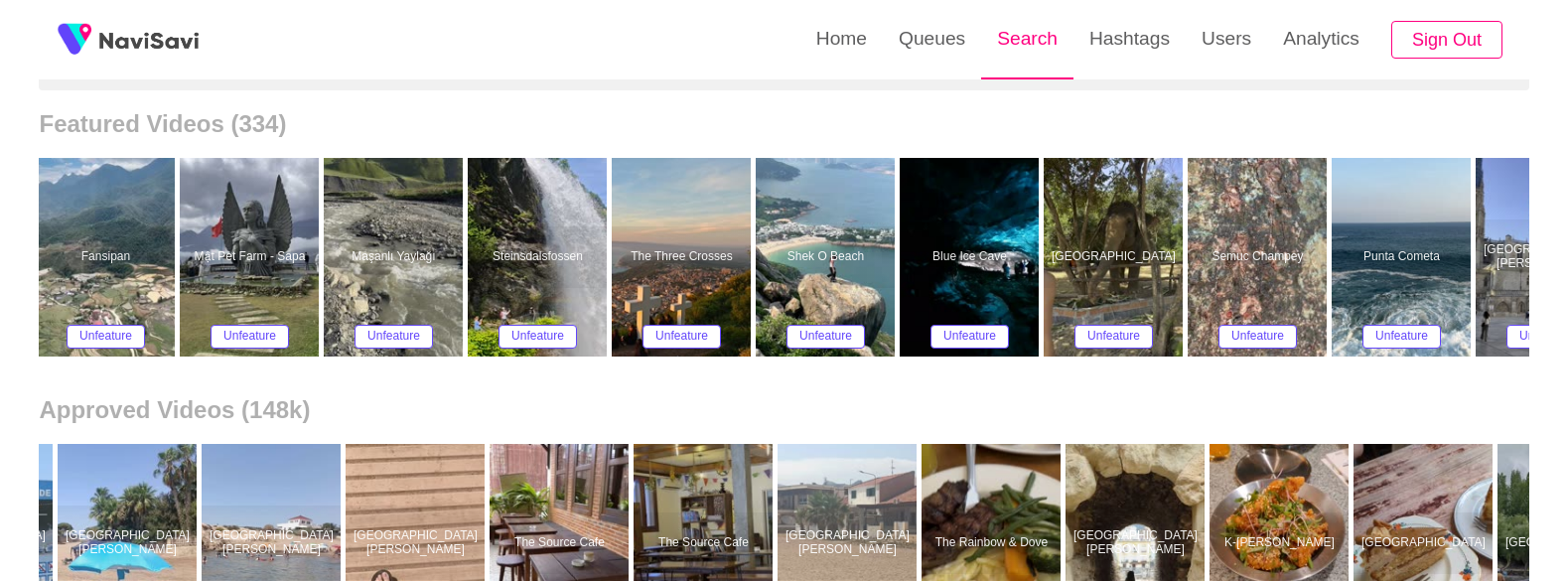 click on "Search" at bounding box center (1027, 39) 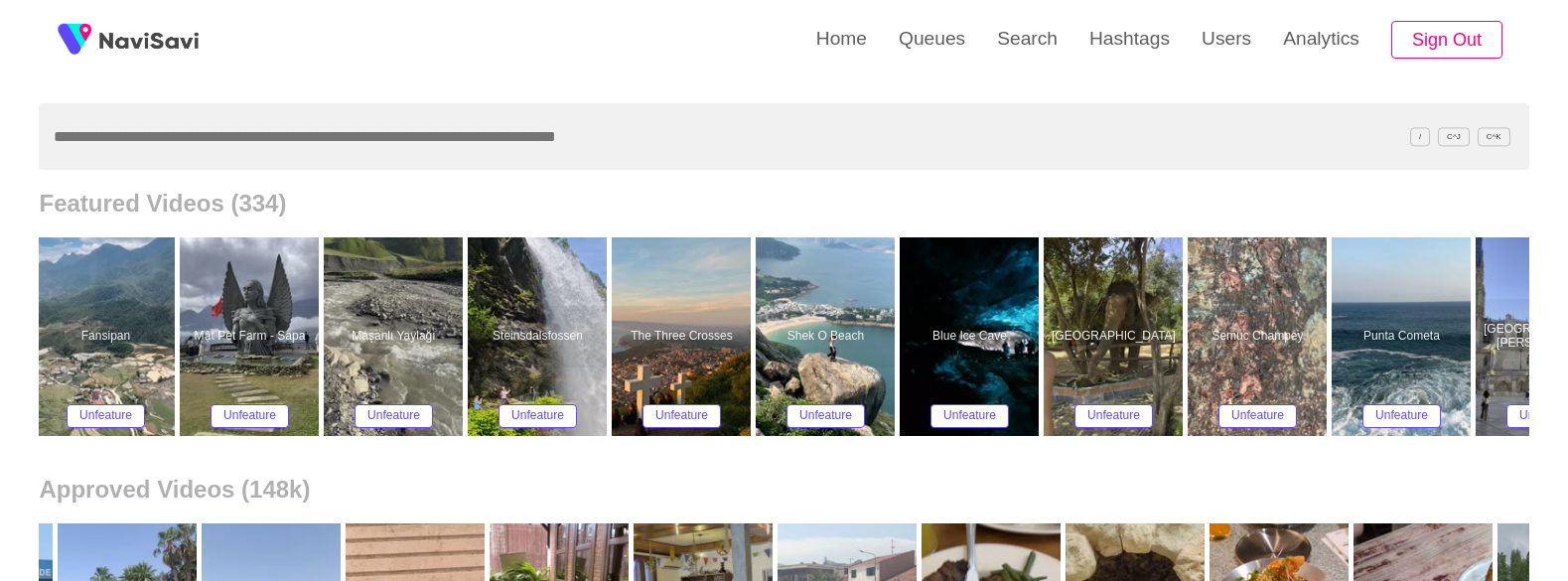 scroll, scrollTop: 479, scrollLeft: 0, axis: vertical 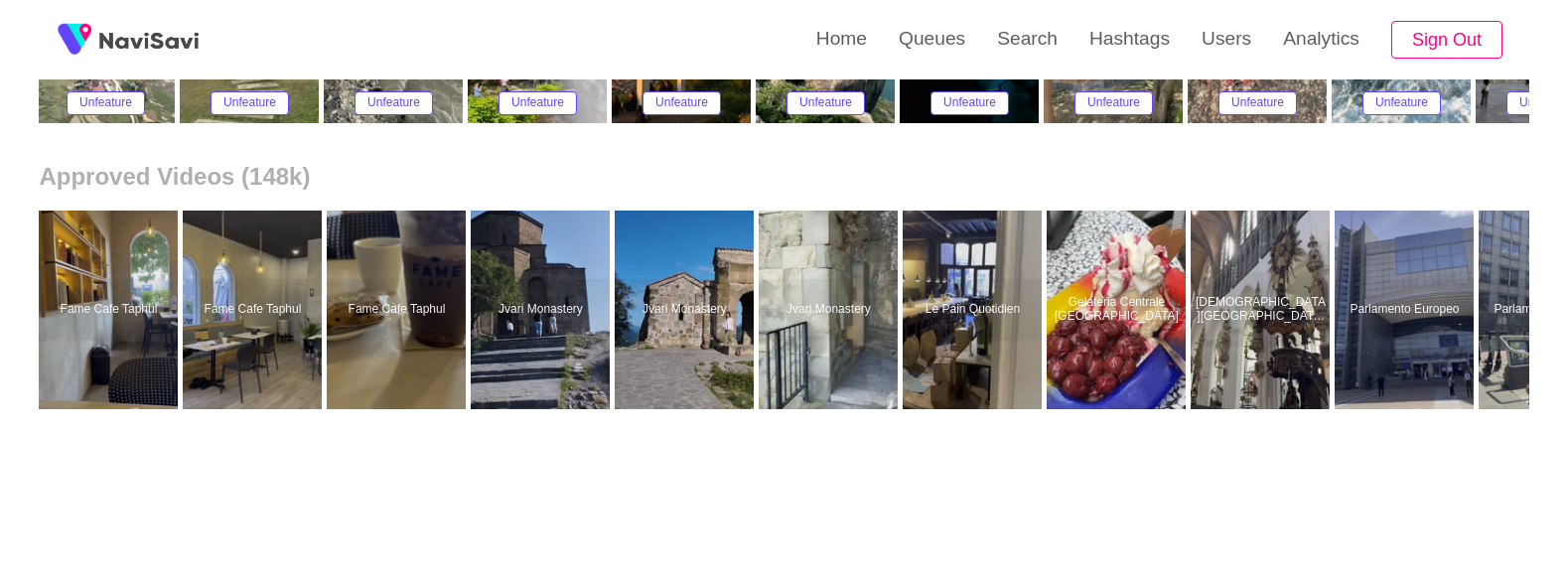 click at bounding box center (540, 310) 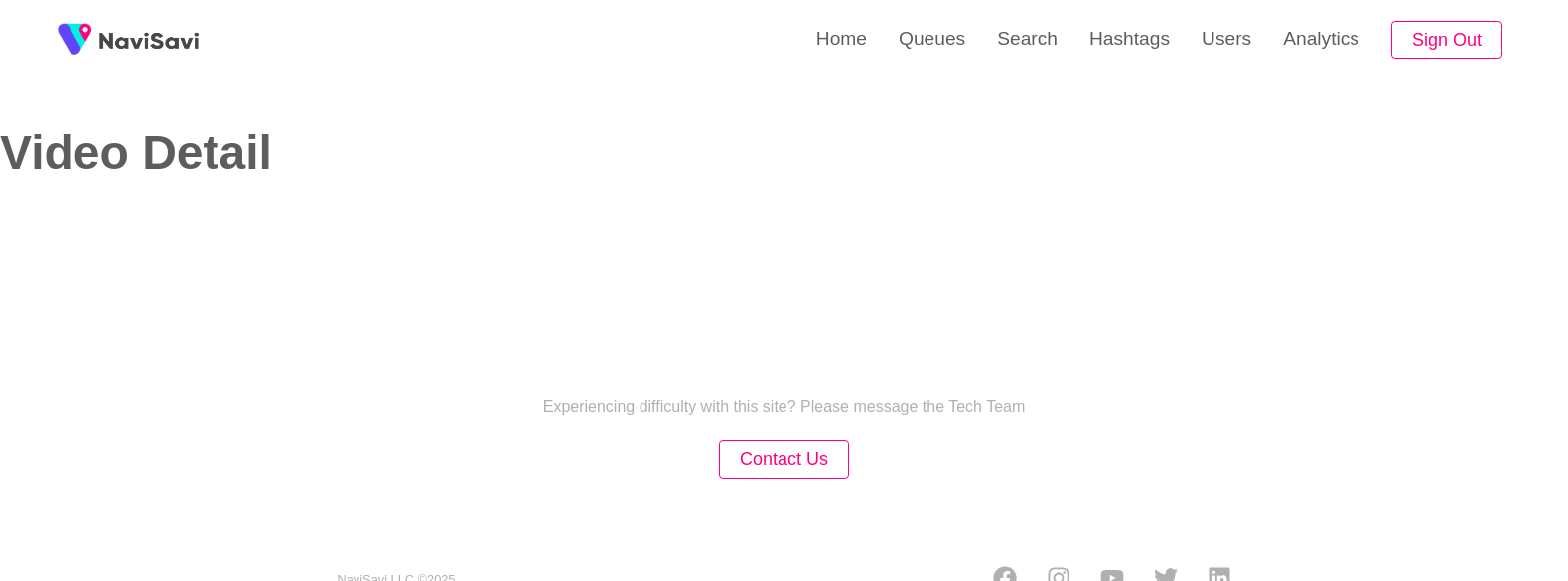 select on "**********" 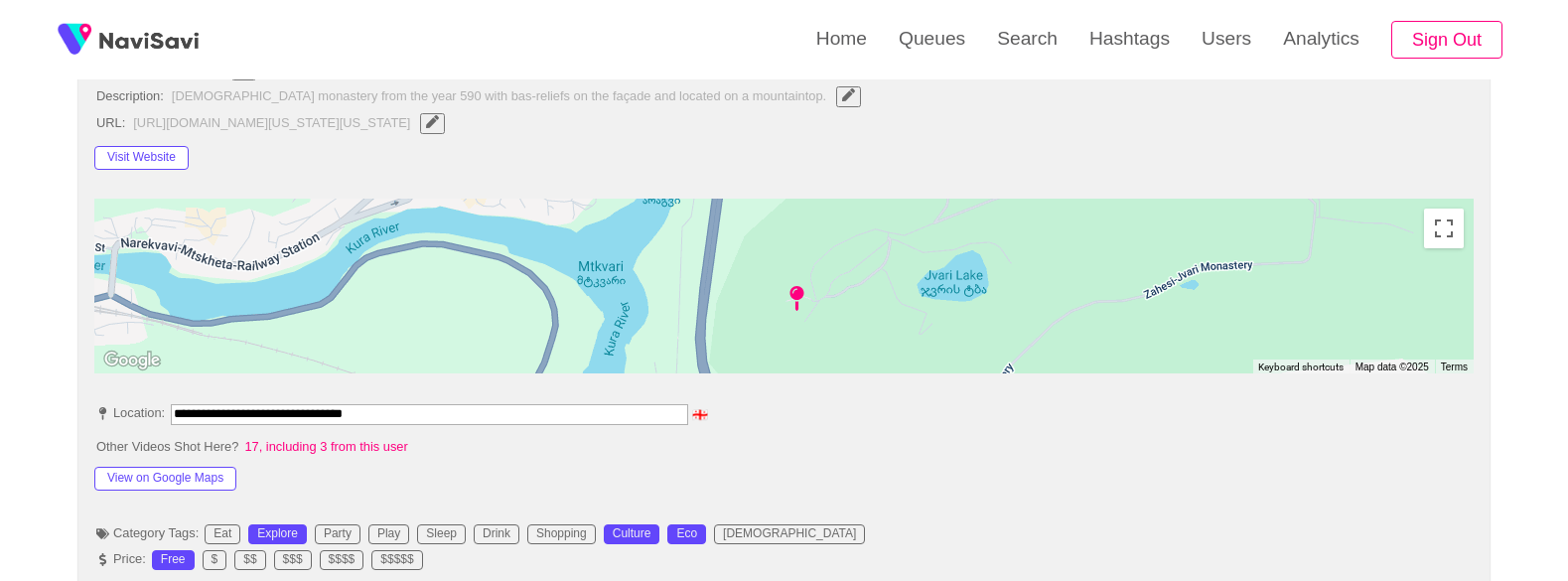 scroll, scrollTop: 767, scrollLeft: 0, axis: vertical 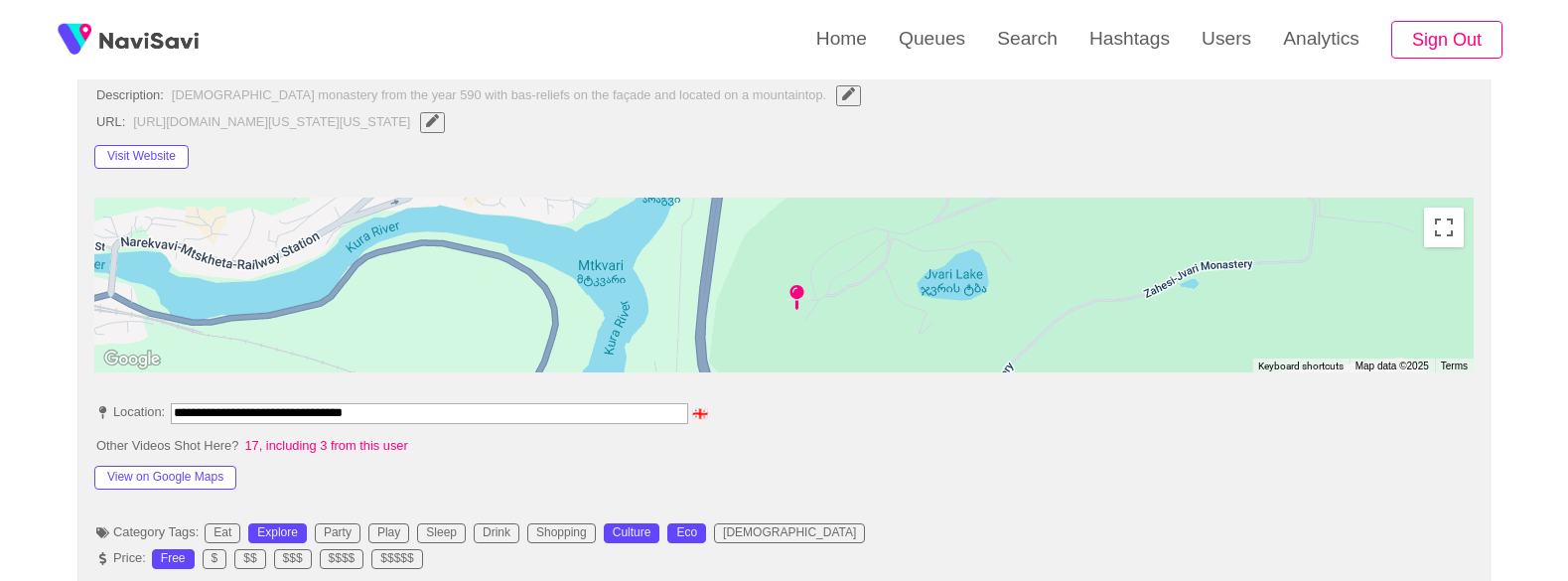 click on "**********" at bounding box center (784, 1073) 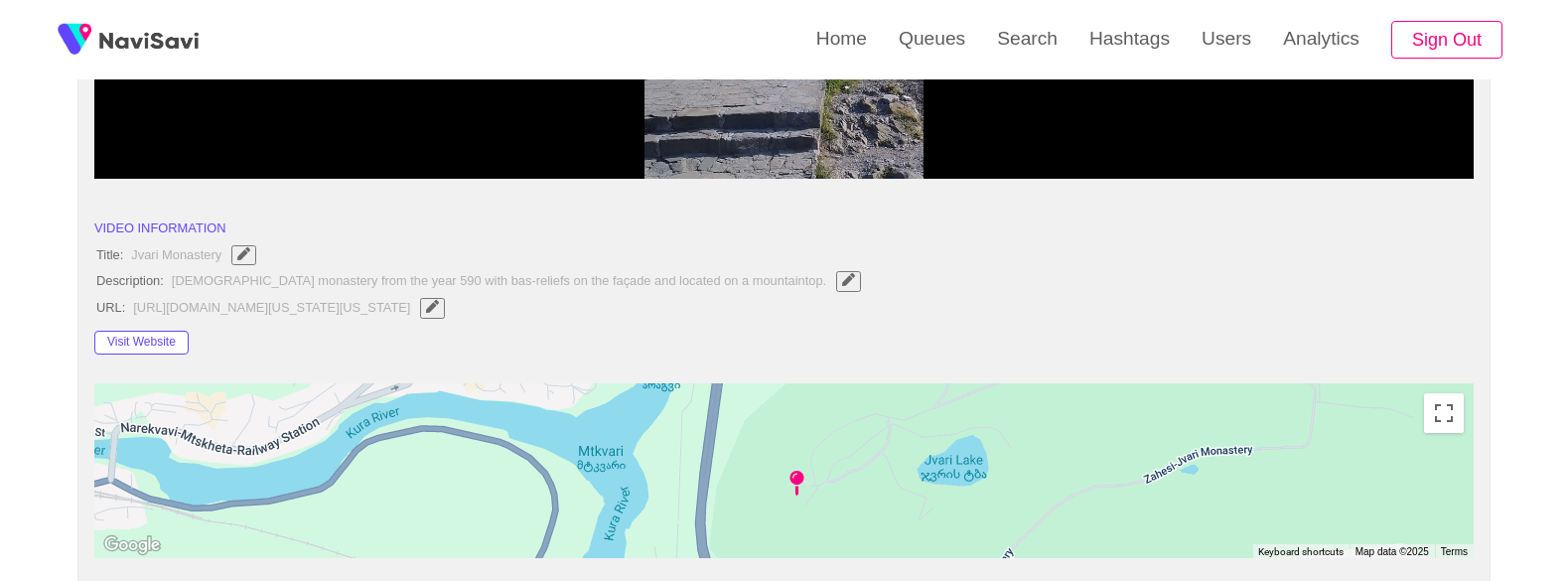 scroll, scrollTop: 539, scrollLeft: 0, axis: vertical 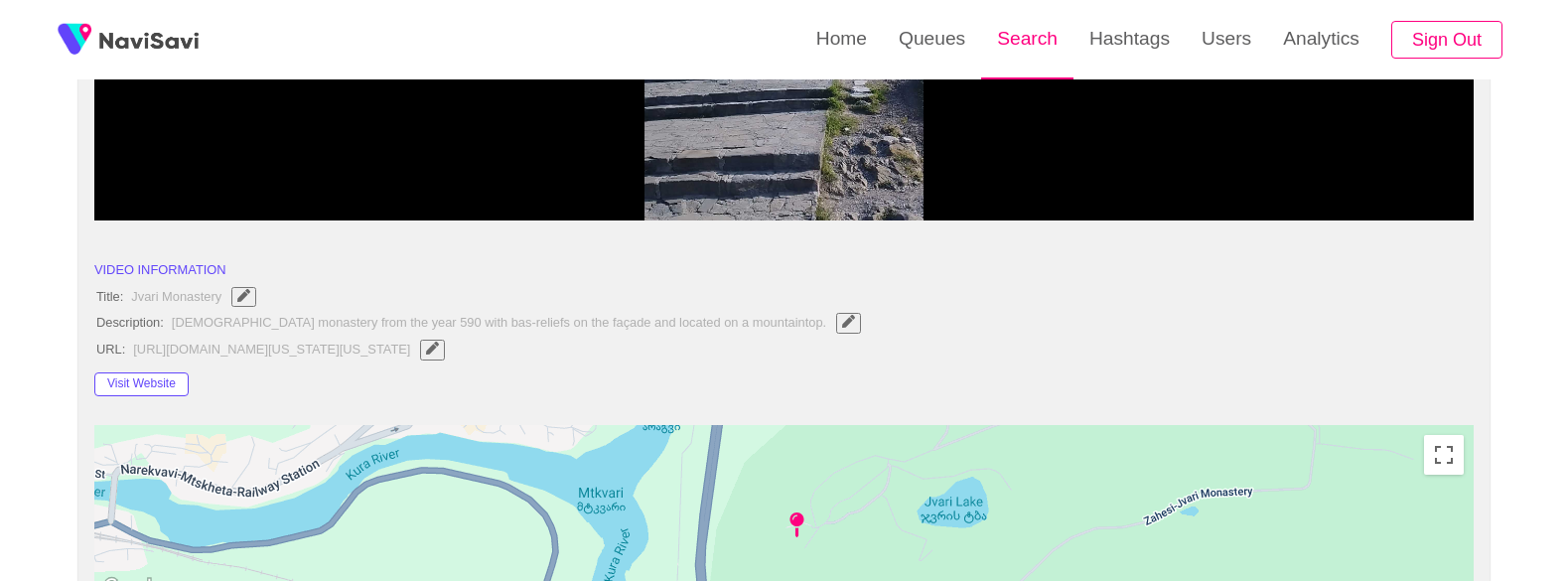 click on "Search" at bounding box center [1027, 39] 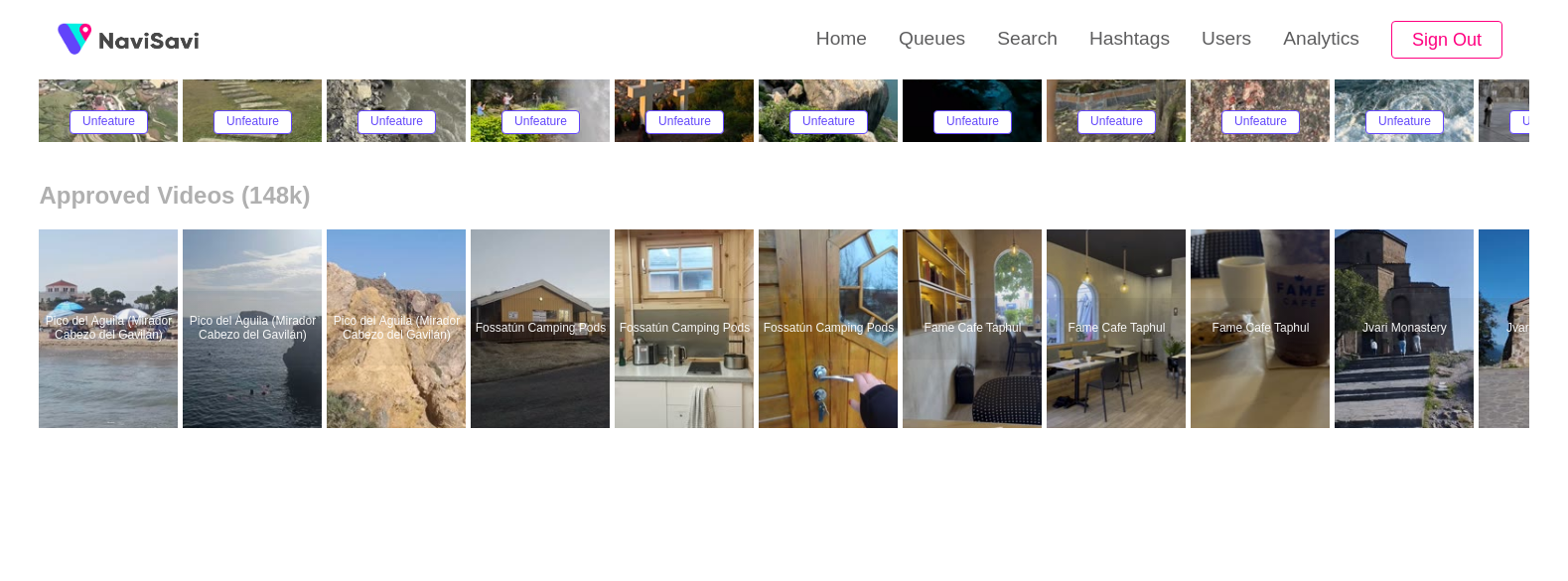 scroll, scrollTop: 458, scrollLeft: 0, axis: vertical 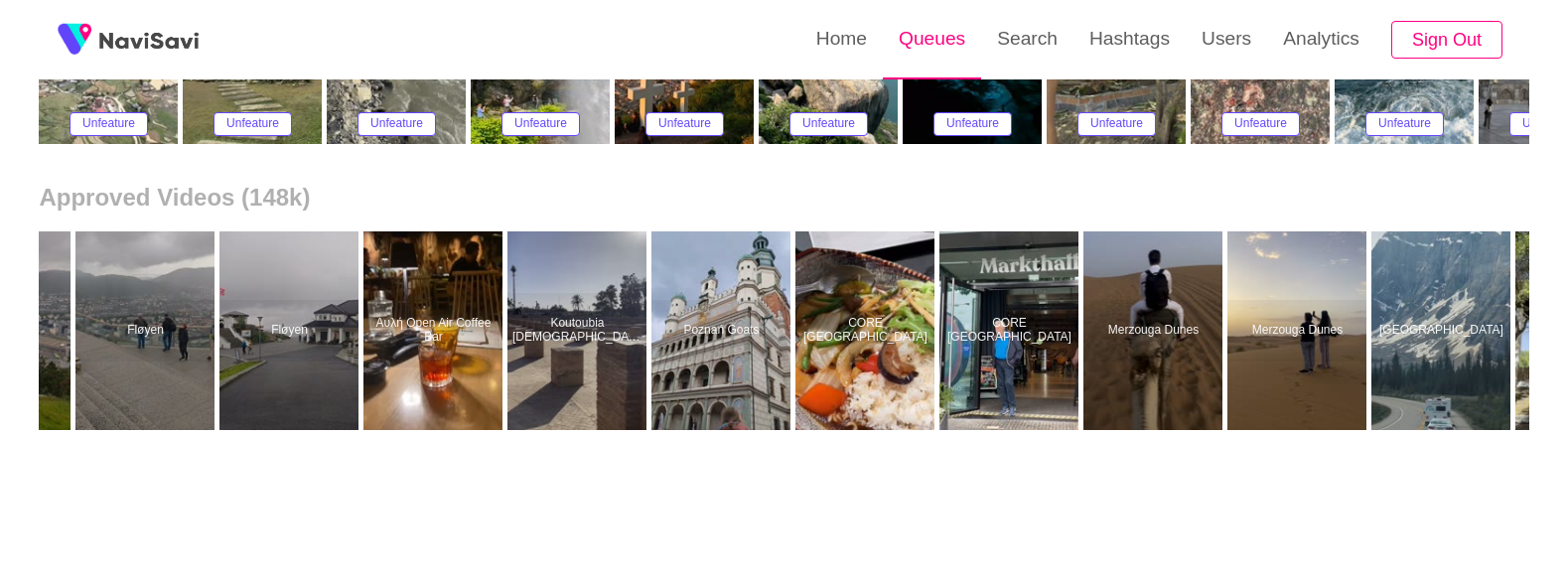 click on "Queues" at bounding box center [931, 39] 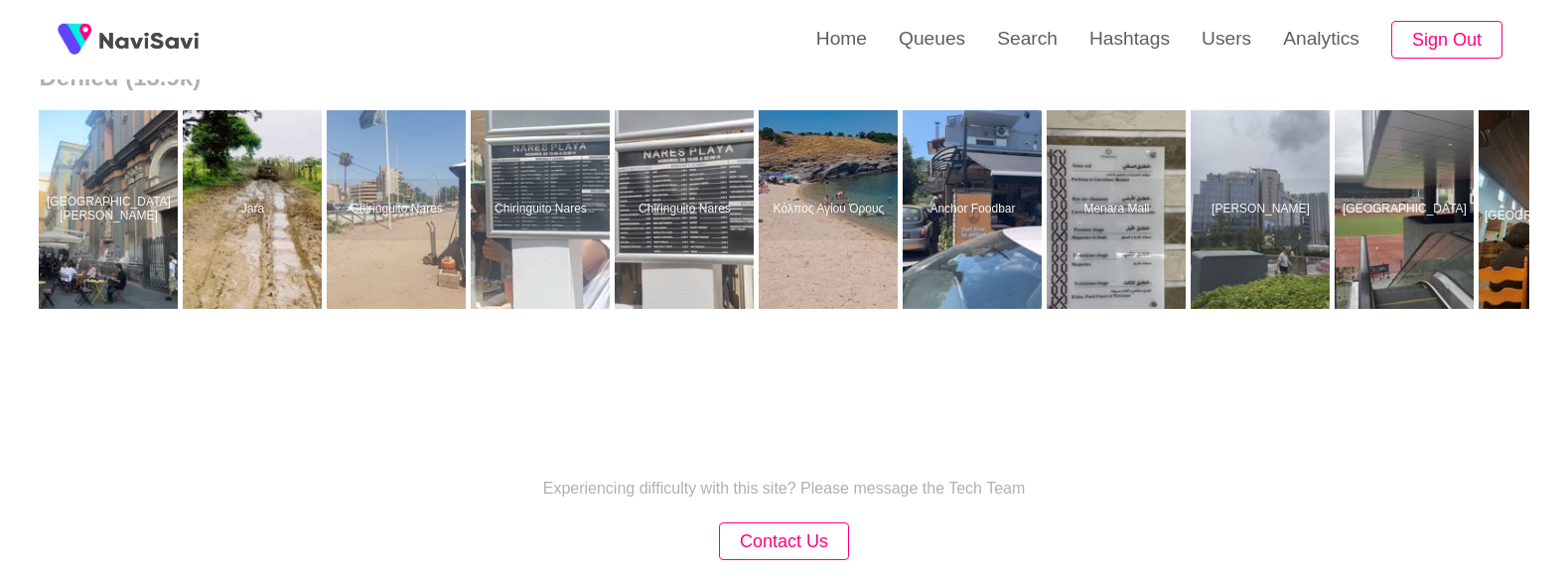scroll, scrollTop: 866, scrollLeft: 0, axis: vertical 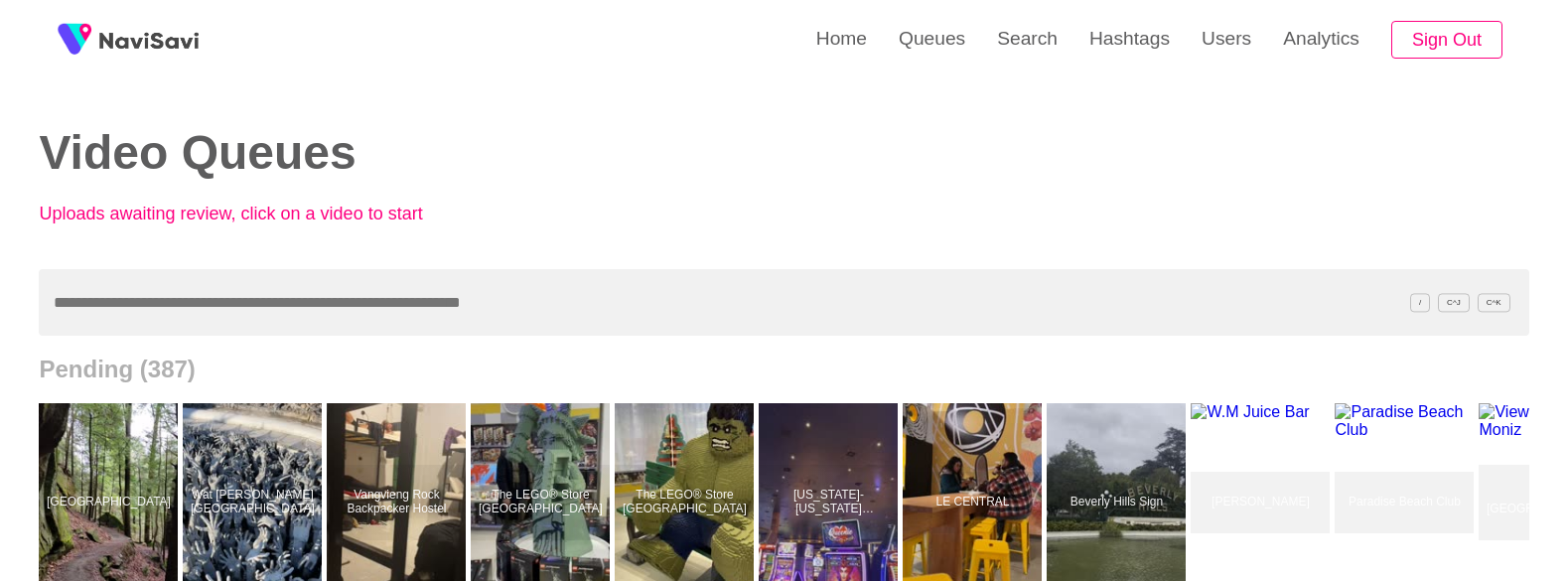 click at bounding box center [149, 40] 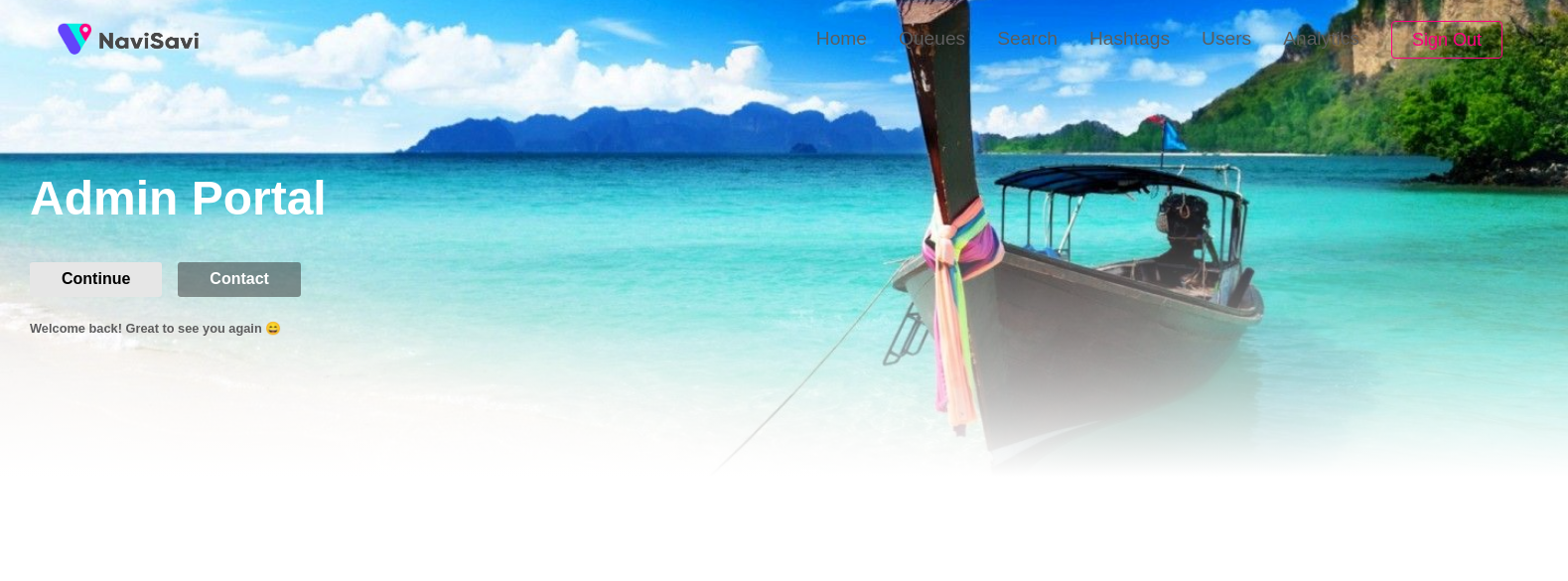 click on "Continue" at bounding box center [95, 279] 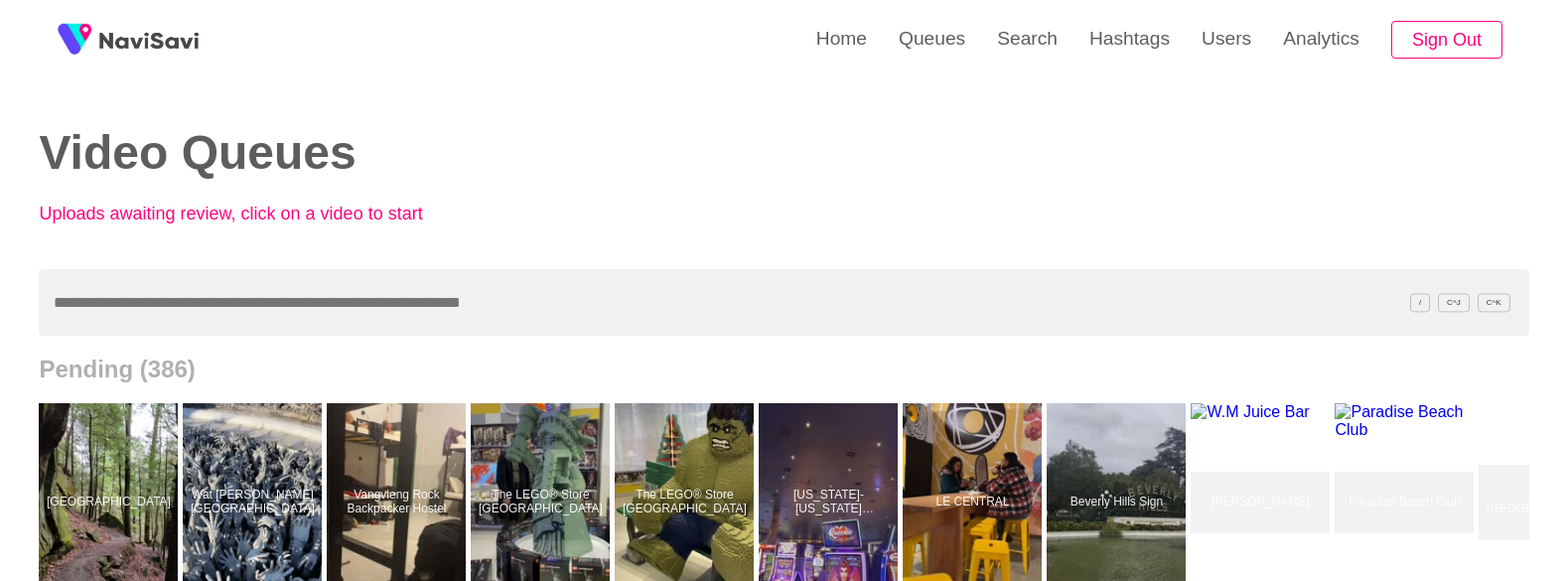 scroll, scrollTop: 113, scrollLeft: 0, axis: vertical 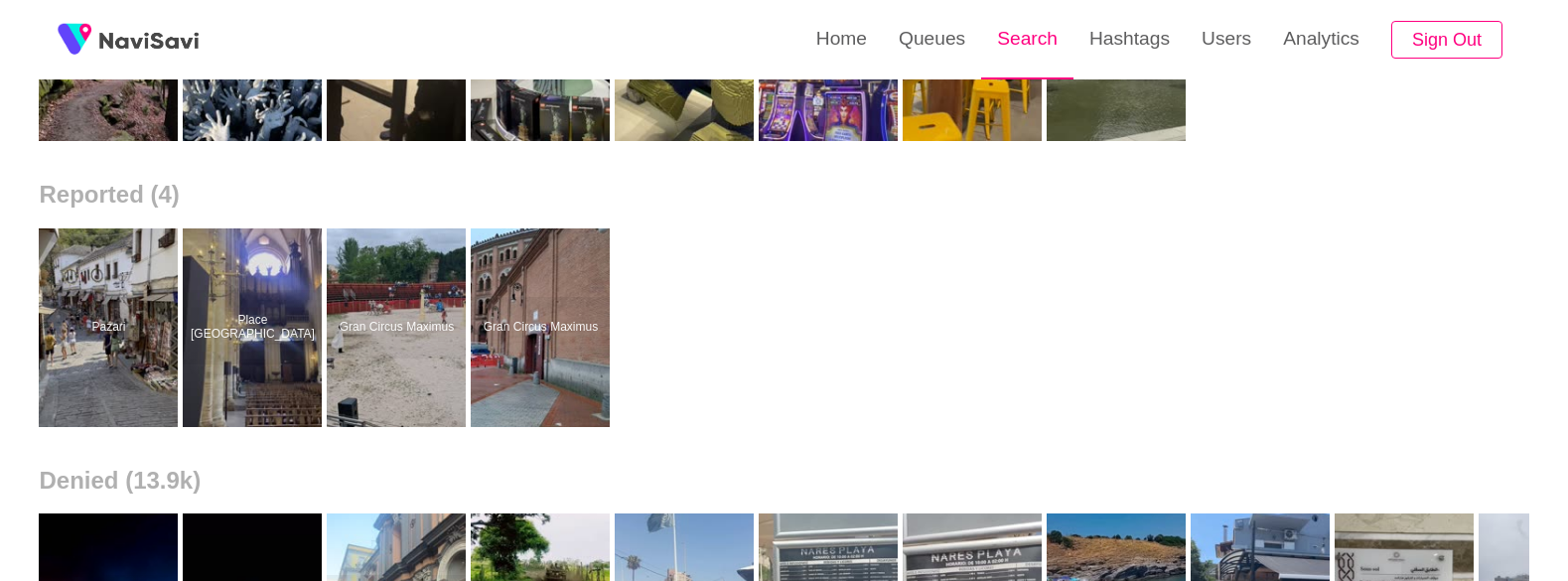 click on "Search" at bounding box center [1027, 39] 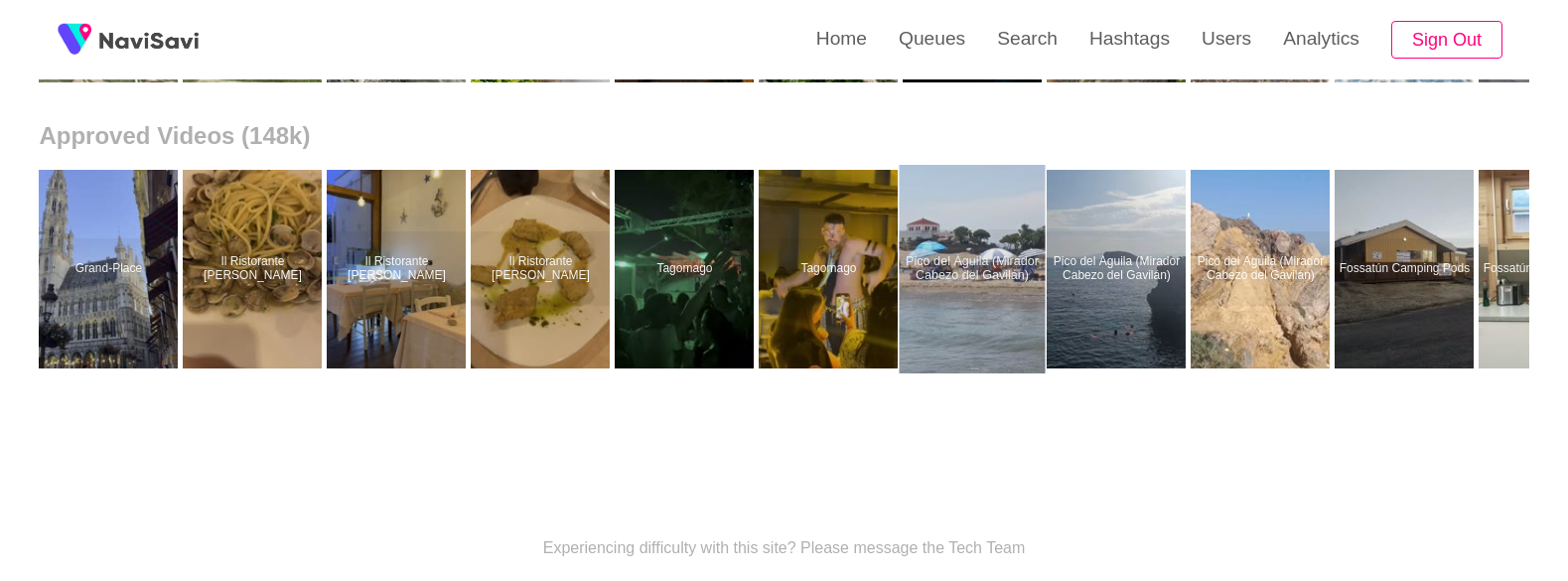 scroll, scrollTop: 525, scrollLeft: 0, axis: vertical 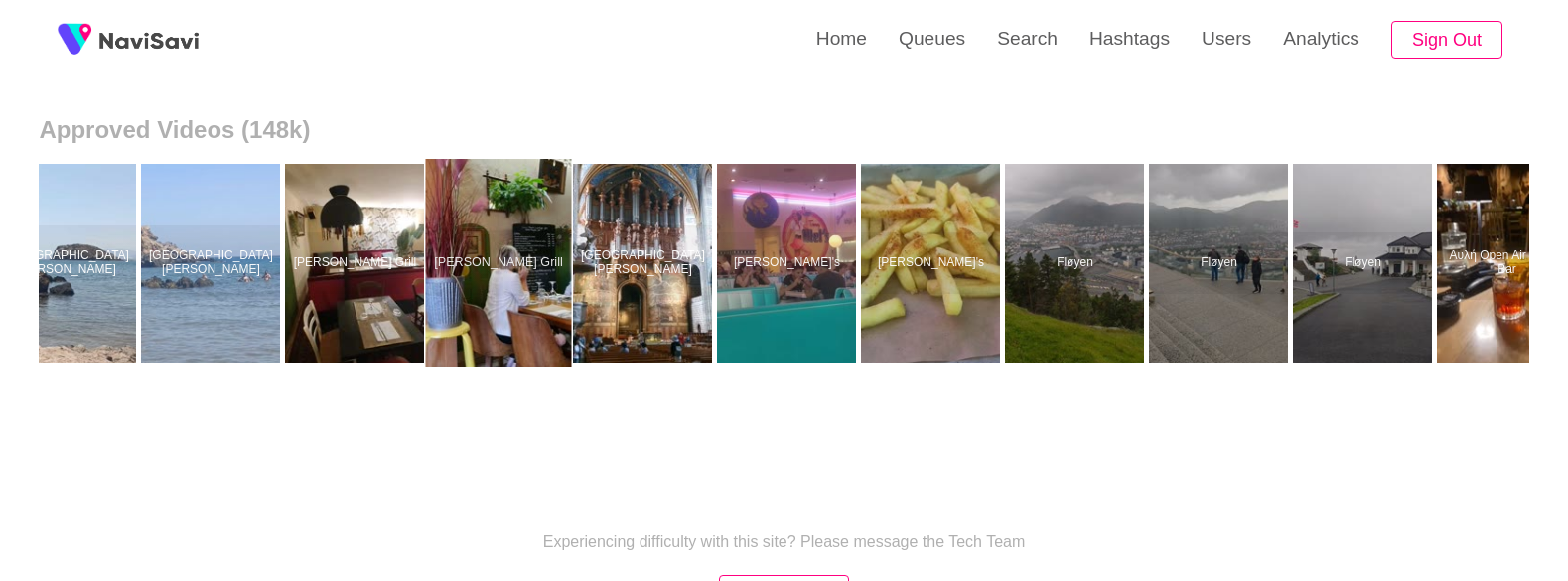 click at bounding box center [499, 263] 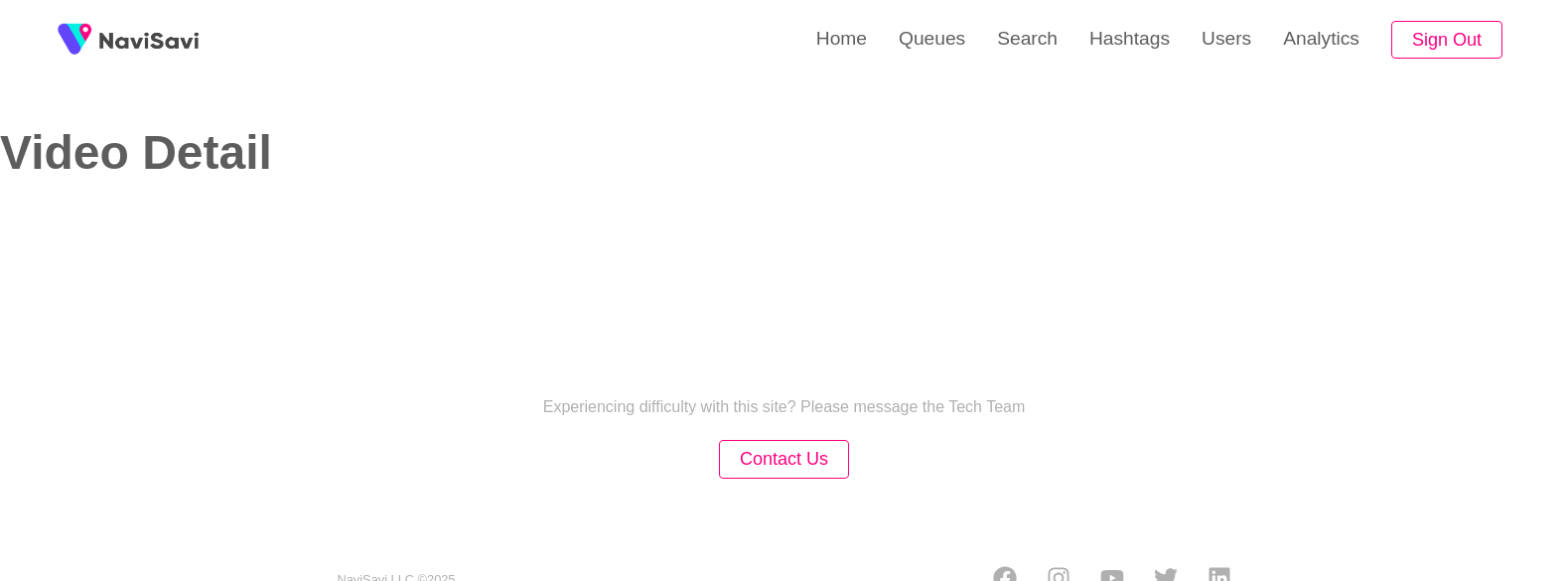 select on "**********" 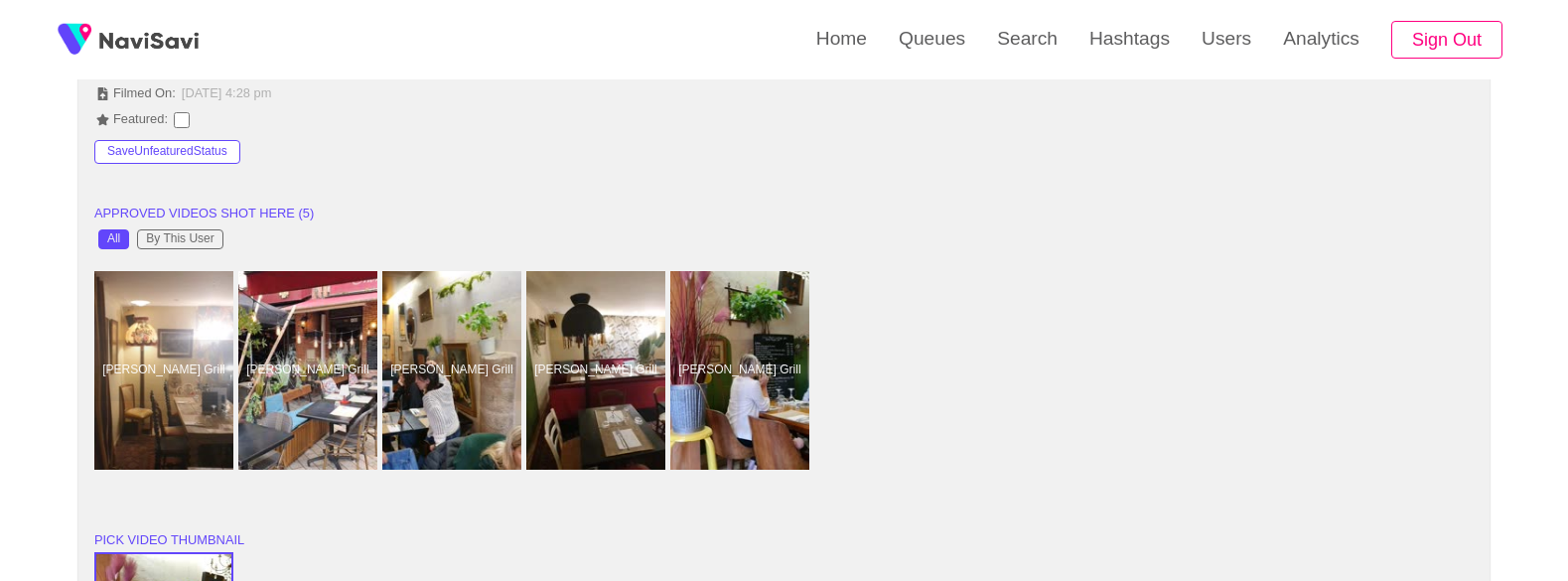 scroll, scrollTop: 1431, scrollLeft: 0, axis: vertical 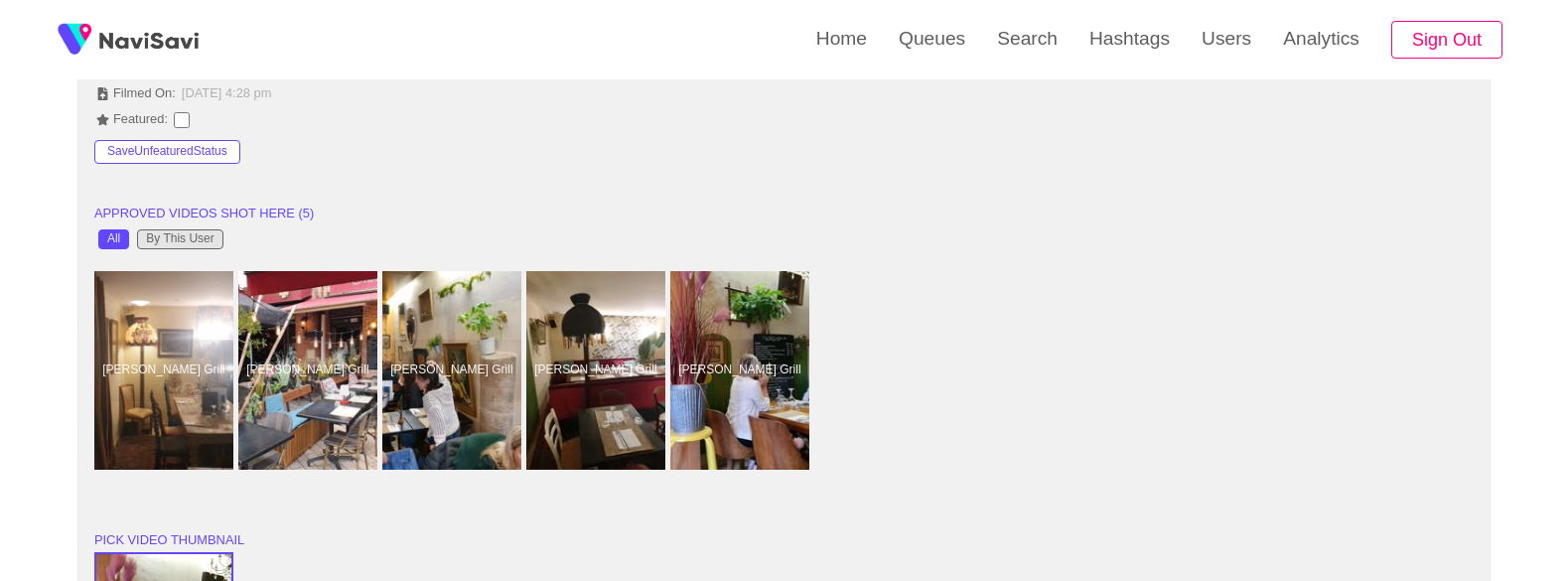 click on "By This User" at bounding box center (180, 239) 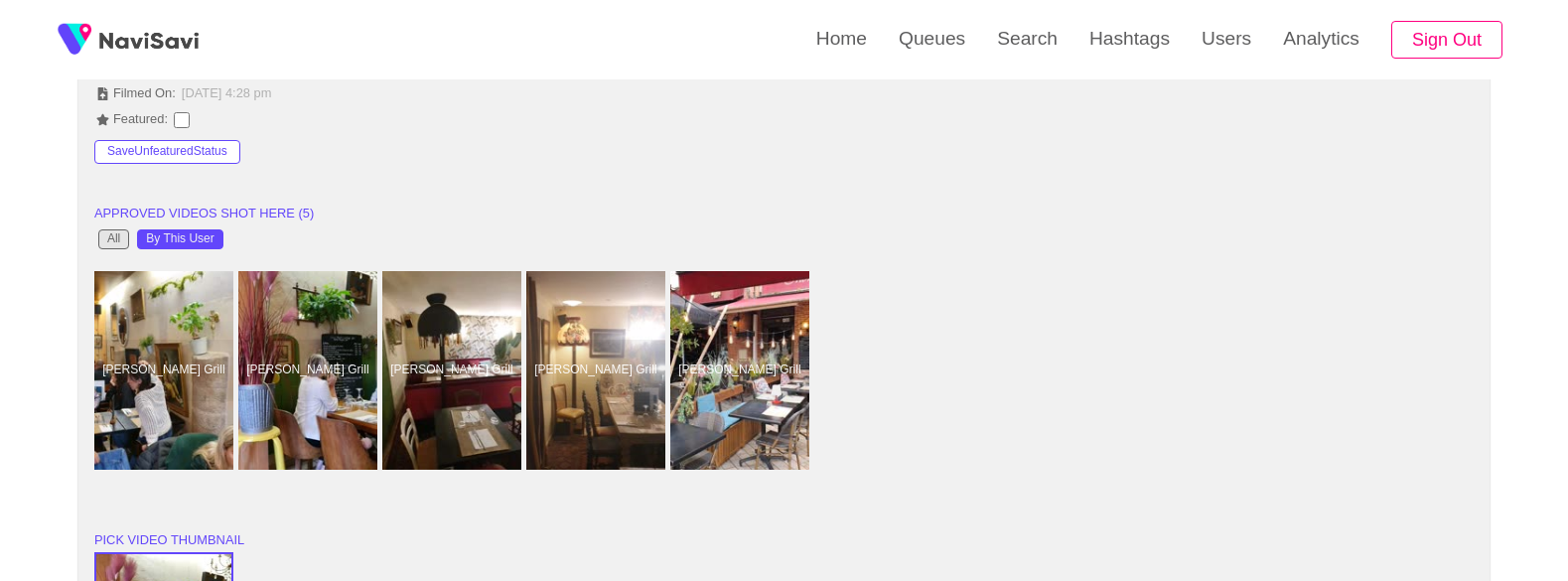 click on "All" at bounding box center [113, 239] 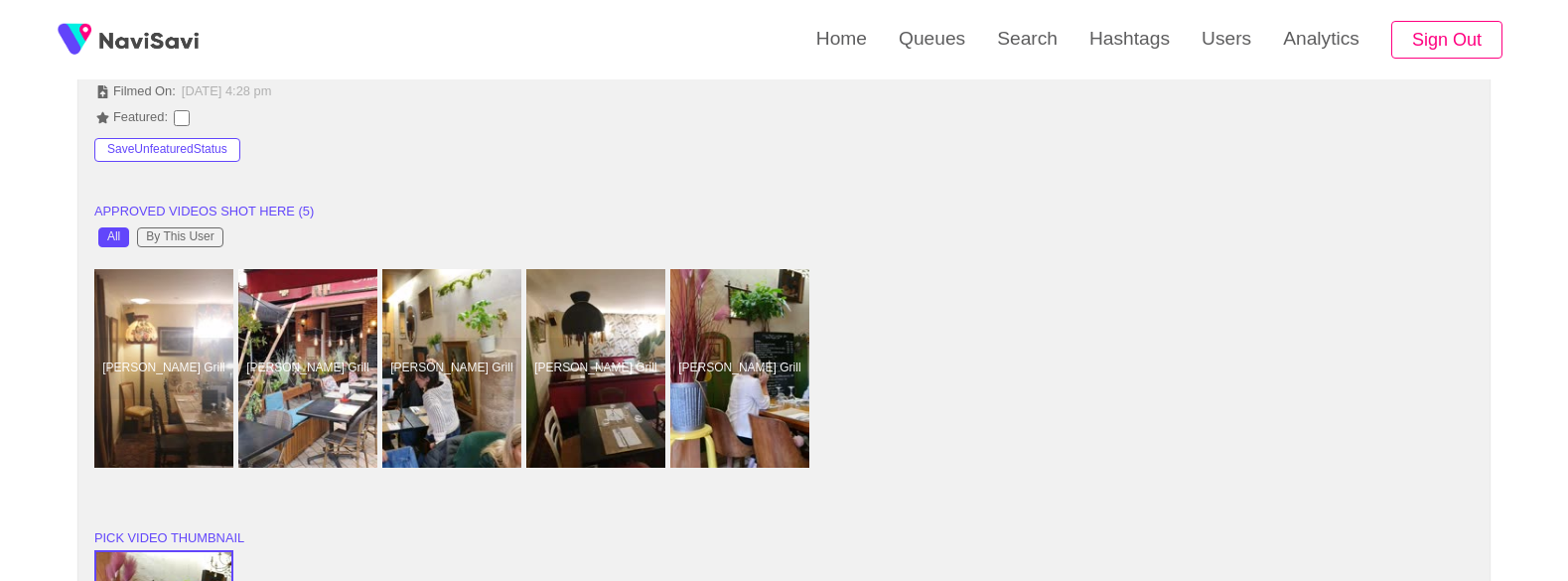 scroll, scrollTop: 1469, scrollLeft: 0, axis: vertical 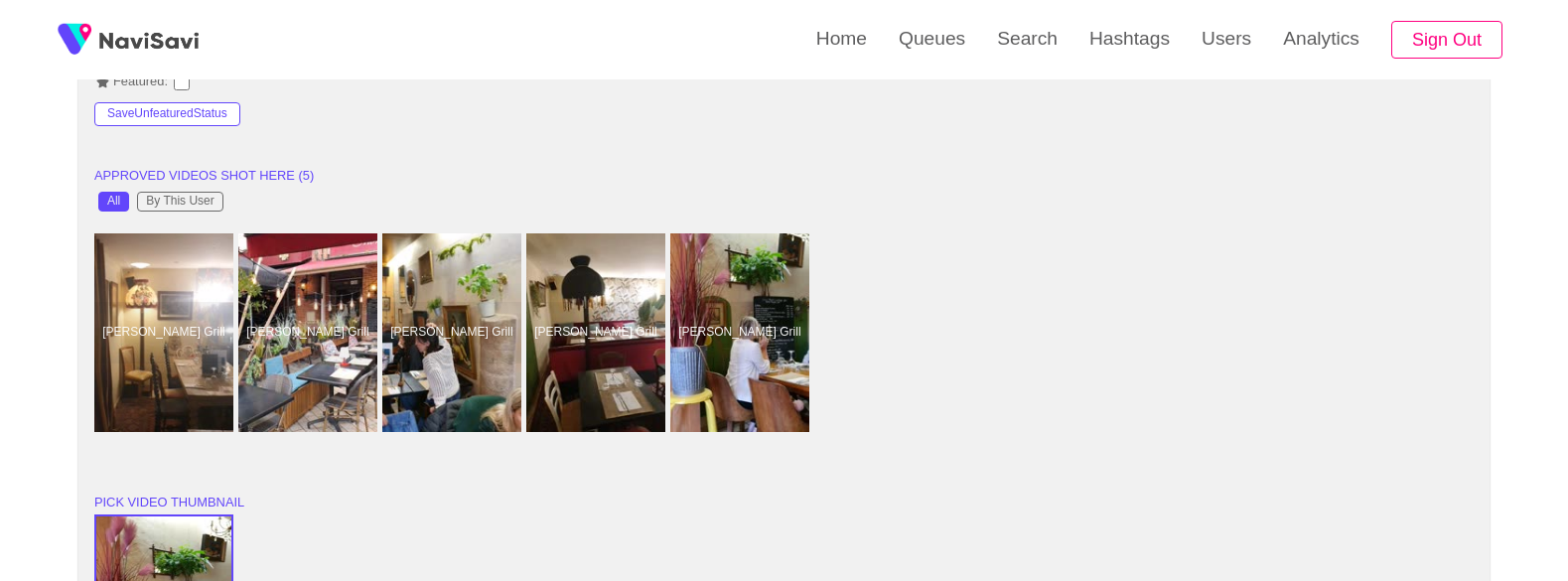 click on "Featured:" at bounding box center [784, 82] 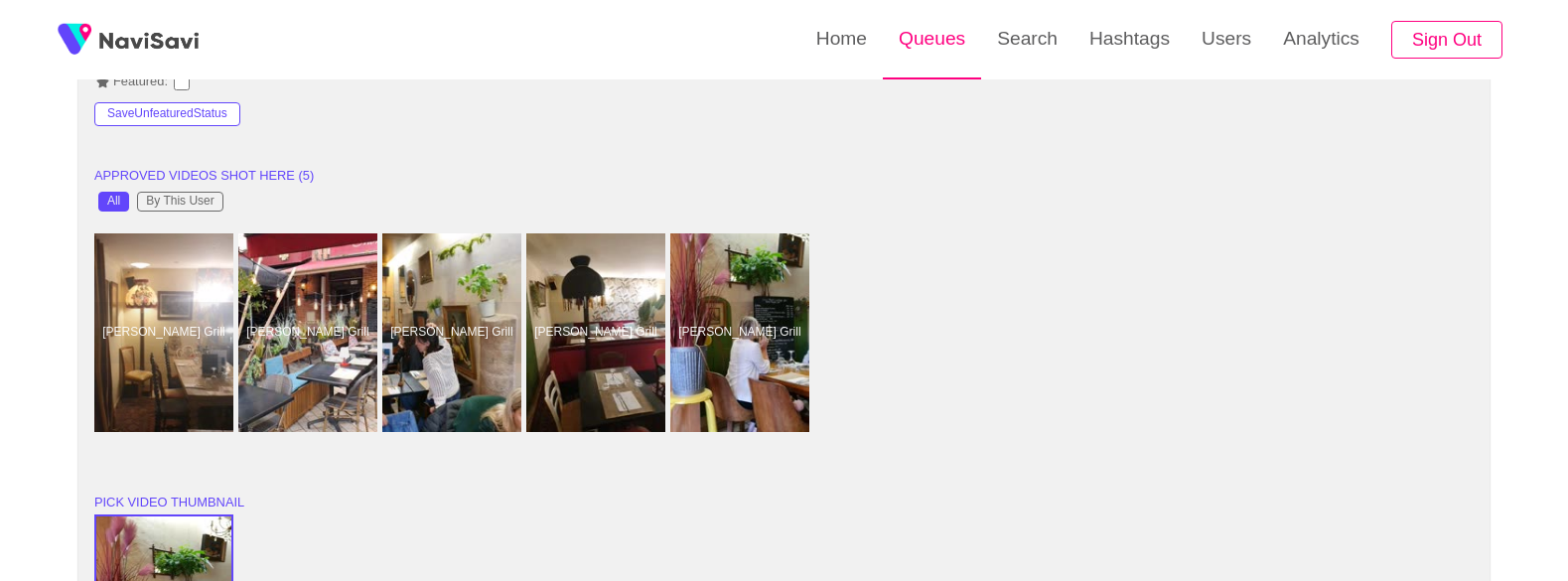 click on "Queues" at bounding box center (931, 39) 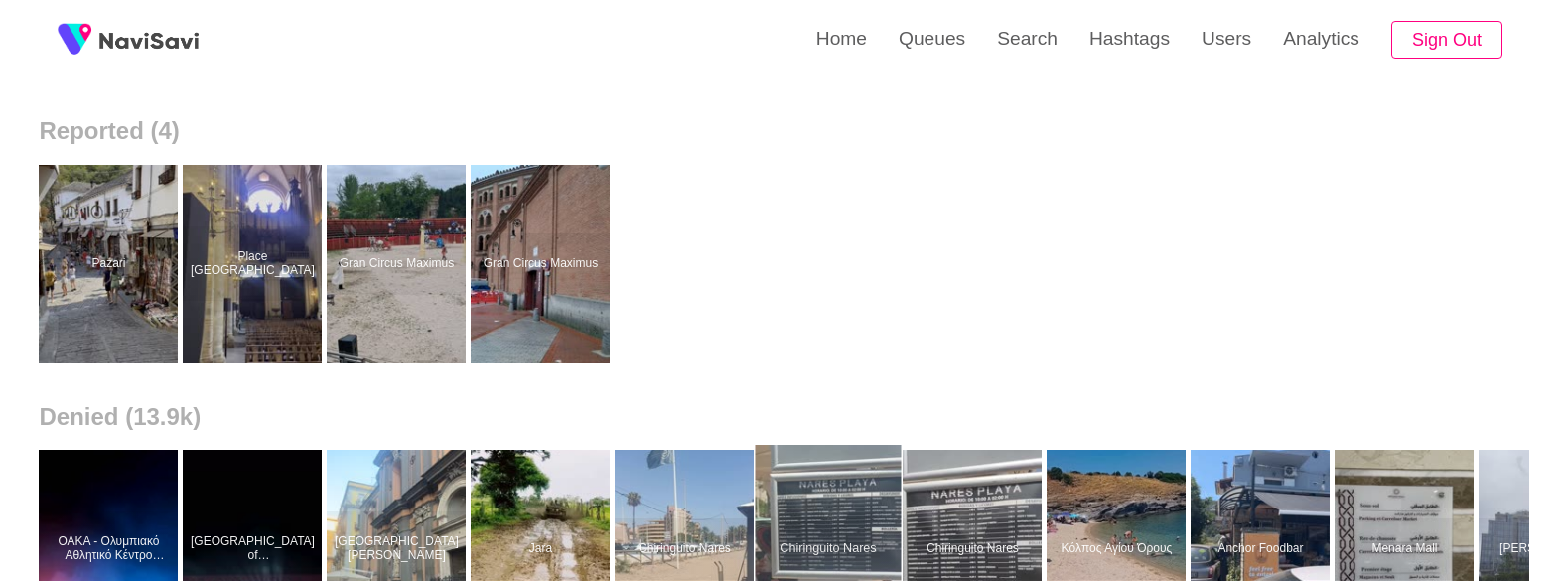 scroll, scrollTop: 731, scrollLeft: 0, axis: vertical 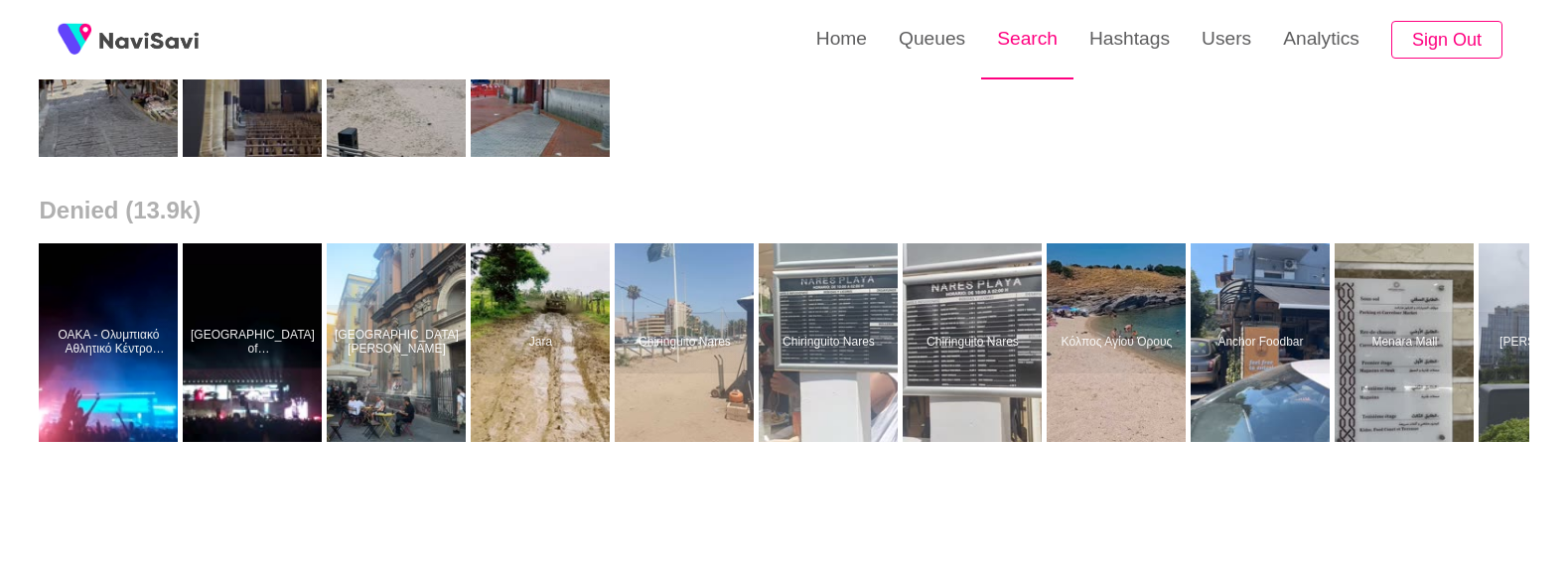 click on "Search" at bounding box center (1027, 39) 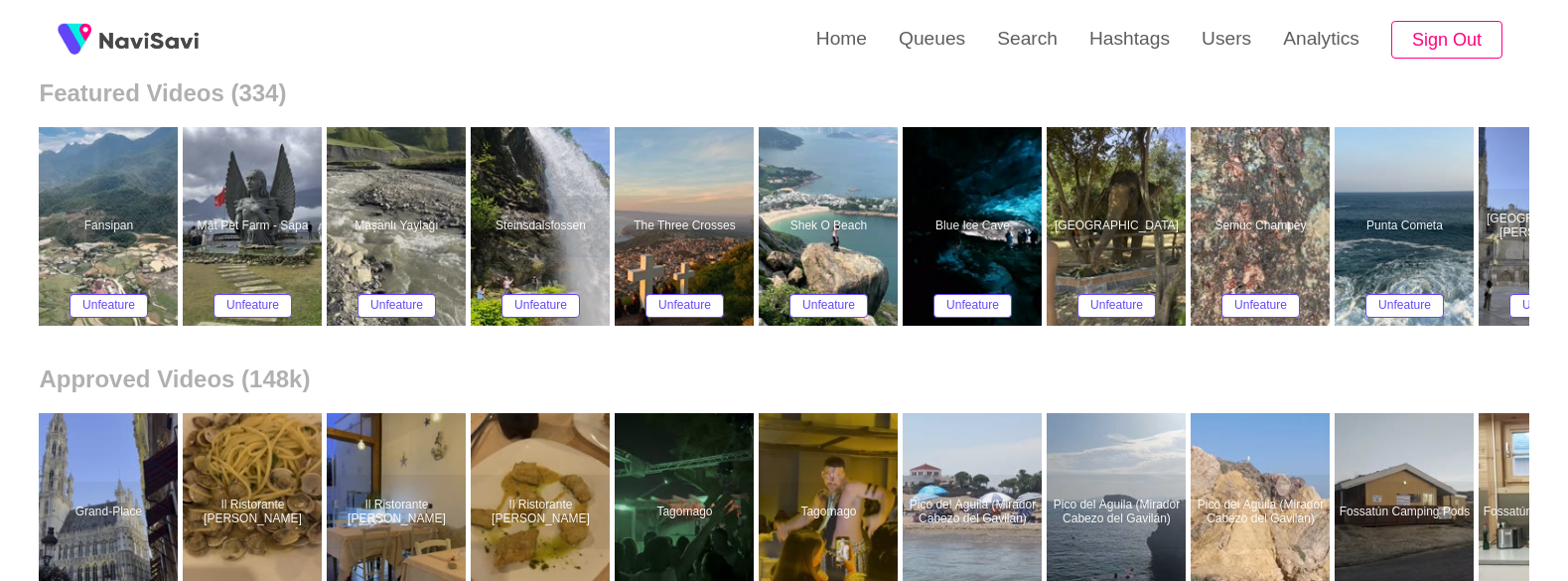 scroll, scrollTop: 541, scrollLeft: 0, axis: vertical 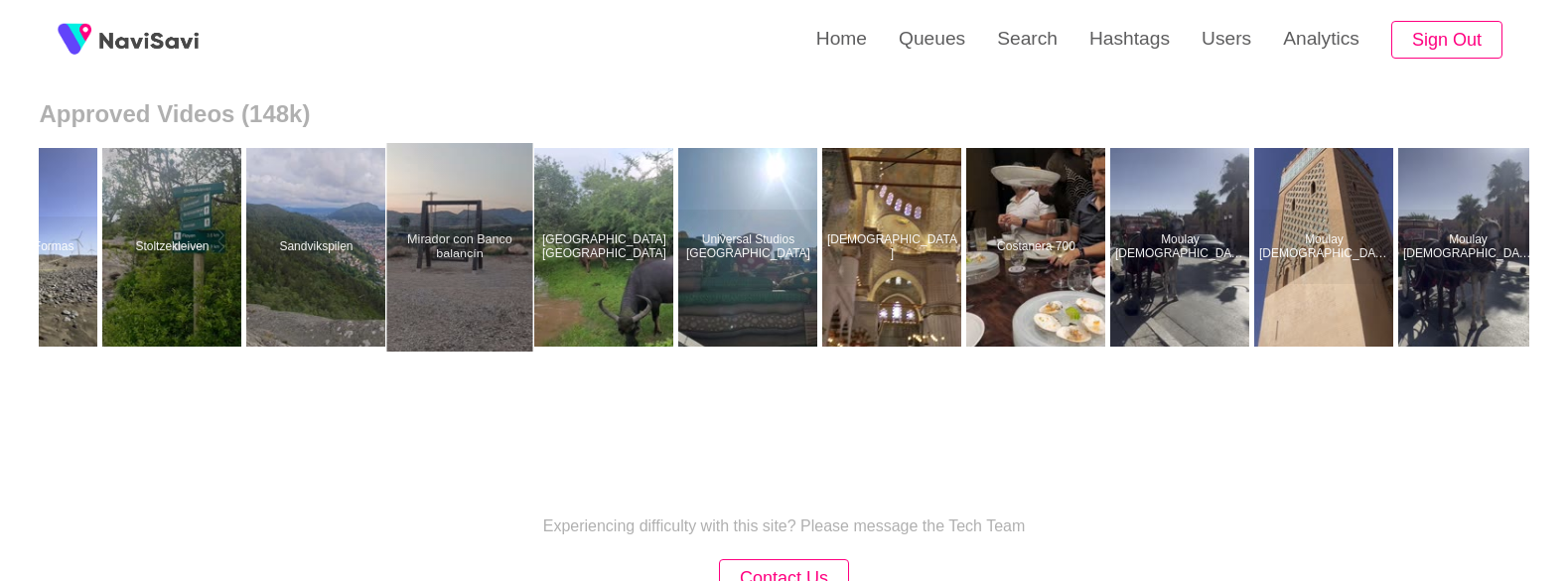 click at bounding box center (460, 247) 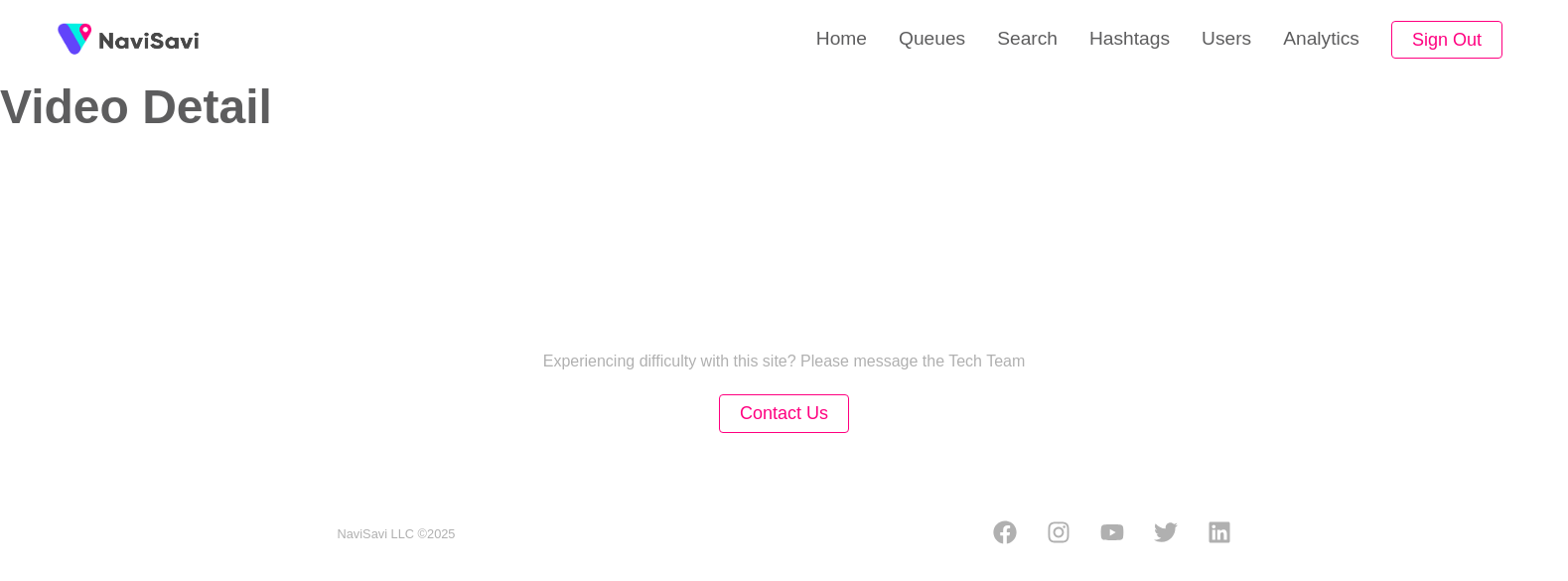 scroll, scrollTop: 0, scrollLeft: 0, axis: both 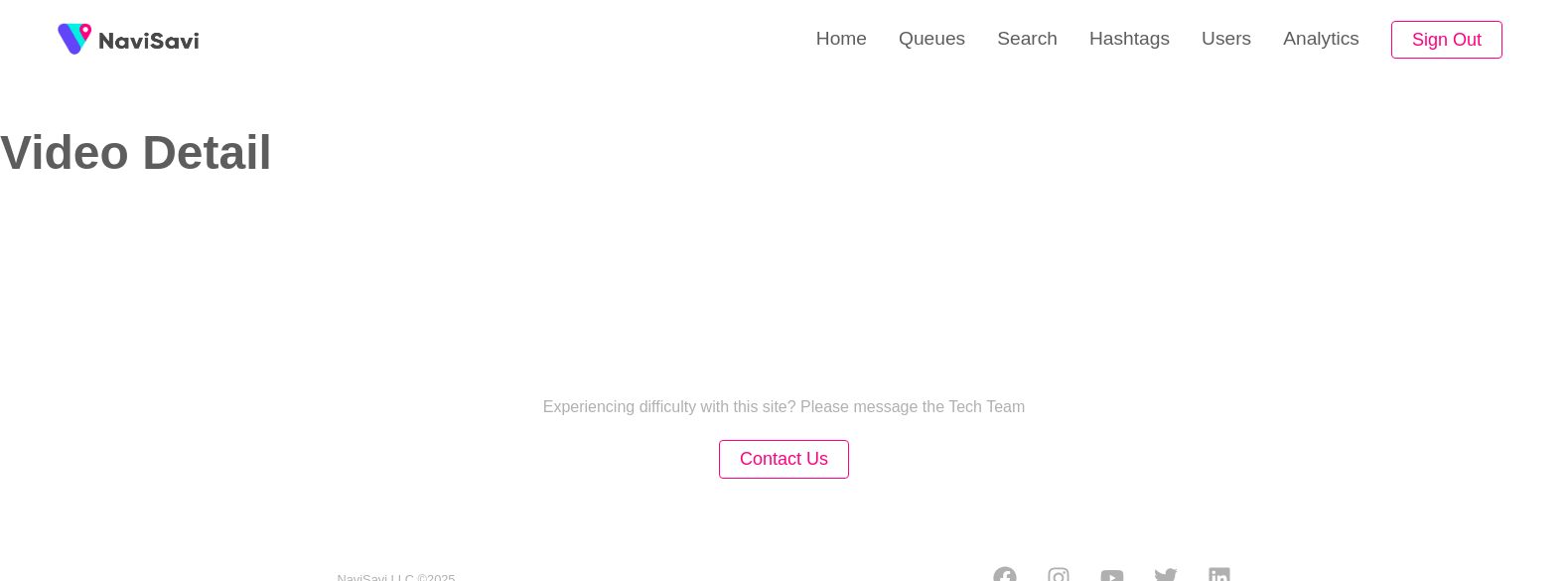 select on "**********" 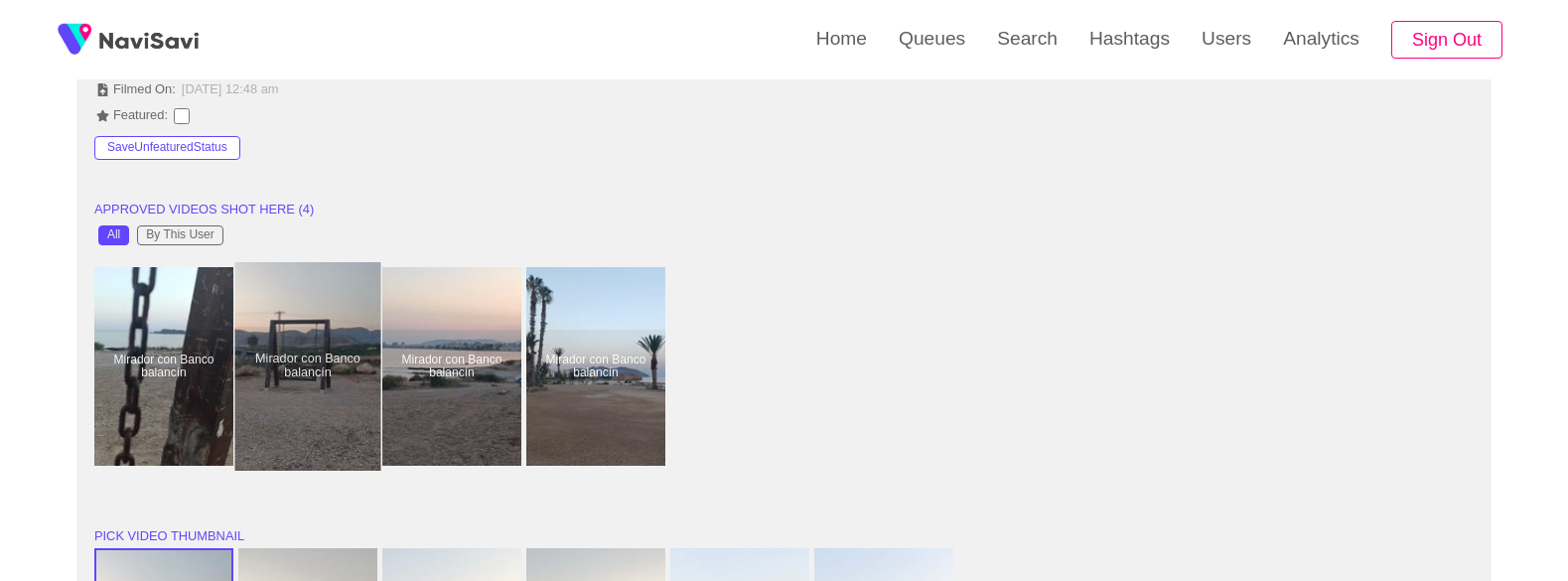 scroll, scrollTop: 1467, scrollLeft: 0, axis: vertical 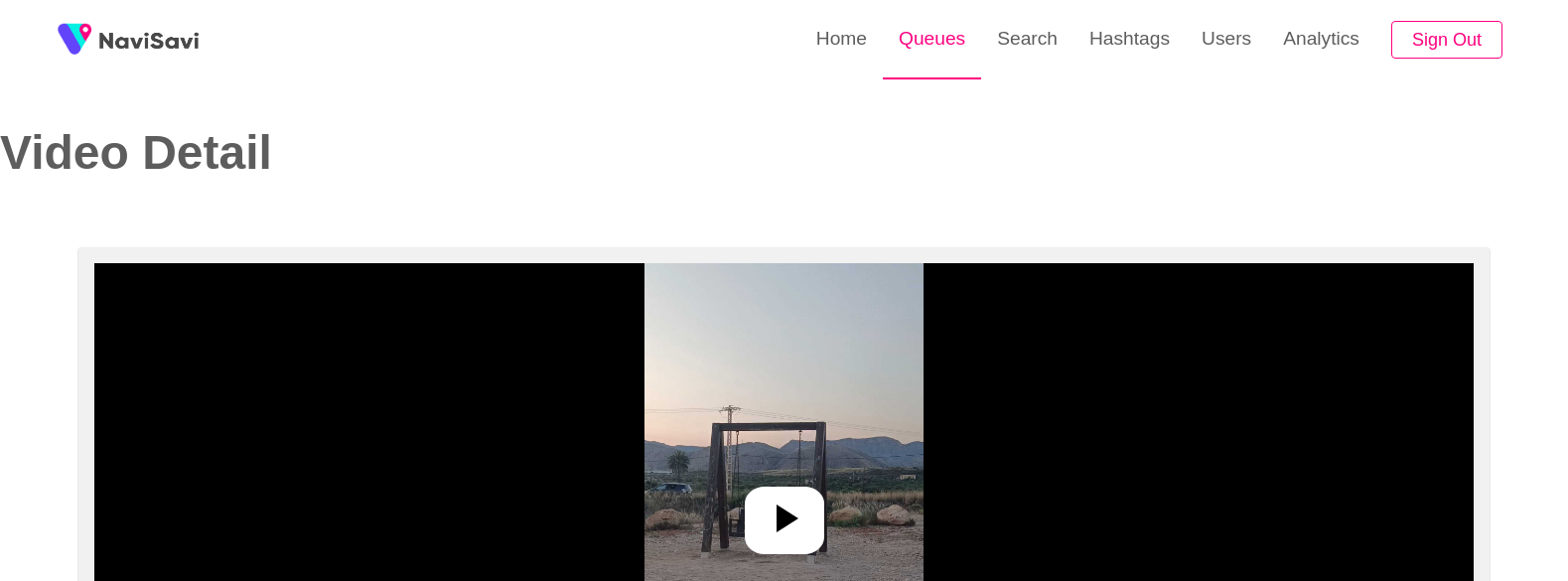 click on "Queues" at bounding box center [931, 39] 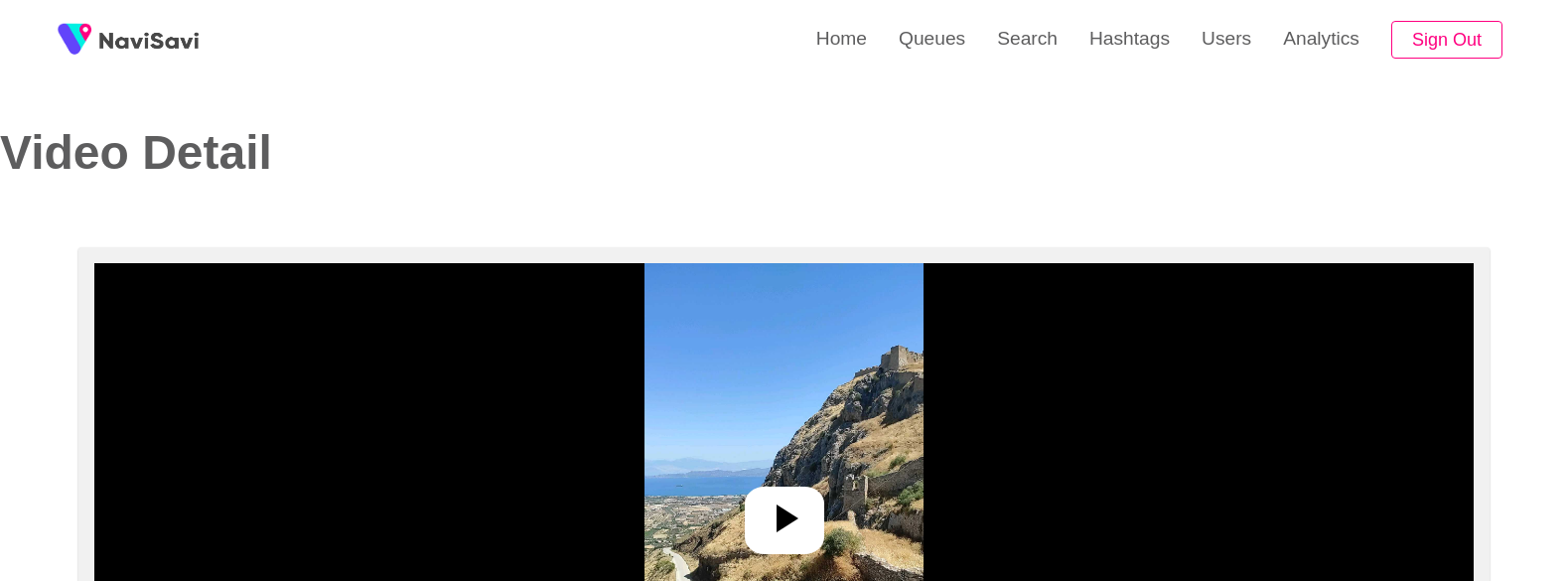 select on "**" 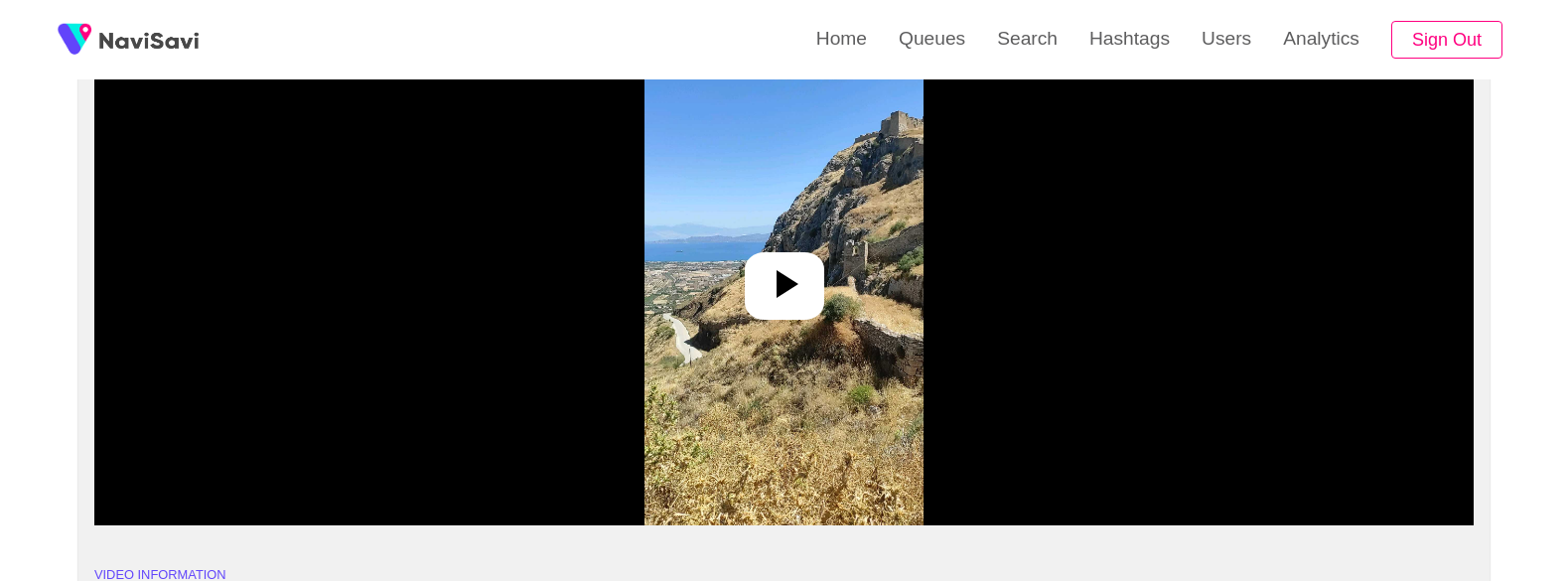 scroll, scrollTop: 233, scrollLeft: 0, axis: vertical 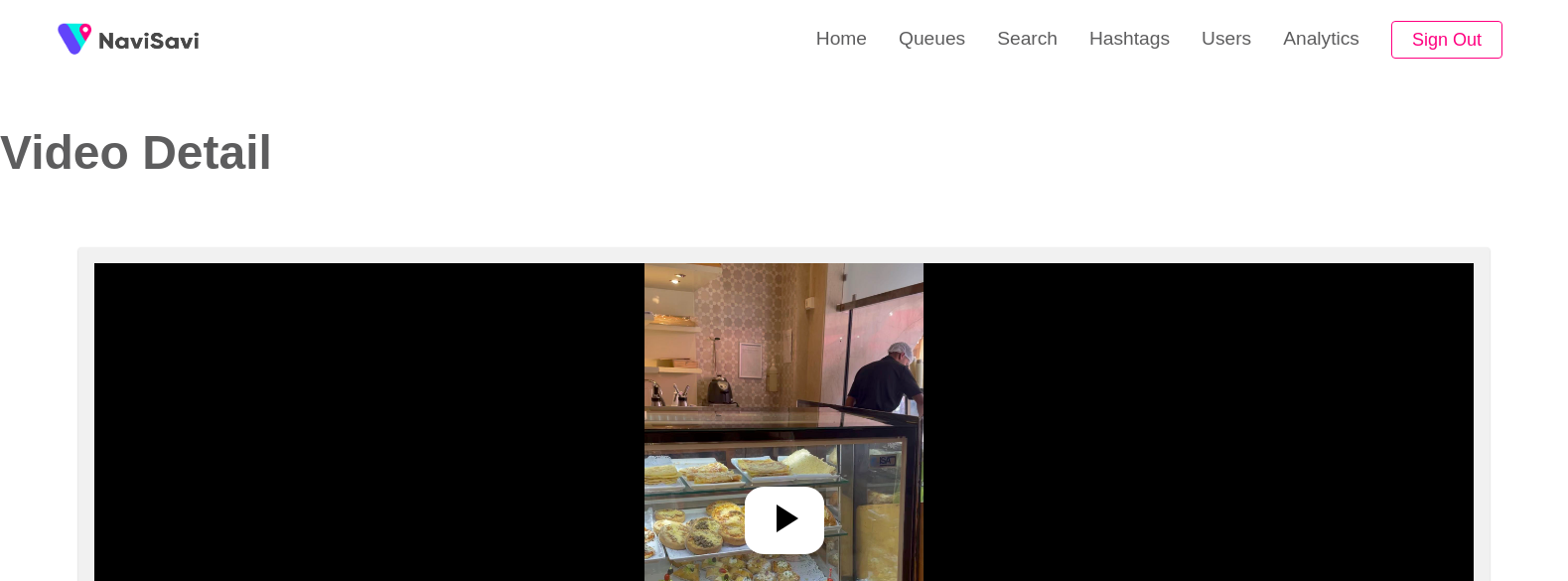 select on "**********" 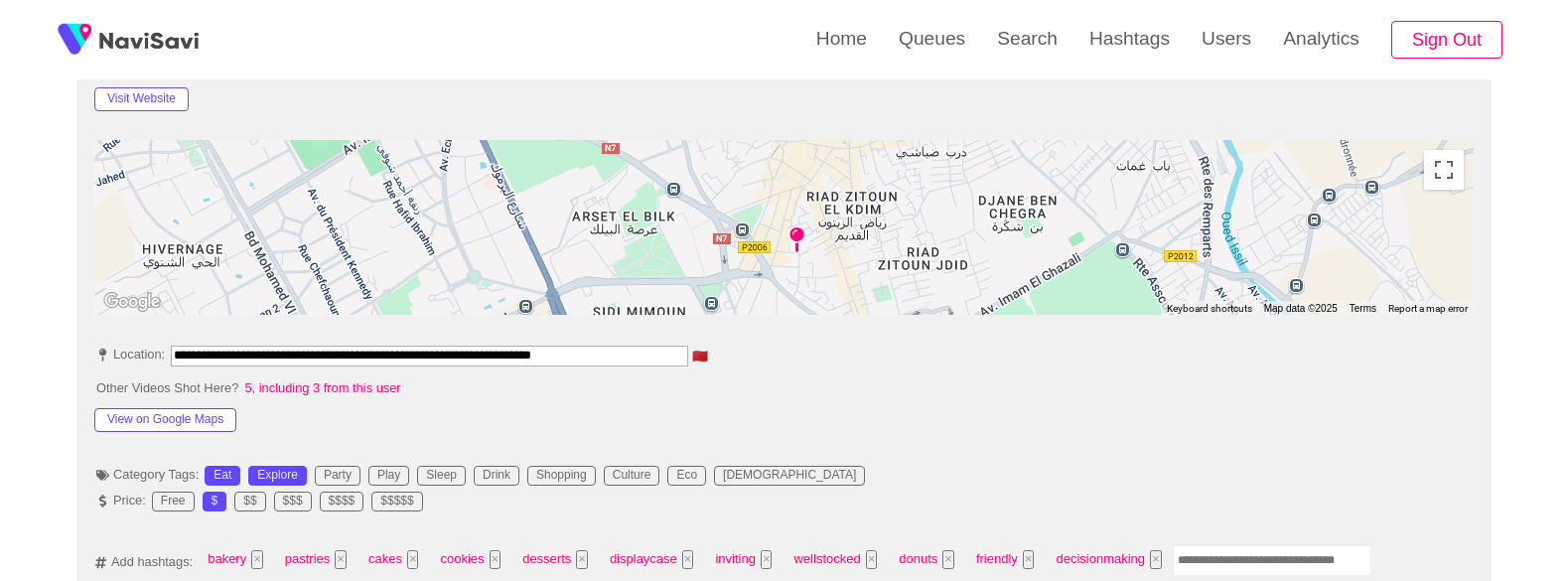 click on "**********" at bounding box center (784, 1000) 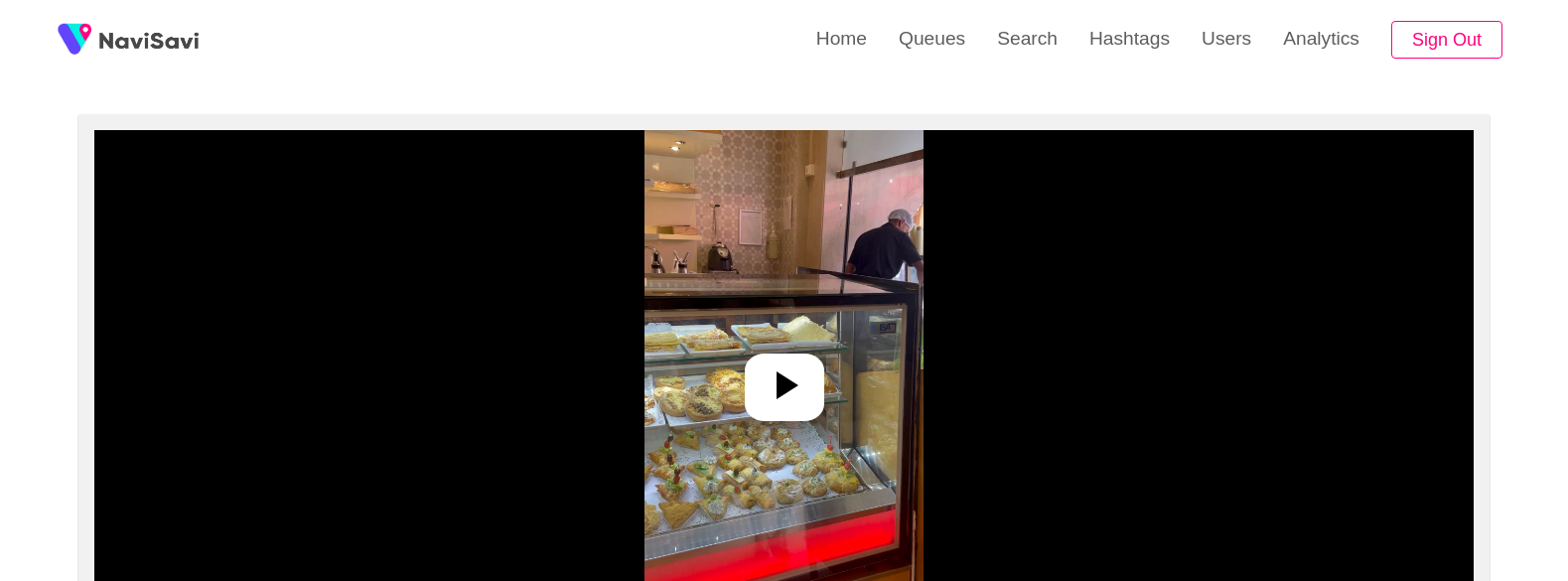 scroll, scrollTop: 132, scrollLeft: 0, axis: vertical 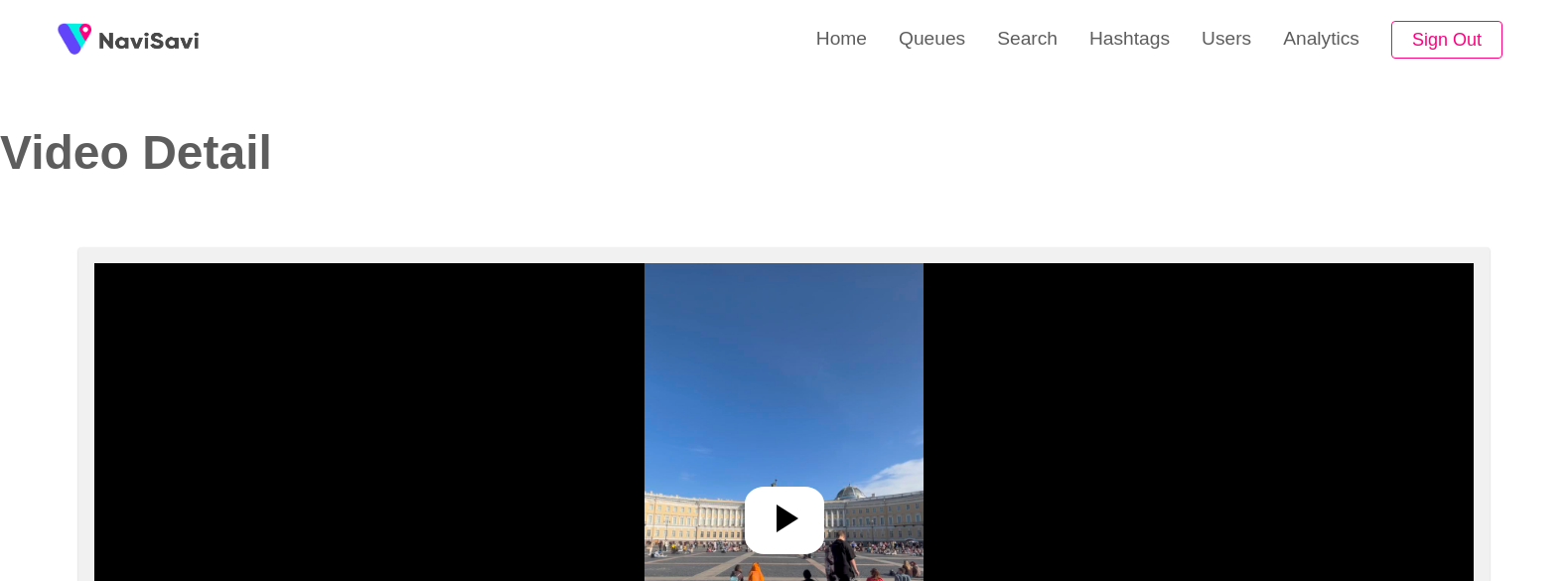 select on "**********" 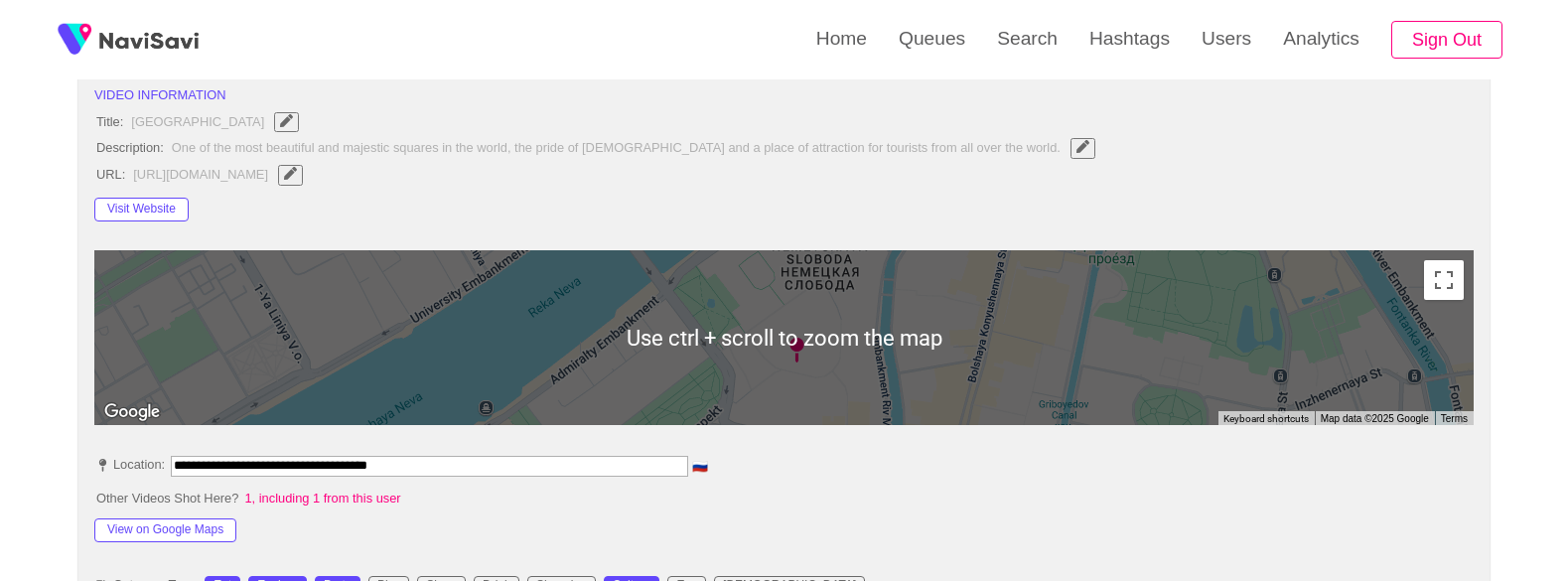 scroll, scrollTop: 713, scrollLeft: 0, axis: vertical 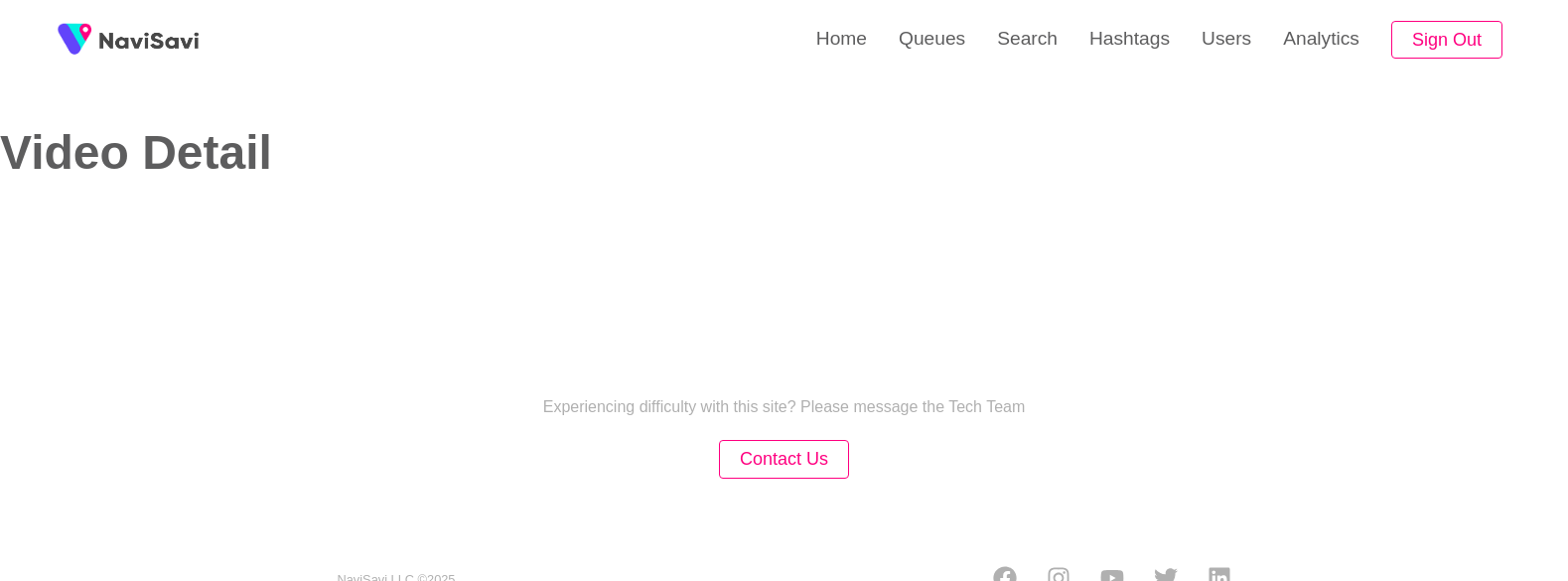 select on "**********" 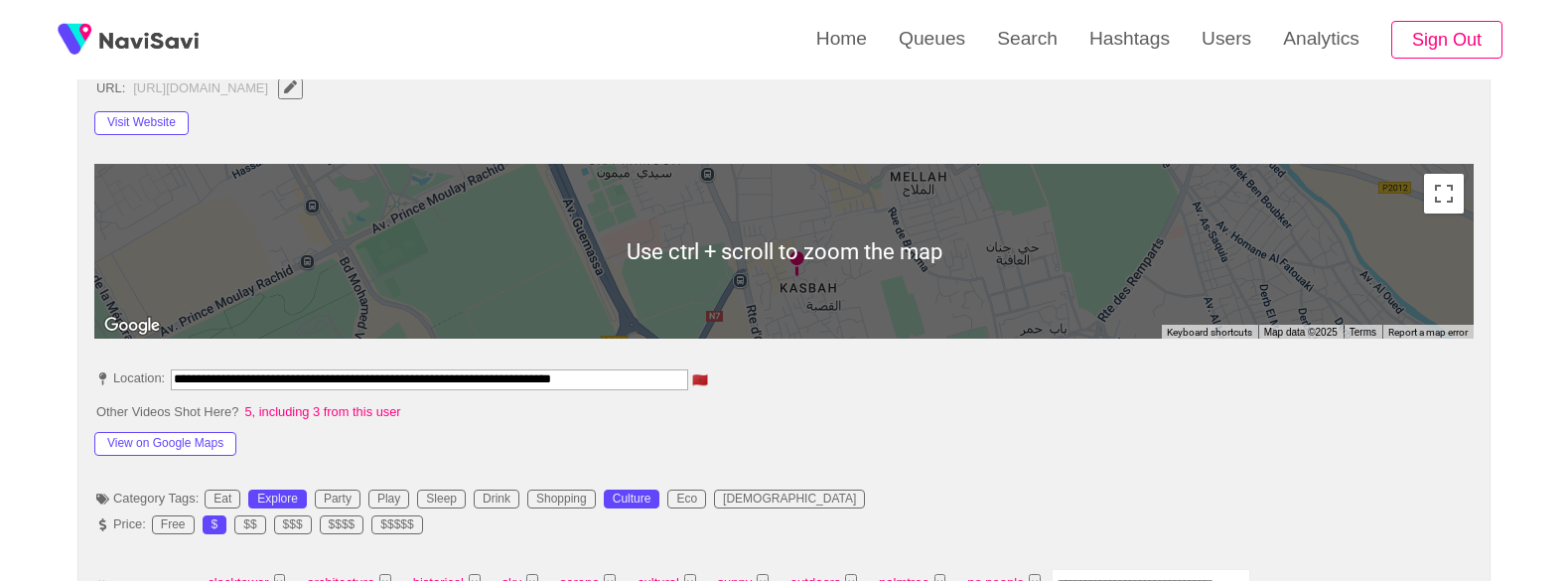 scroll, scrollTop: 385, scrollLeft: 0, axis: vertical 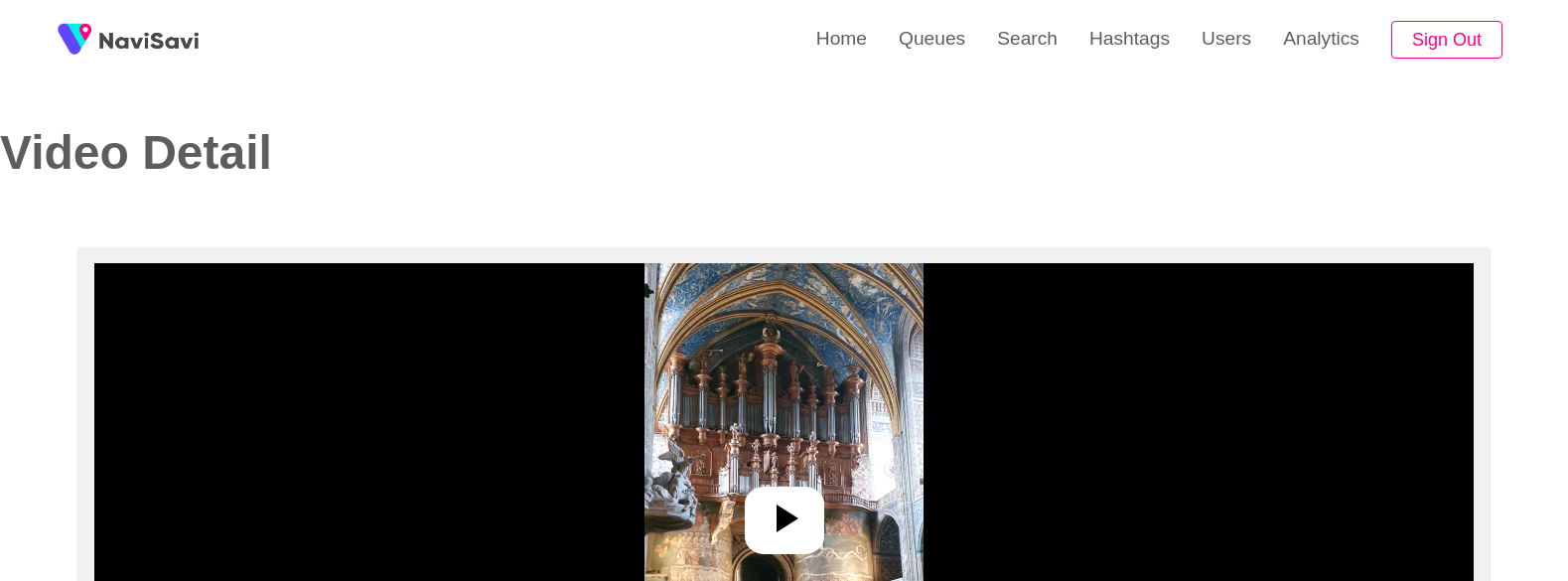 select on "**********" 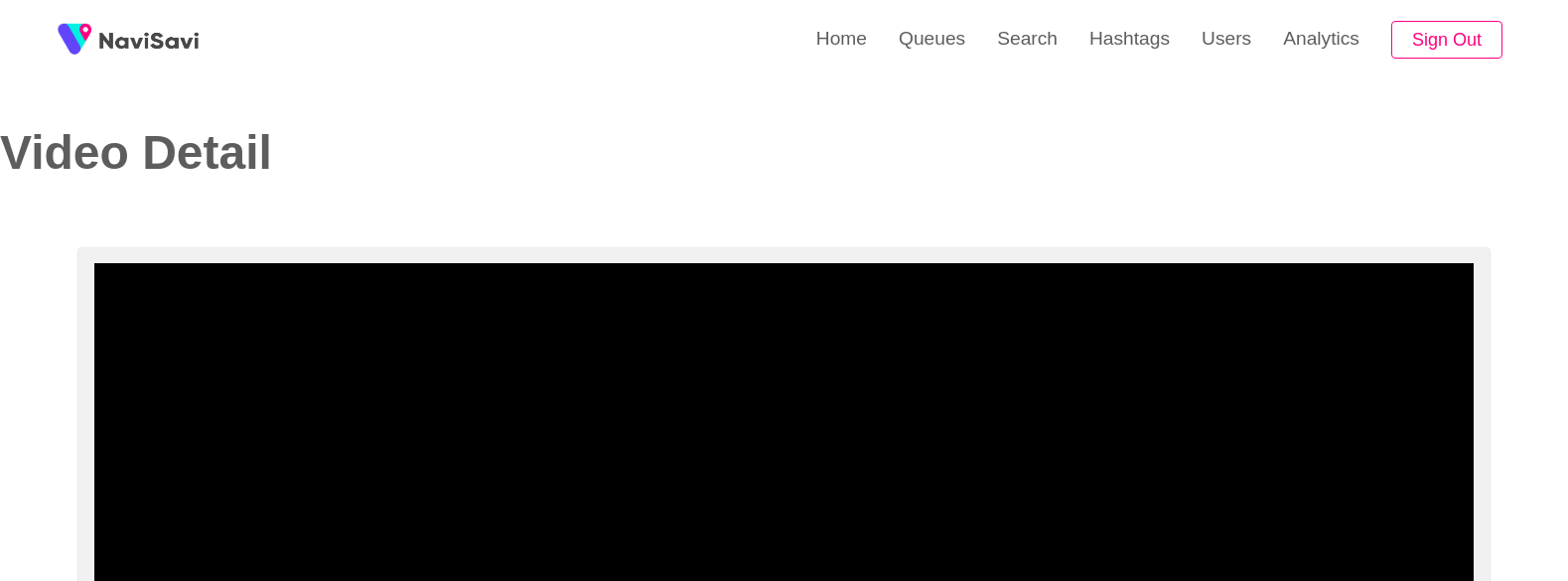 click at bounding box center (784, 511) 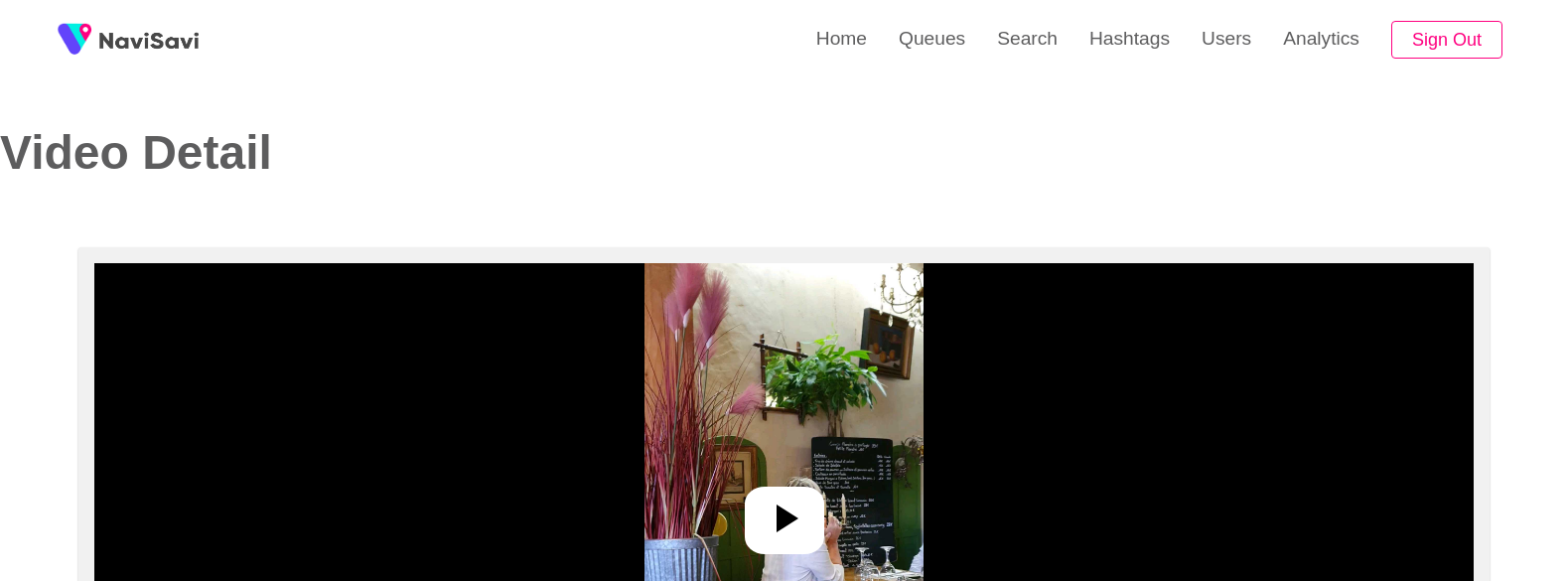 select on "**********" 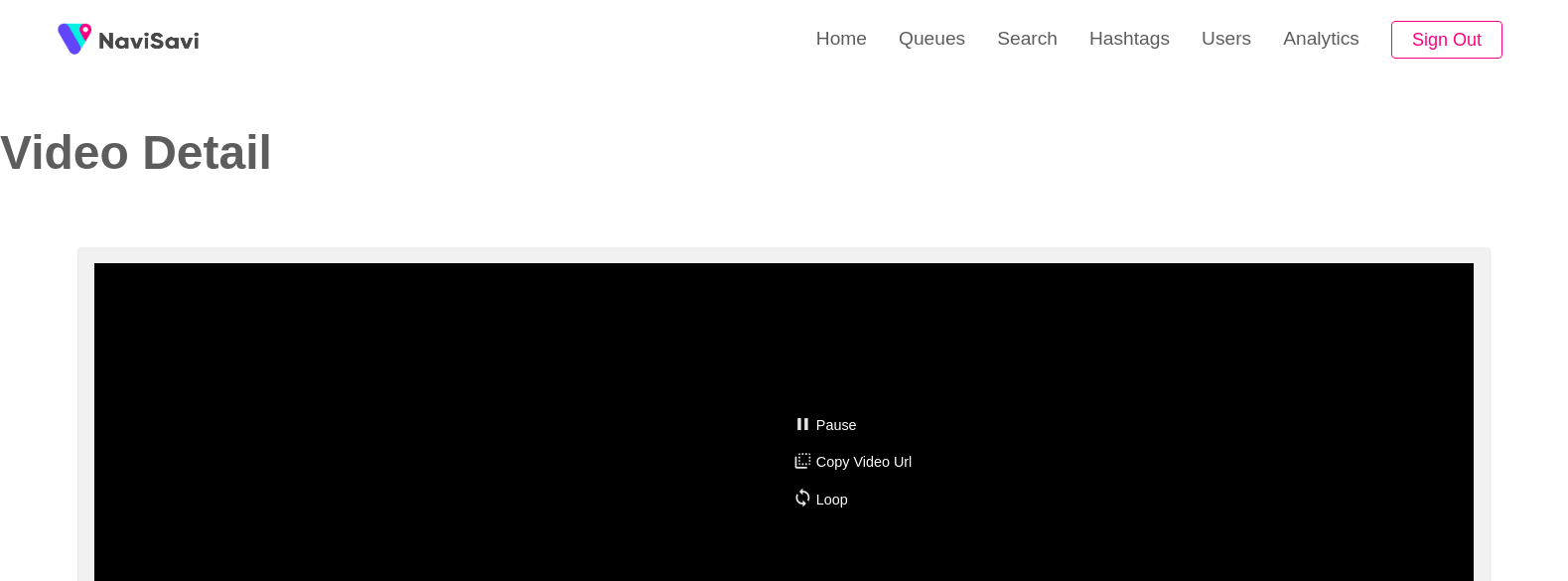click on "Pause Copy Video Url Loop" at bounding box center [784, 290] 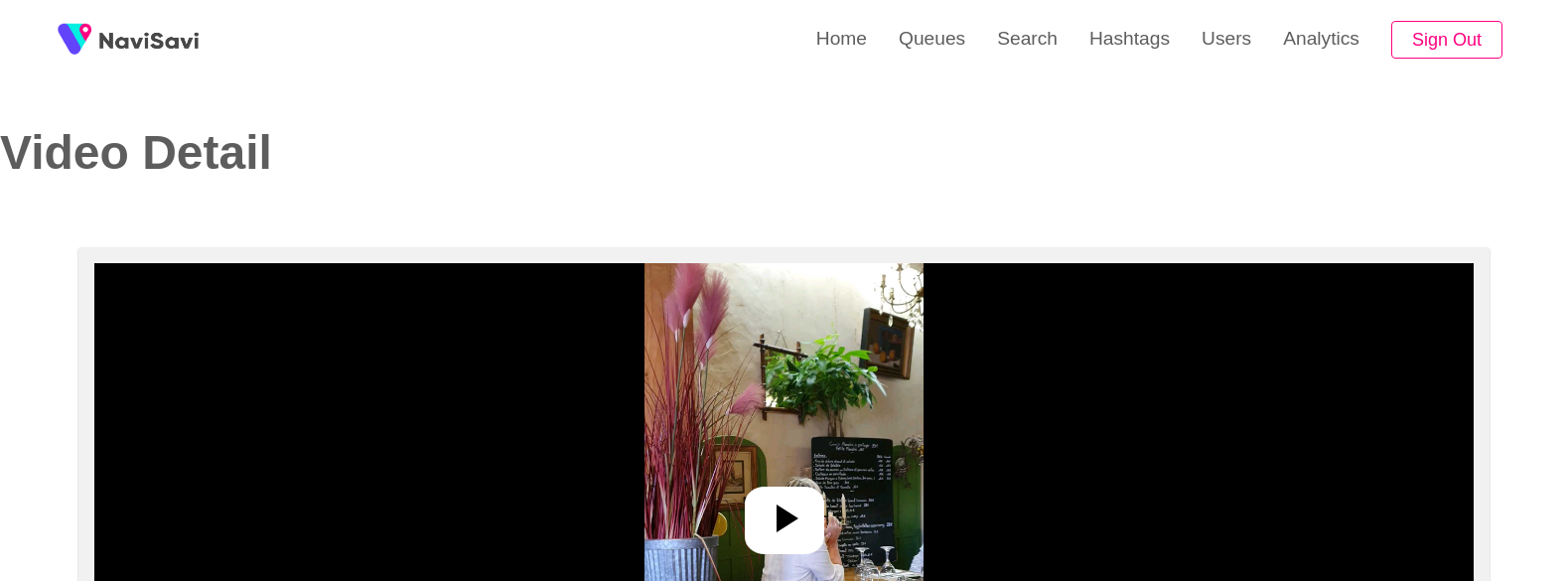 select on "**********" 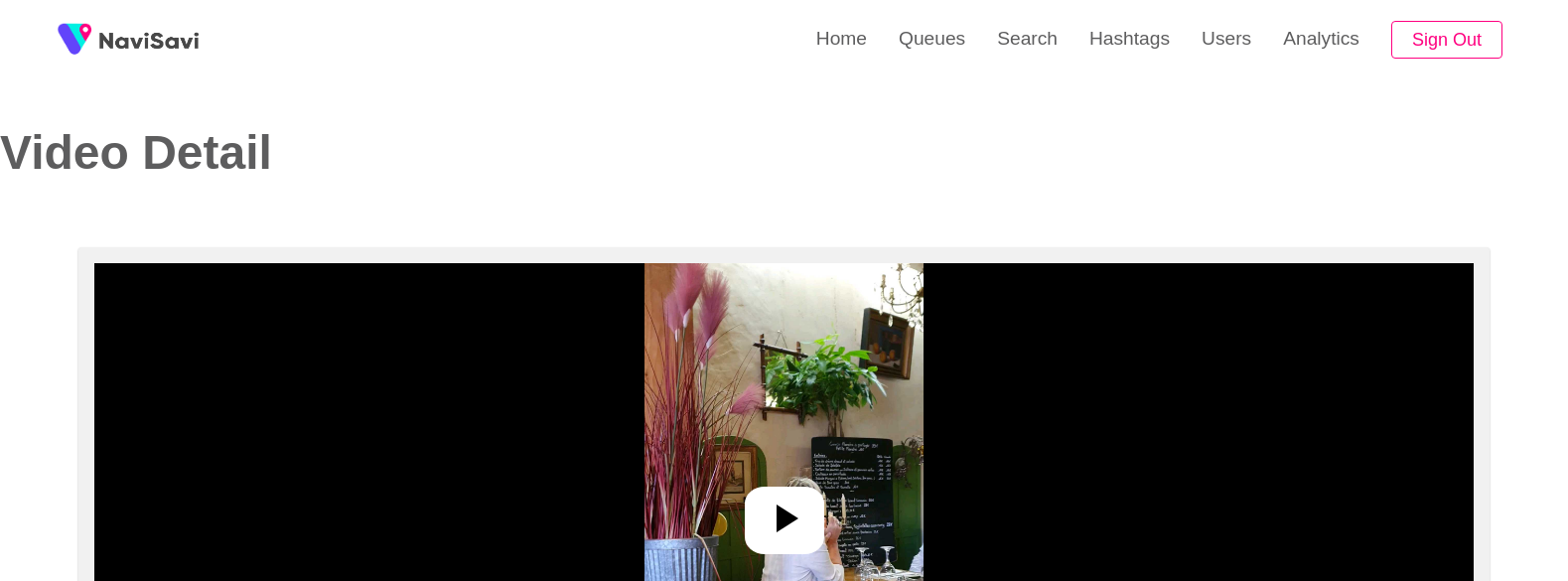 drag, startPoint x: 1020, startPoint y: 162, endPoint x: 934, endPoint y: 361, distance: 216.78791 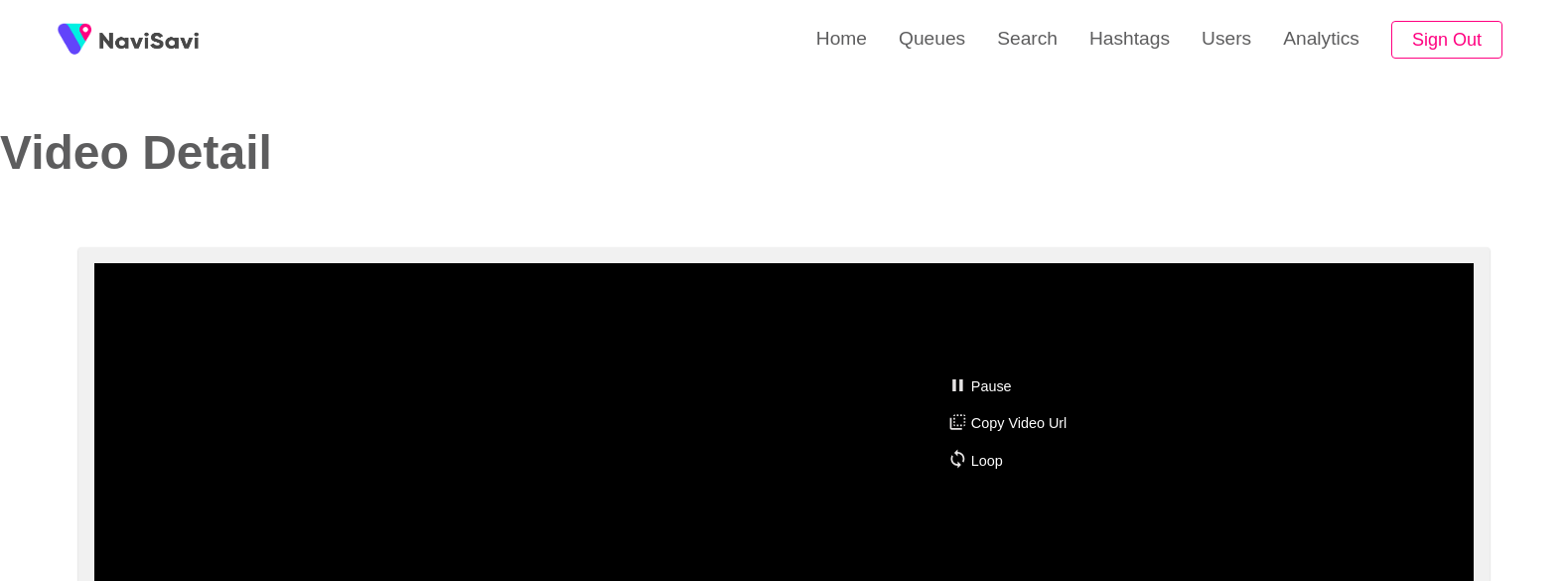 click on "Pause Copy Video Url Loop" at bounding box center (784, 290) 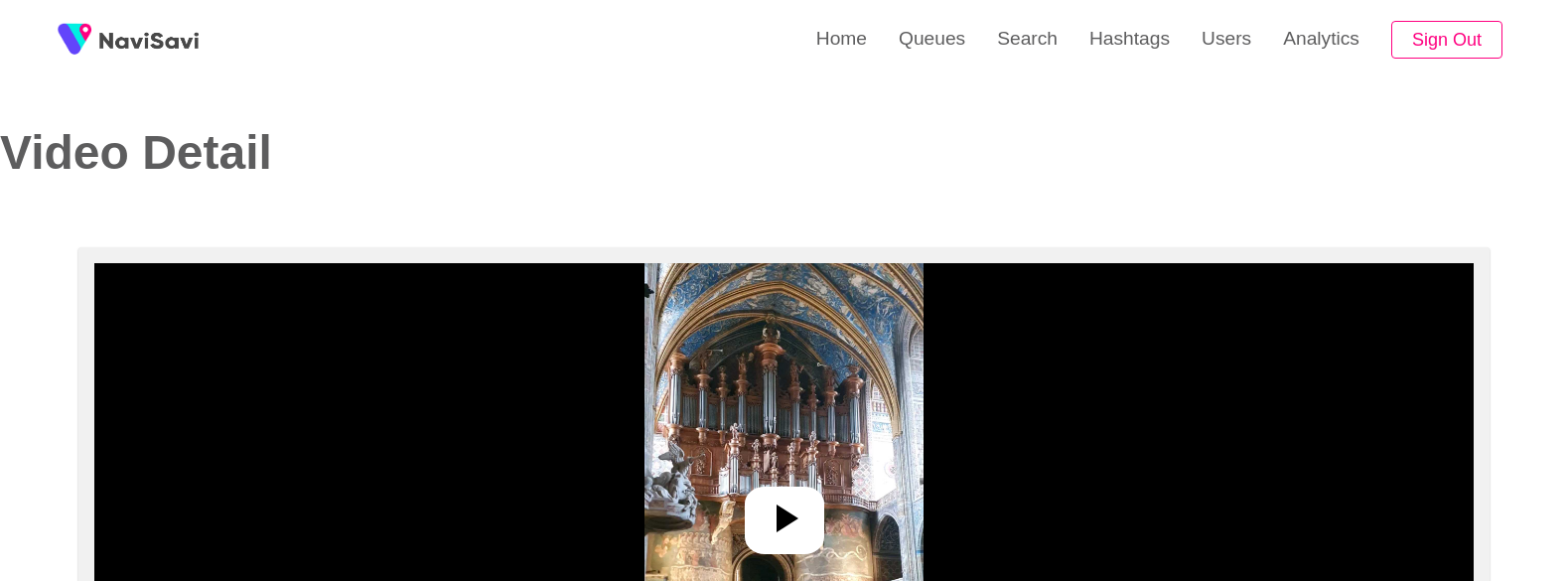 select on "**********" 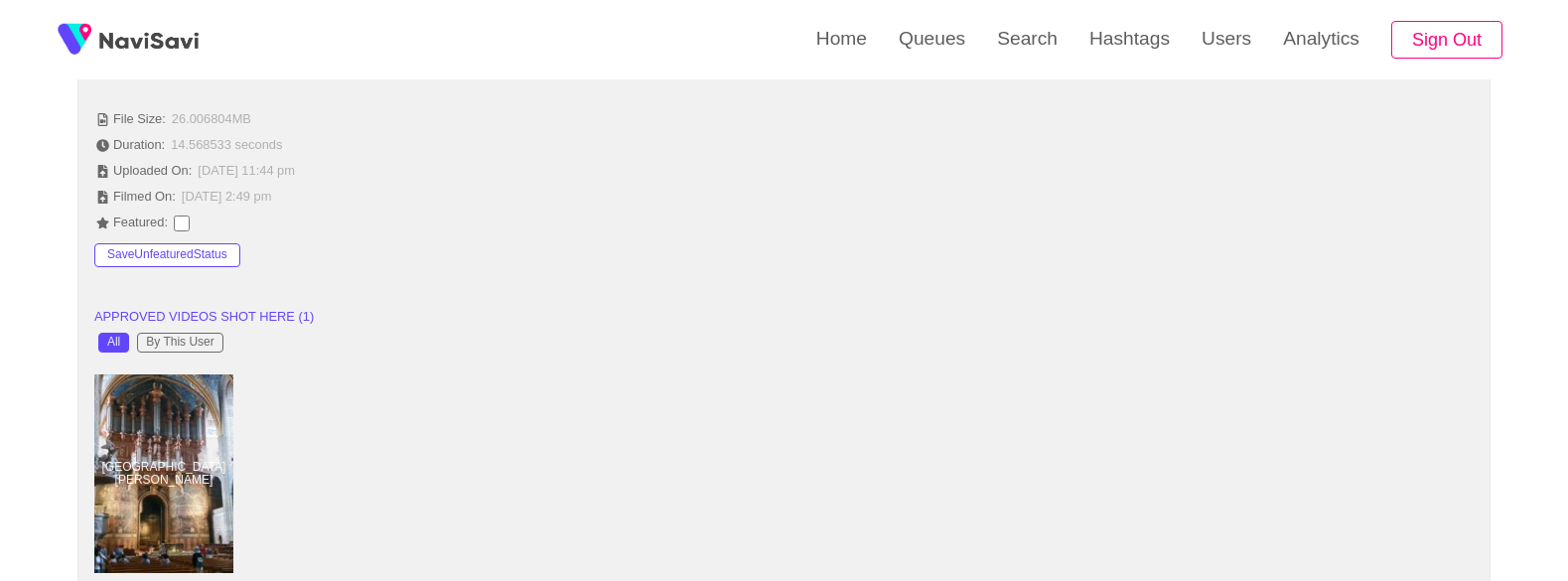 scroll, scrollTop: 1363, scrollLeft: 0, axis: vertical 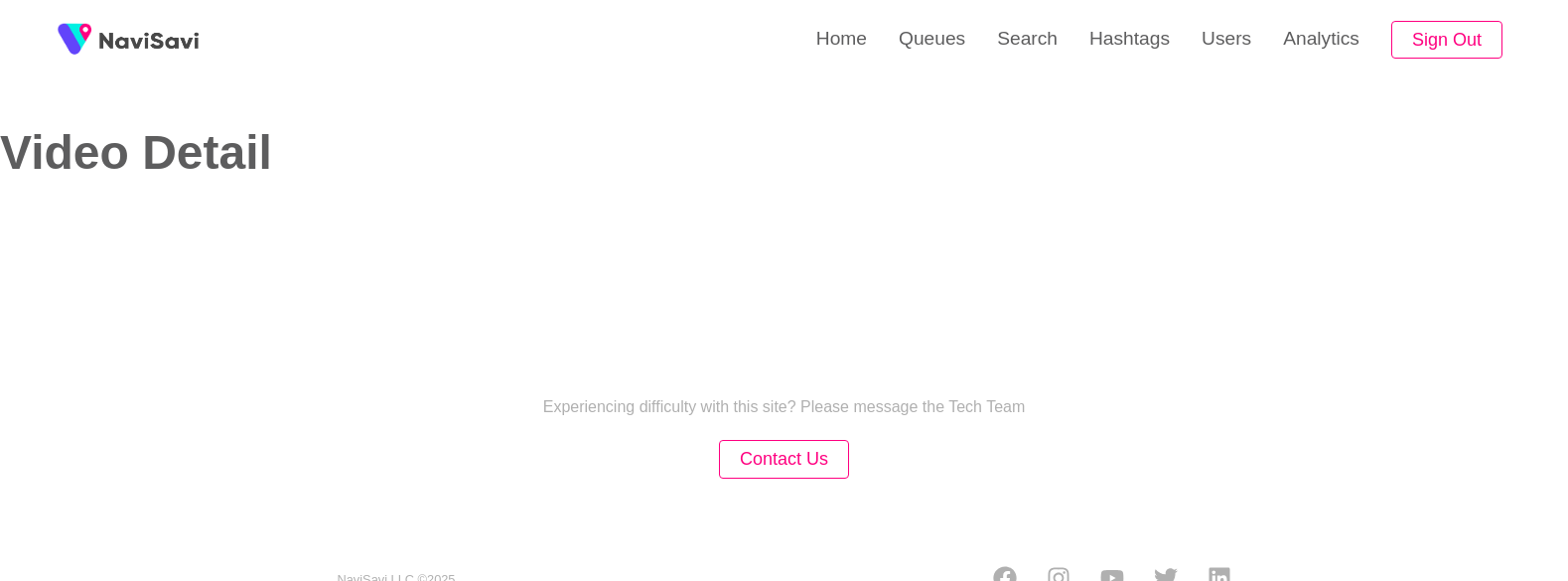 select on "**********" 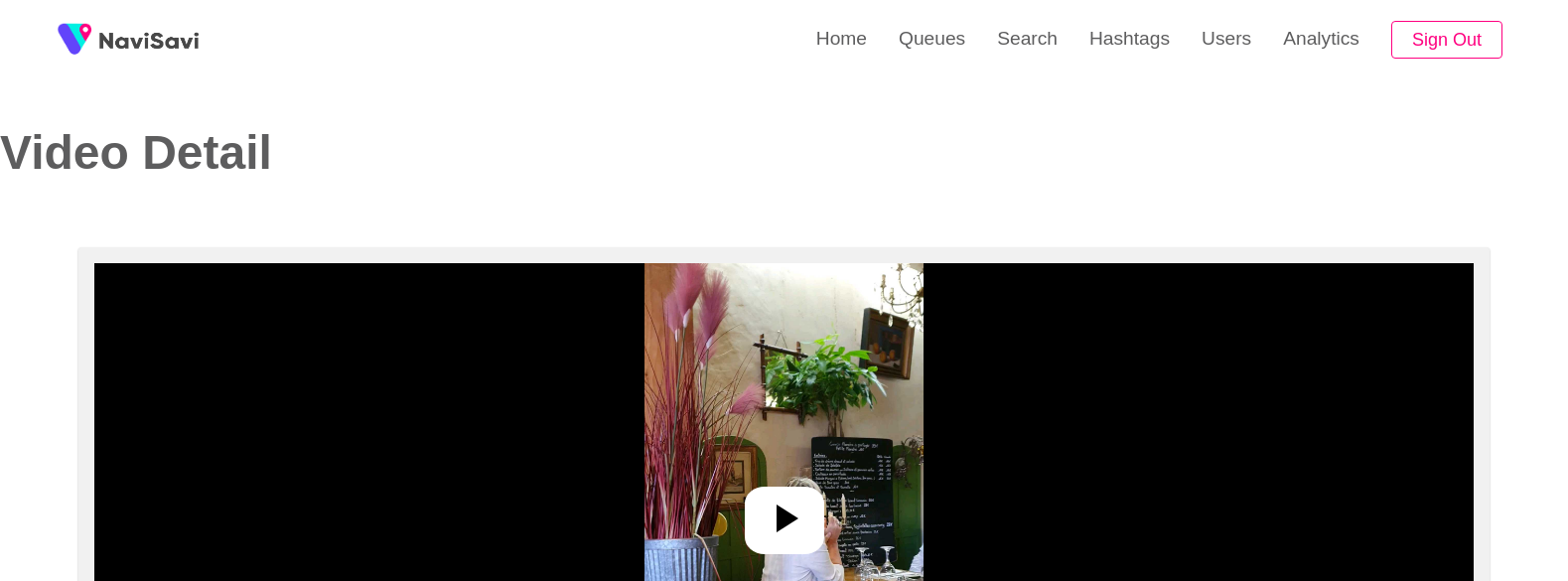 click at bounding box center [784, 511] 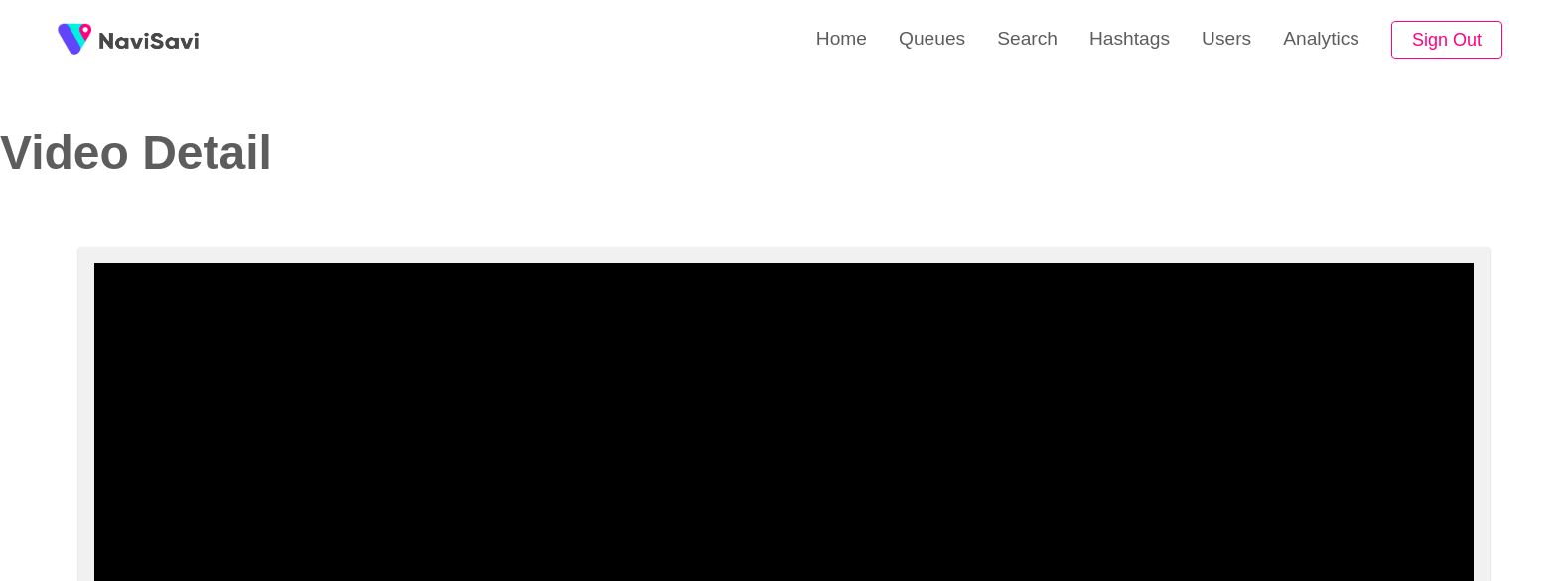 click at bounding box center (784, 511) 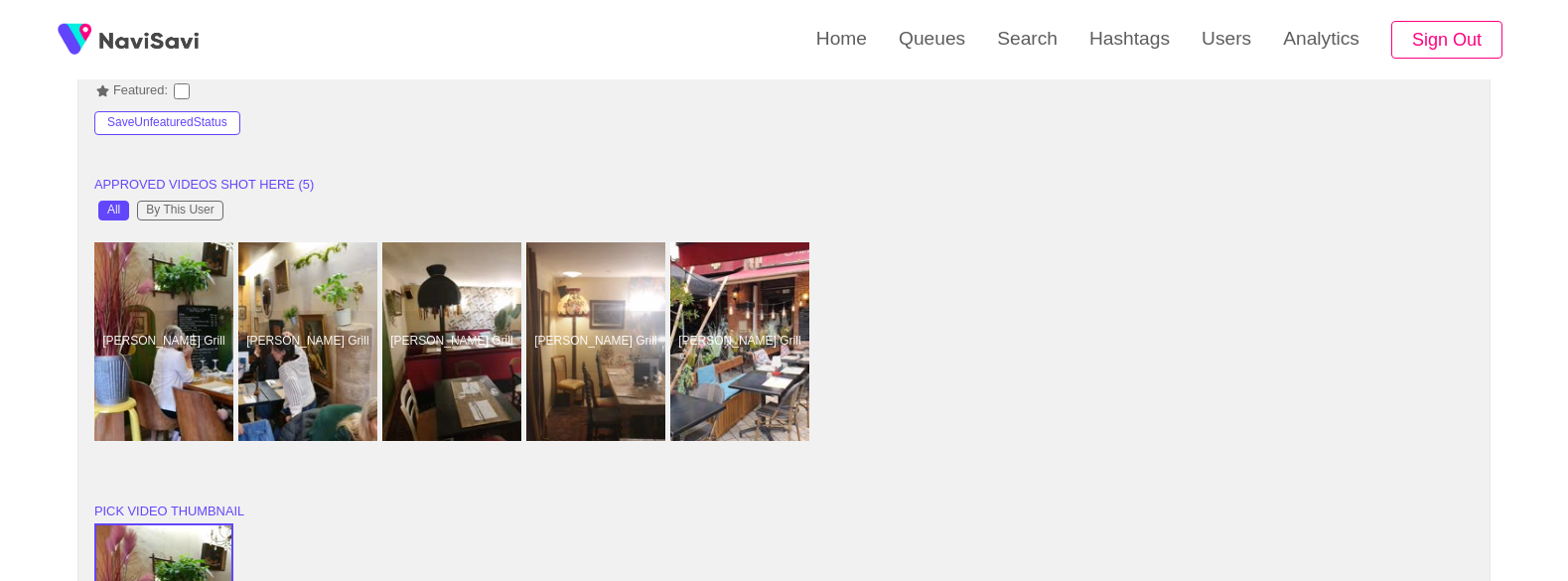 scroll, scrollTop: 1459, scrollLeft: 0, axis: vertical 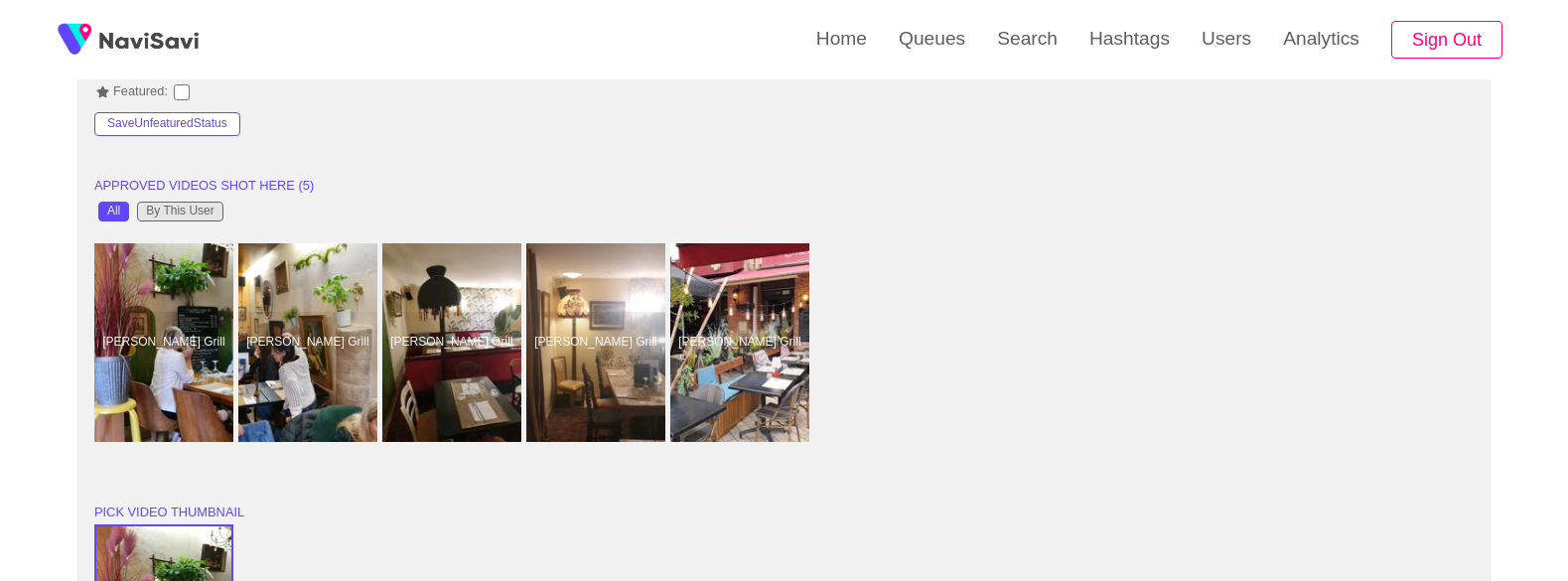 click on "By This User" at bounding box center (180, 212) 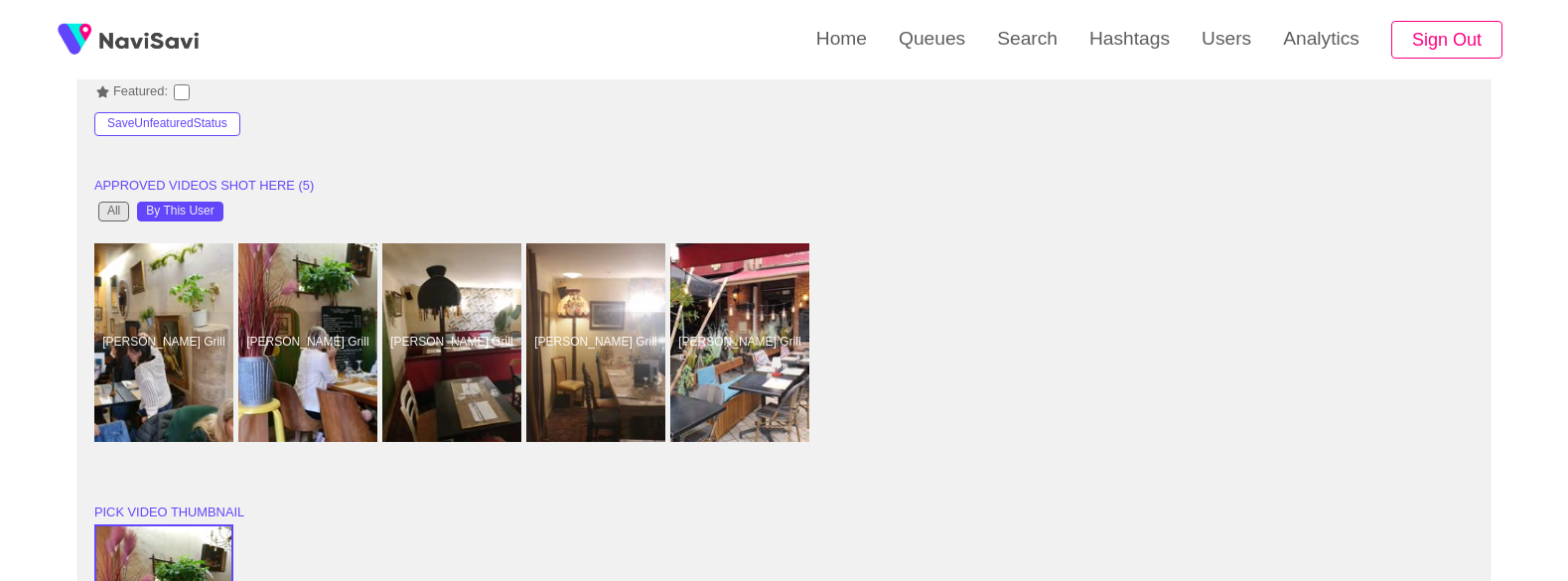 click on "All" at bounding box center (113, 212) 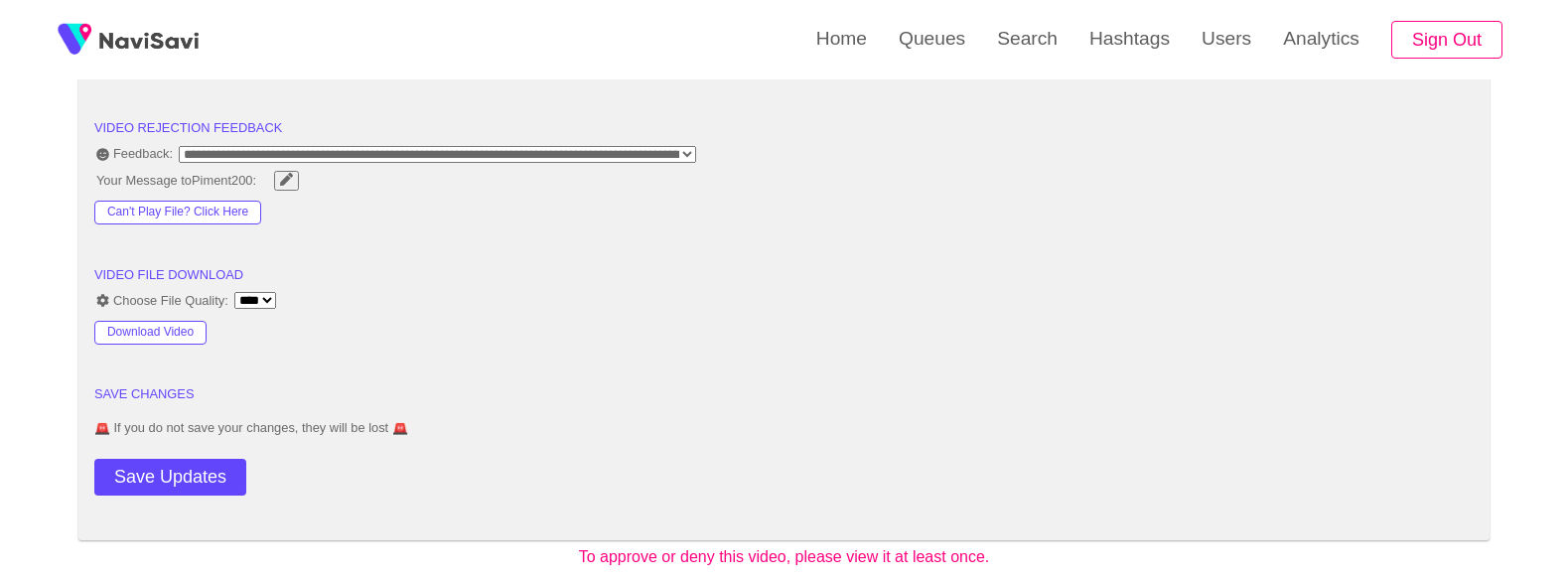 scroll, scrollTop: 2184, scrollLeft: 0, axis: vertical 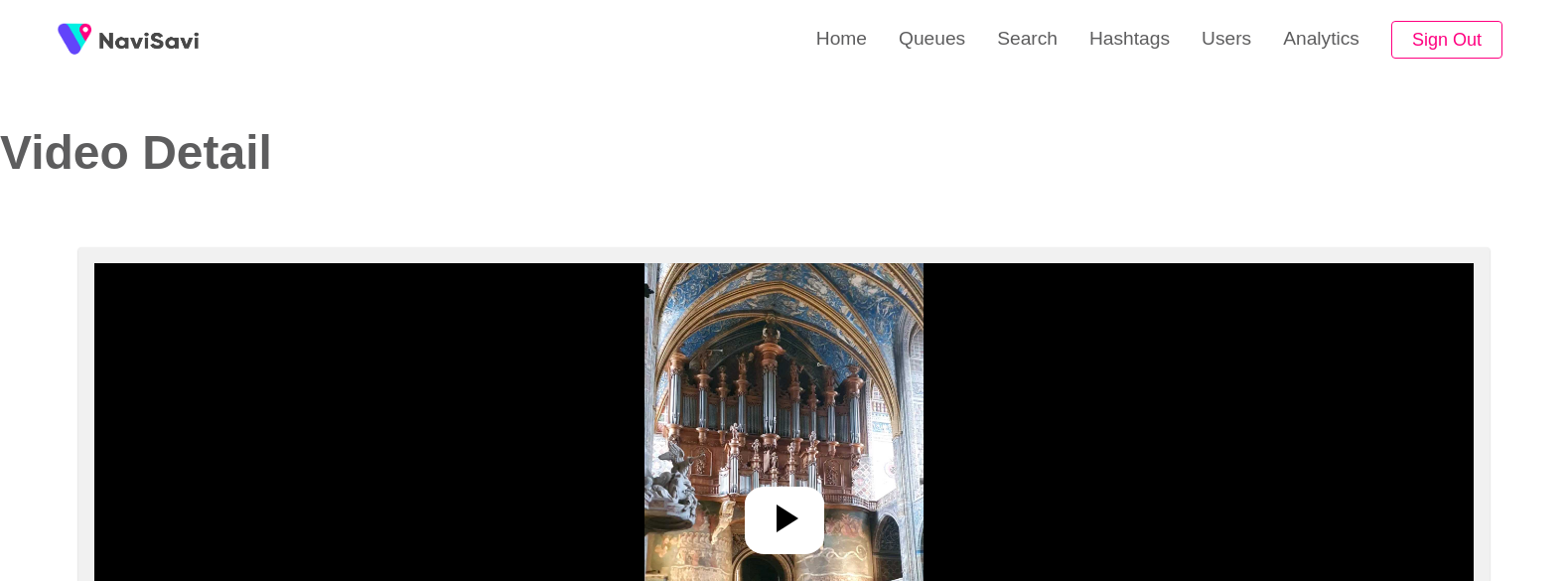 select on "**********" 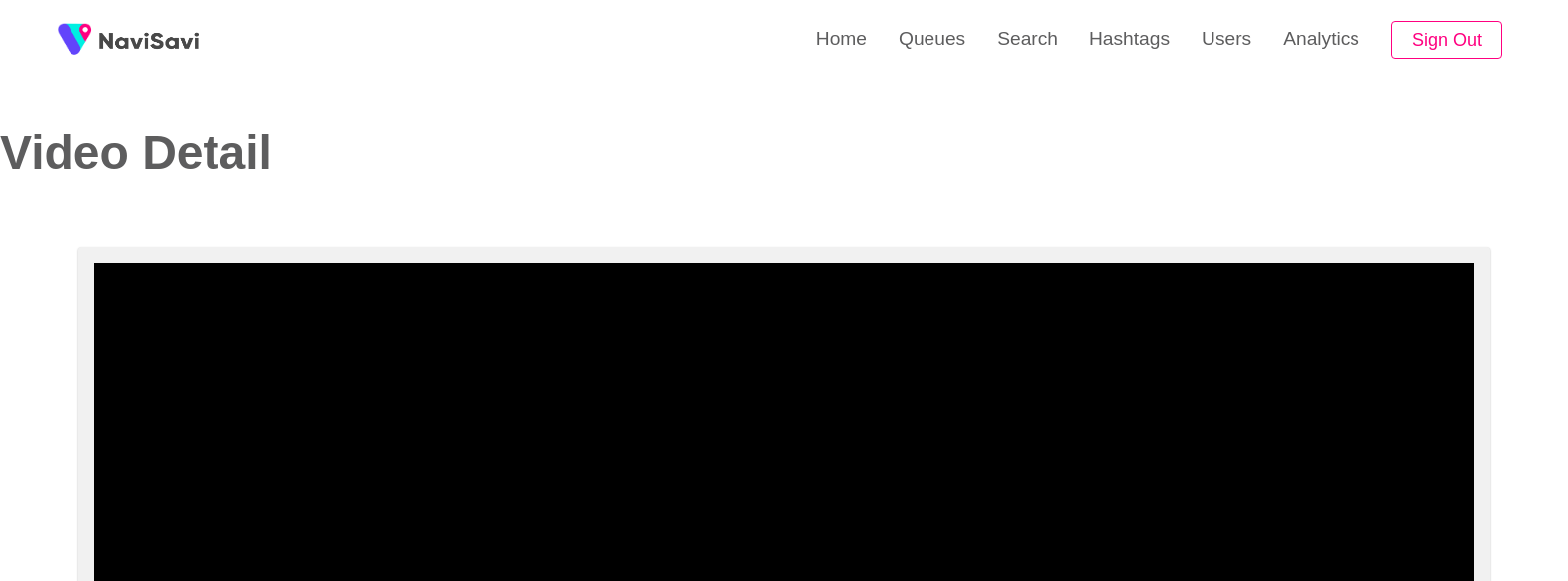 click at bounding box center [784, 511] 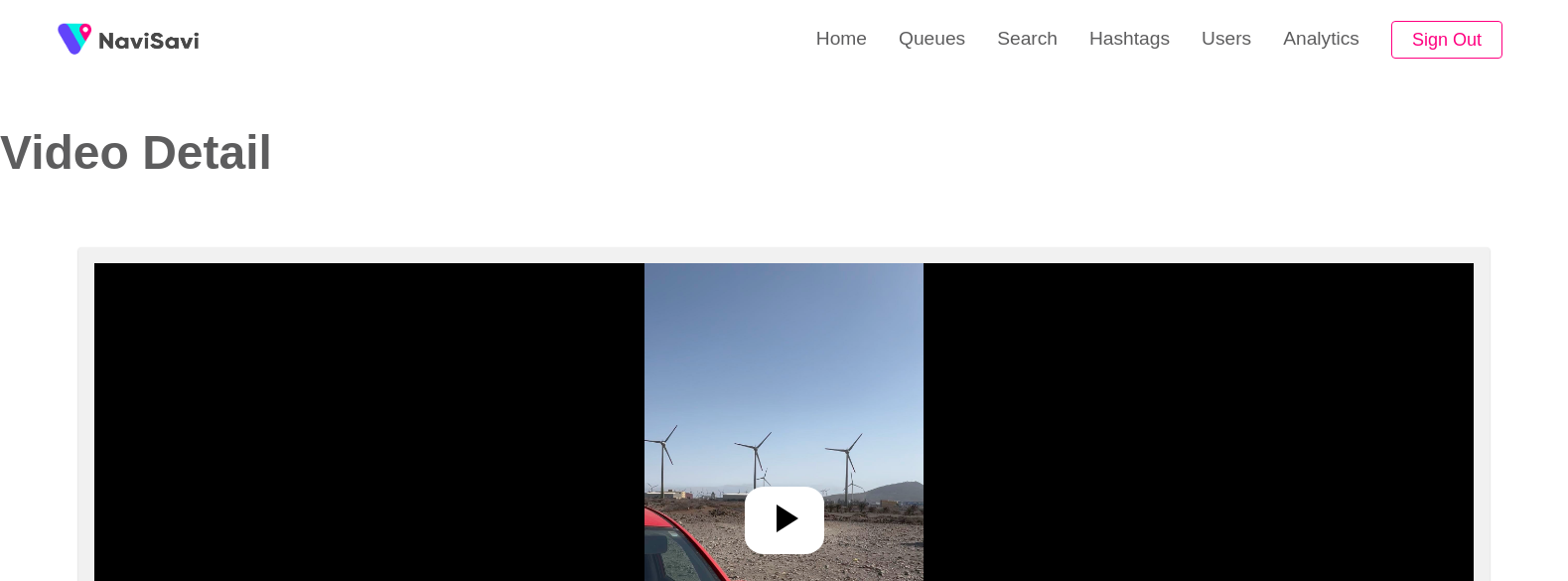 select on "**********" 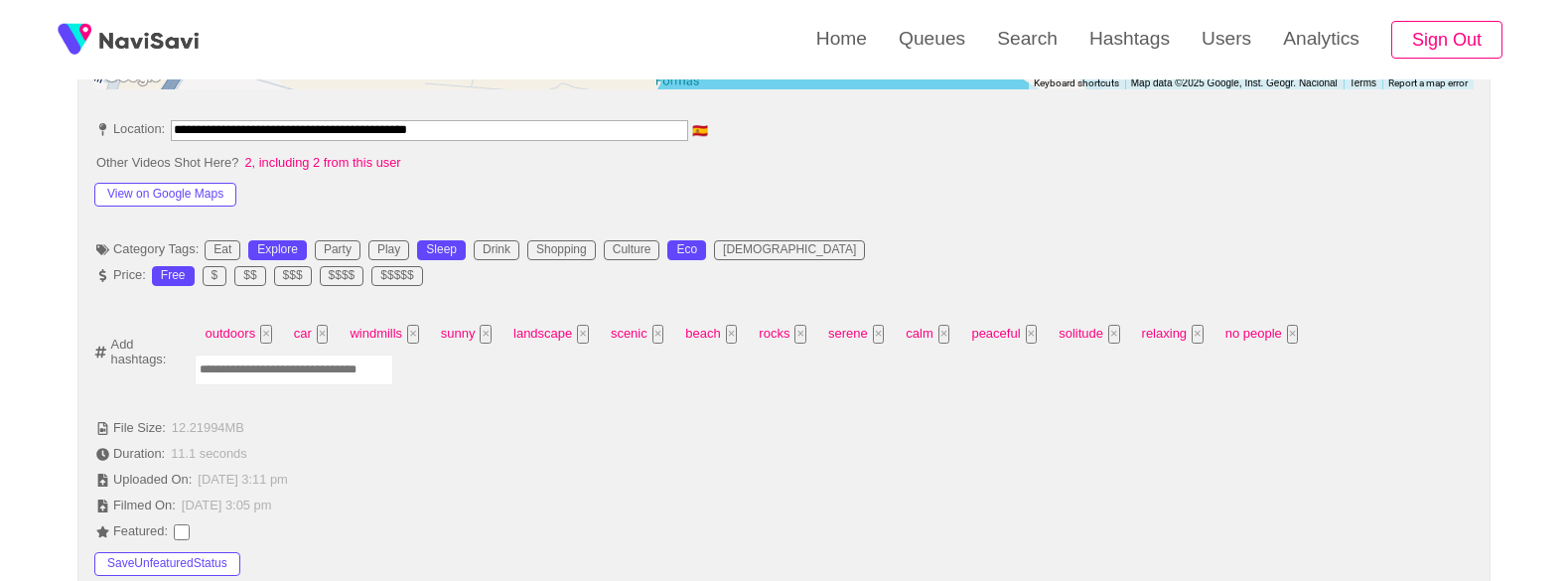 scroll, scrollTop: 1047, scrollLeft: 0, axis: vertical 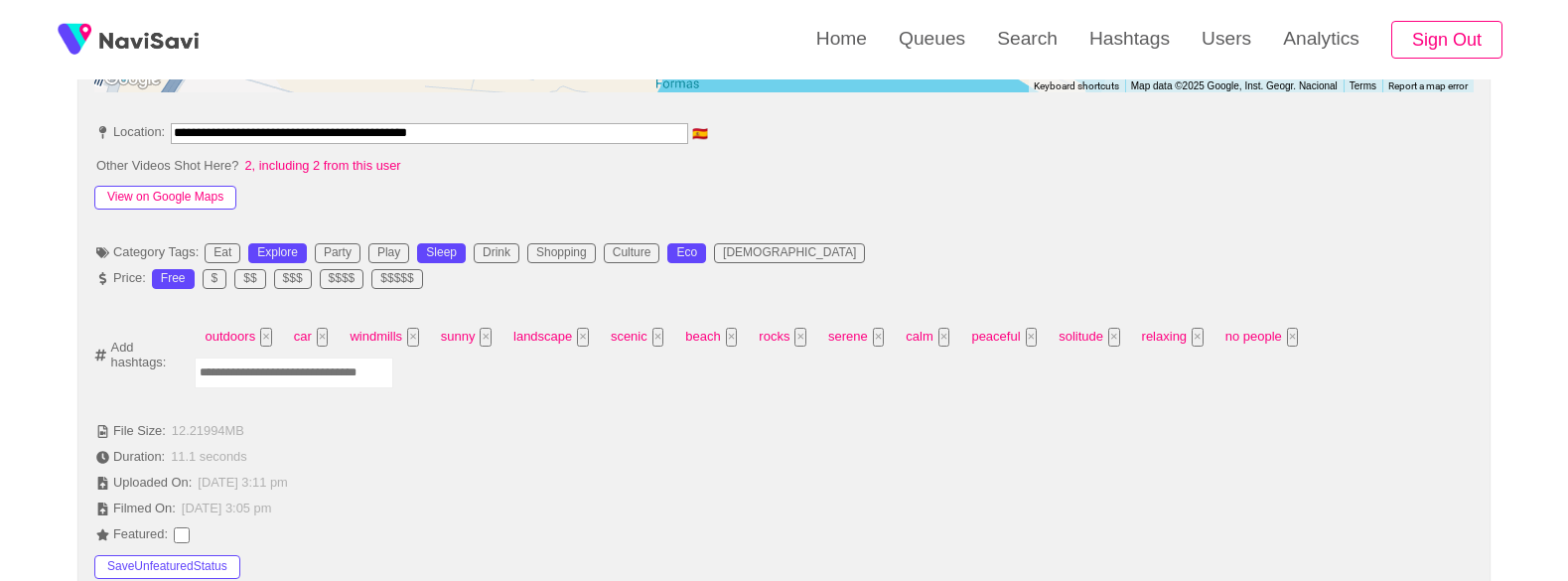 click on "View on Google Maps" at bounding box center [165, 198] 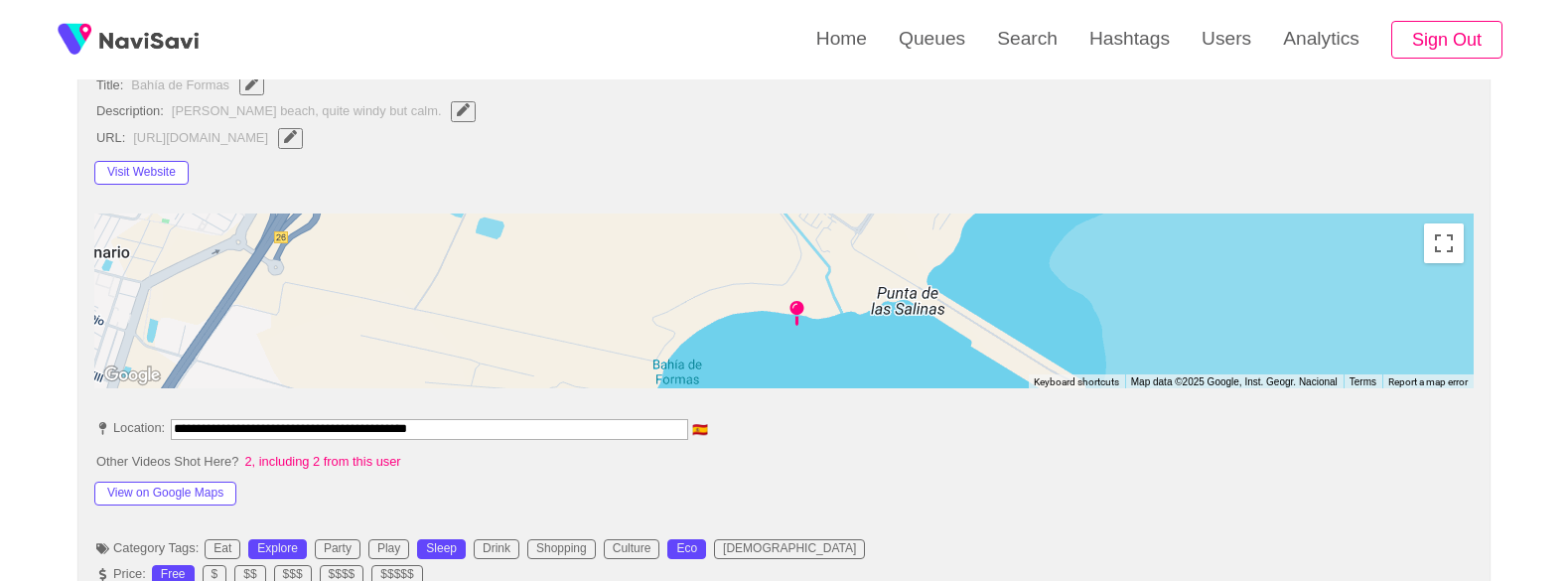 scroll, scrollTop: 750, scrollLeft: 0, axis: vertical 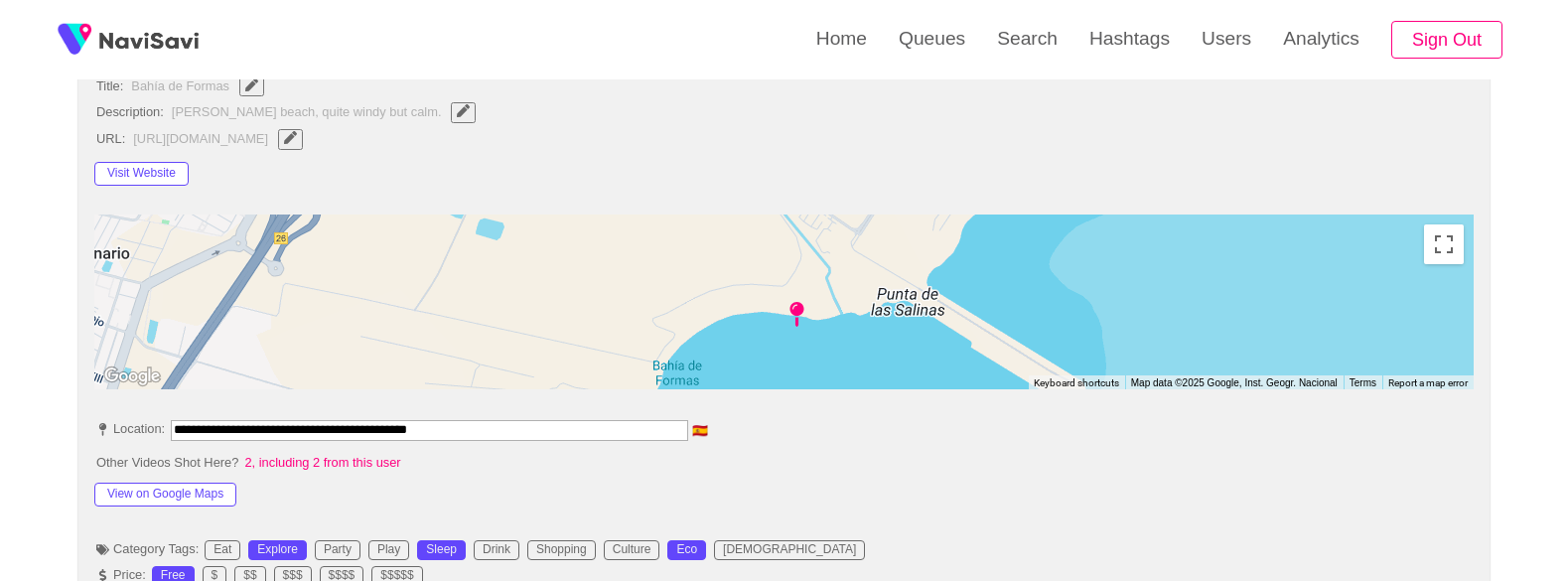 drag, startPoint x: 472, startPoint y: 427, endPoint x: 26, endPoint y: 404, distance: 446.5927 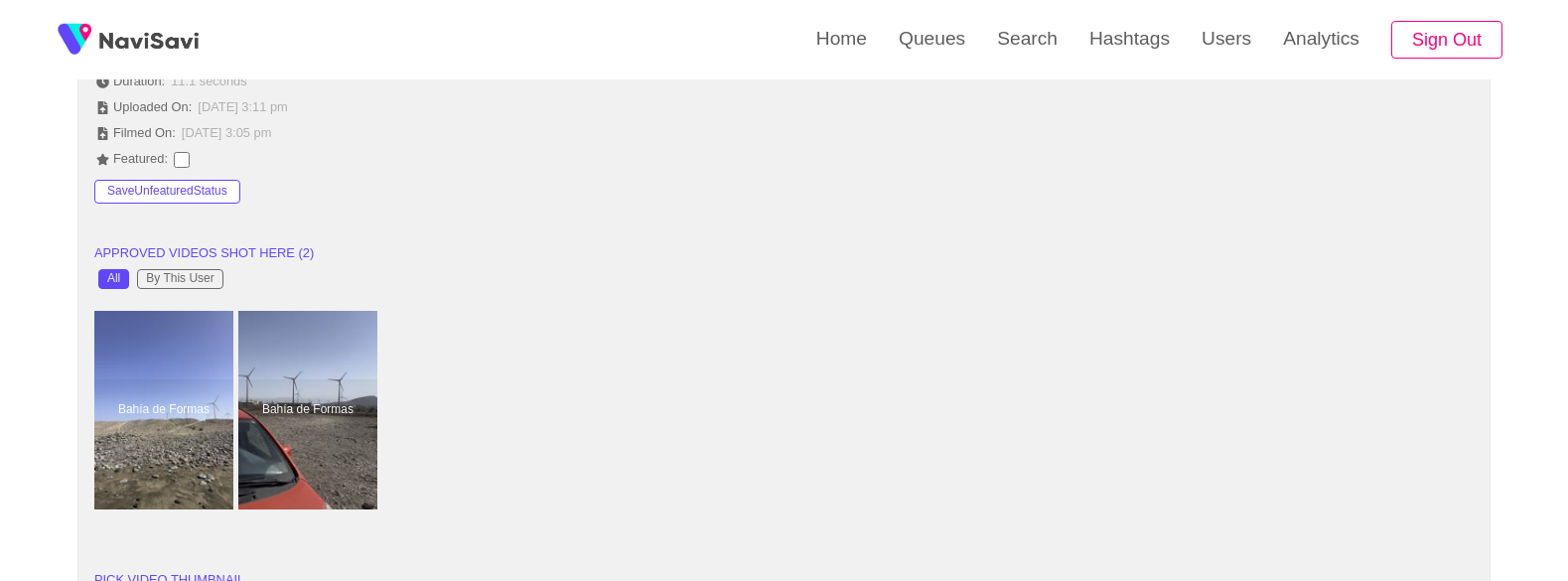 scroll, scrollTop: 1420, scrollLeft: 0, axis: vertical 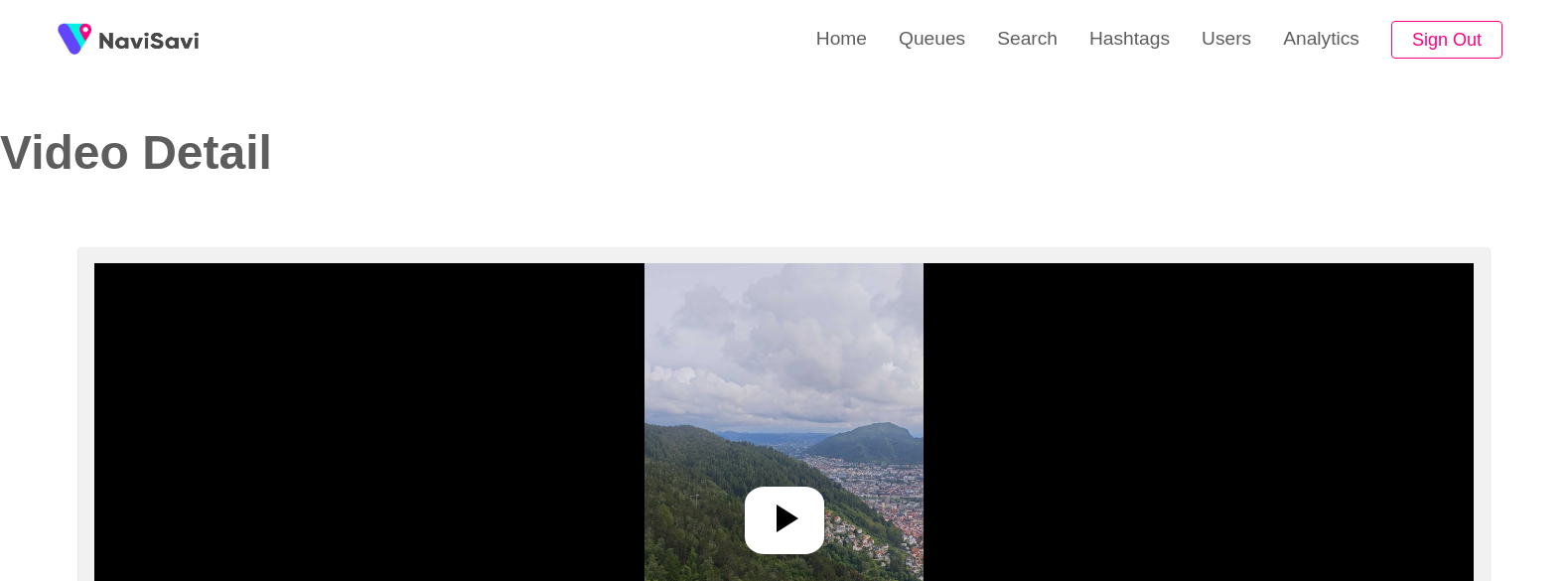 select on "**********" 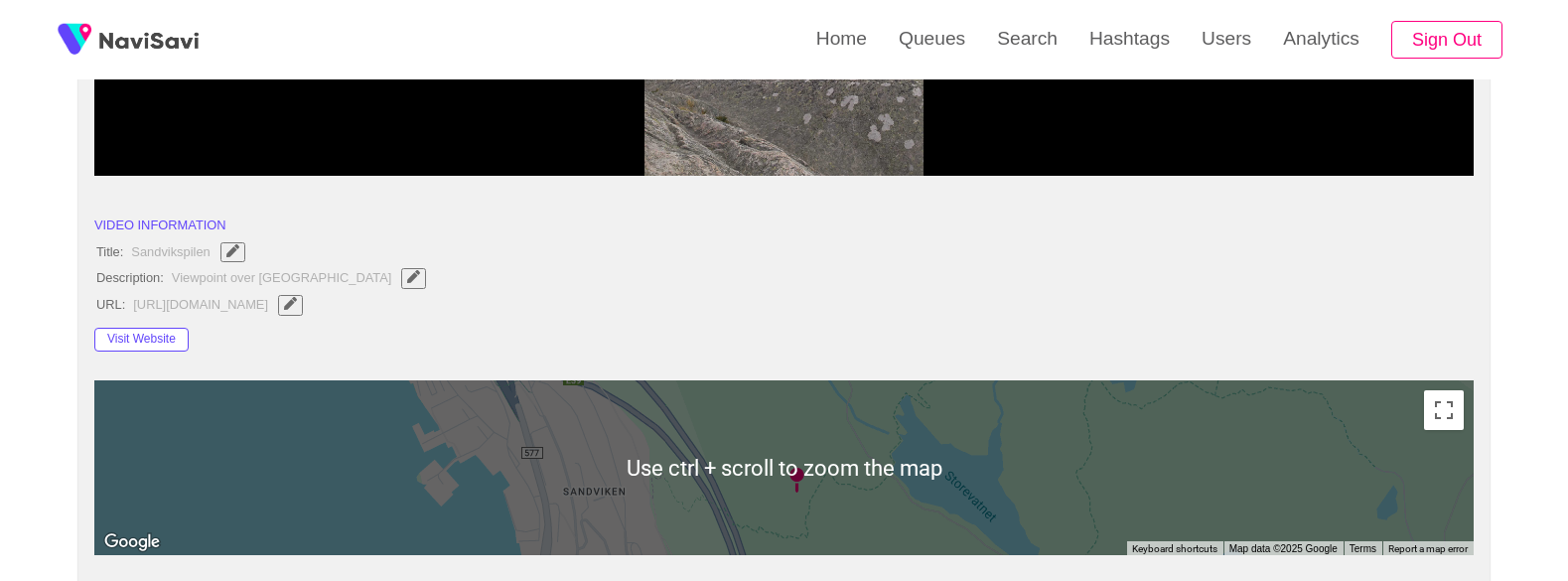 scroll, scrollTop: 870, scrollLeft: 0, axis: vertical 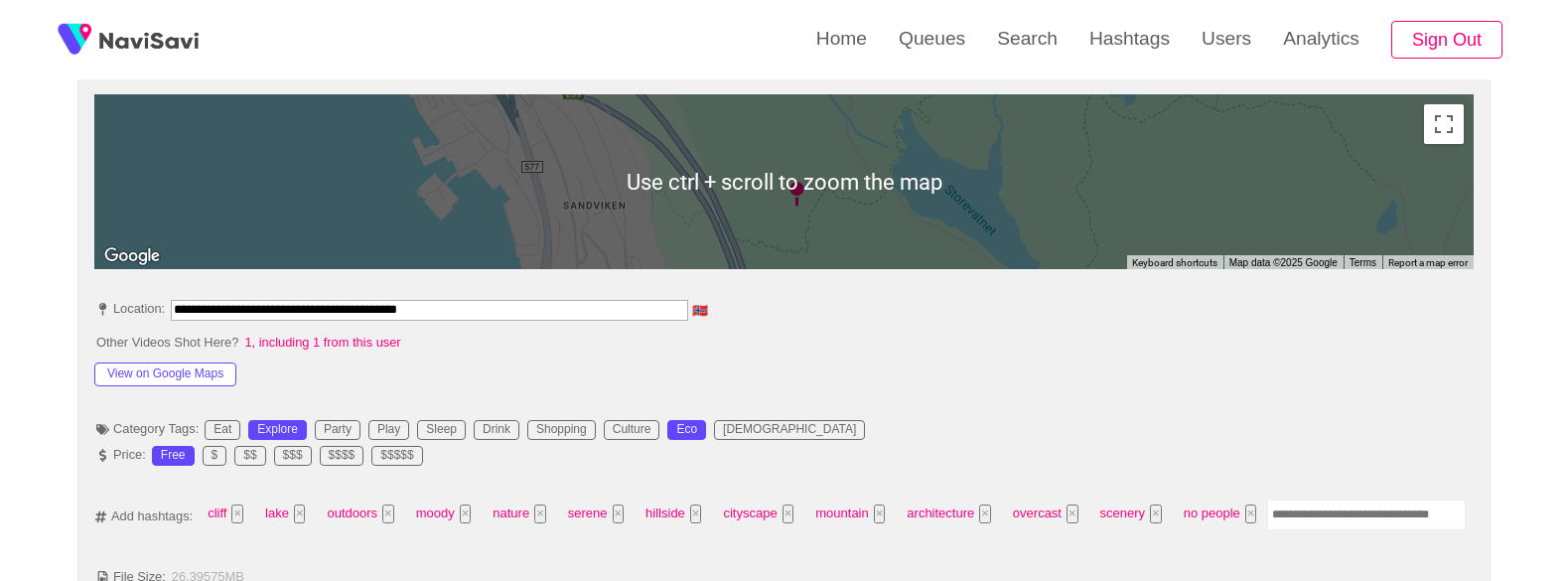 click on "**********" at bounding box center [429, 310] 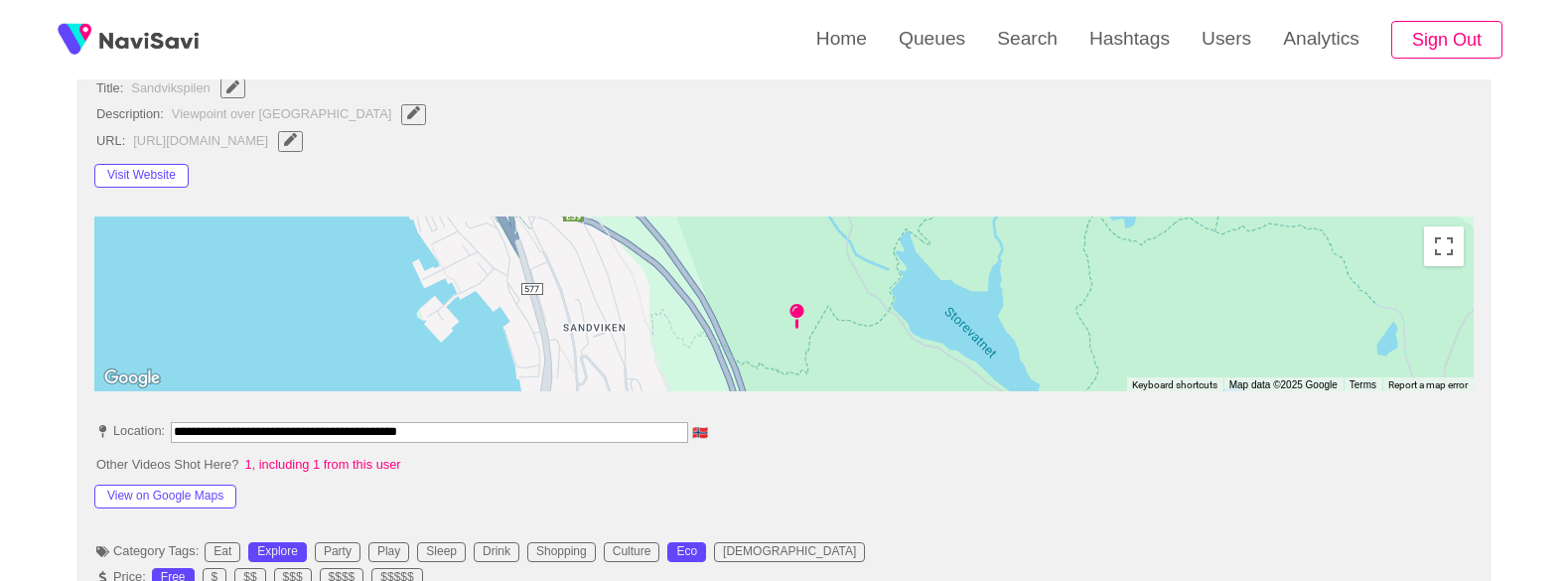 scroll, scrollTop: 747, scrollLeft: 0, axis: vertical 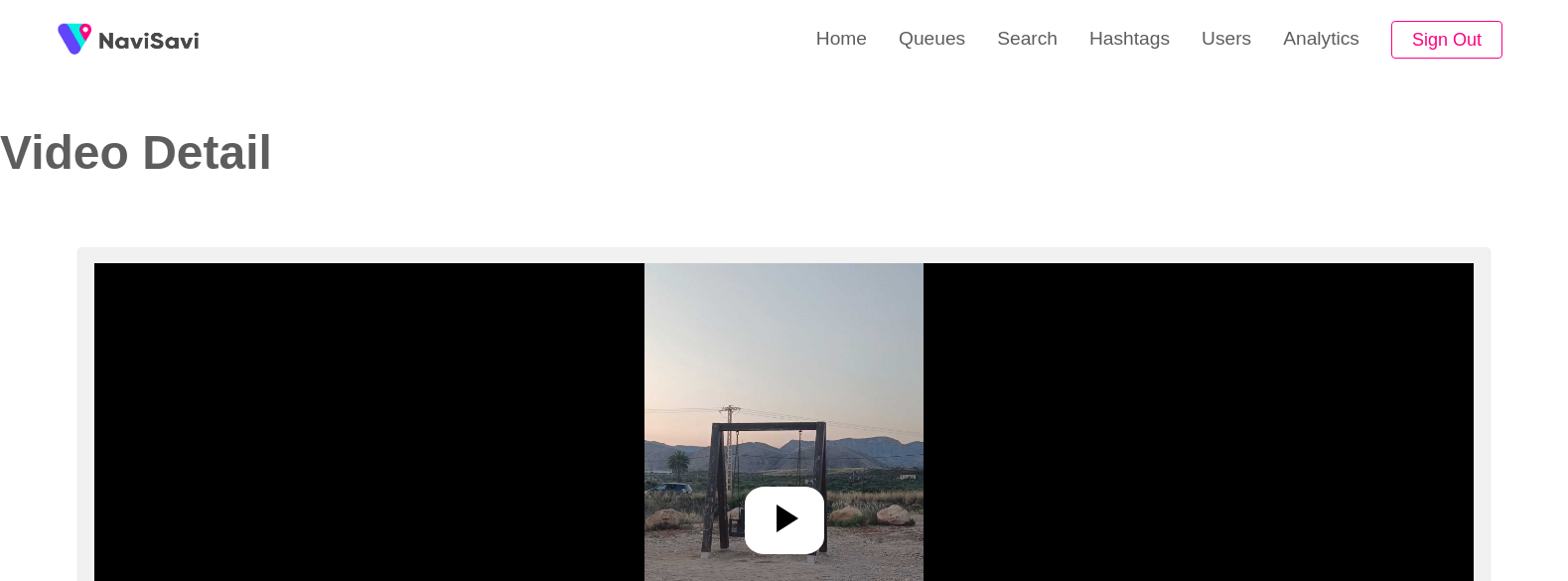 select on "**********" 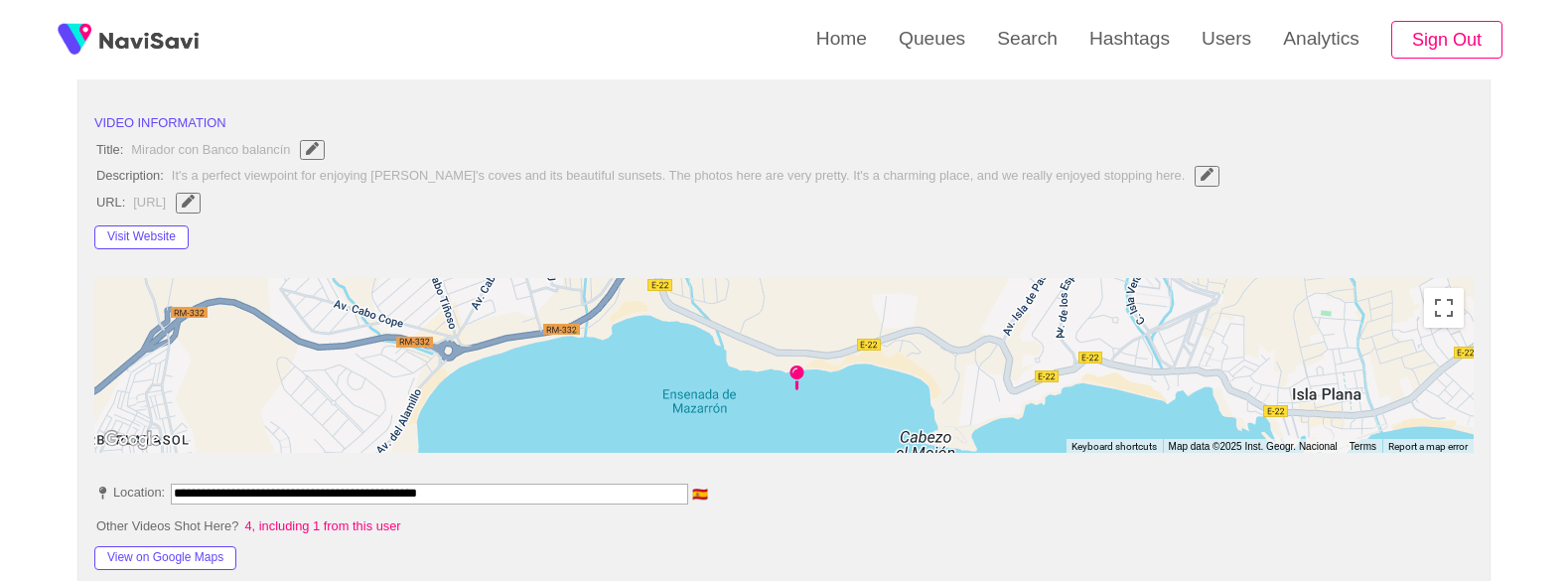 scroll, scrollTop: 685, scrollLeft: 0, axis: vertical 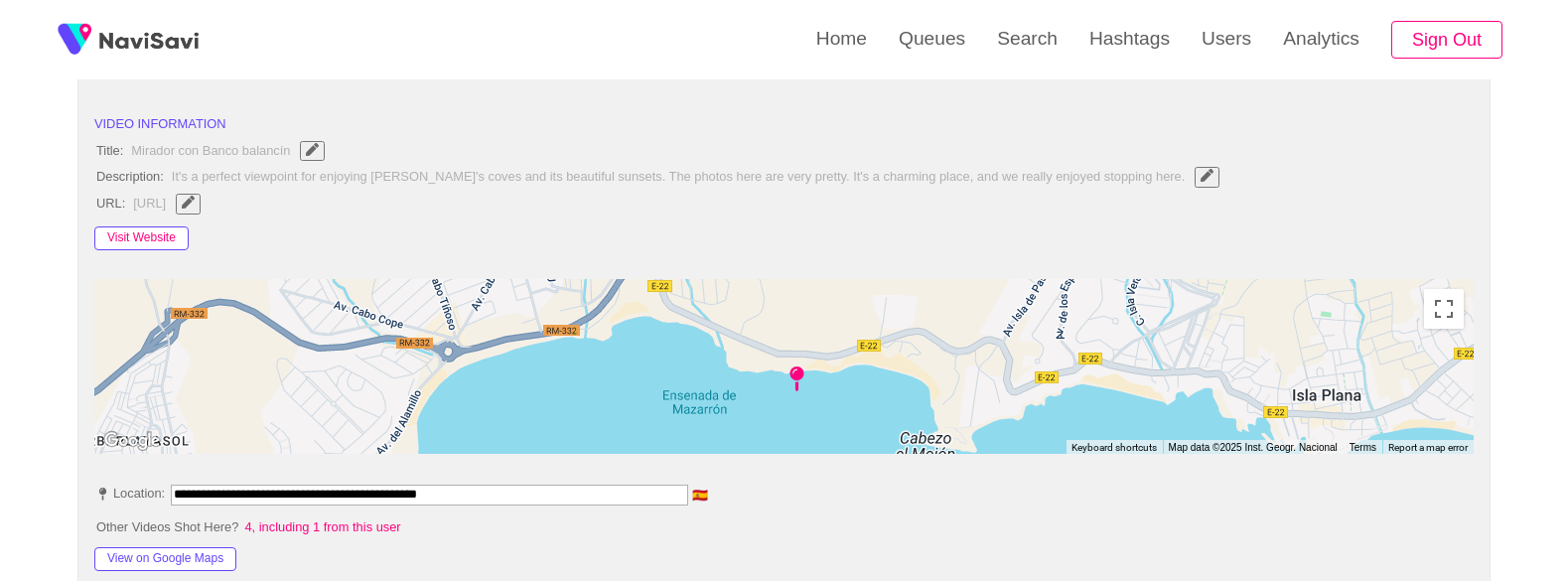 click on "Visit Website" at bounding box center [141, 238] 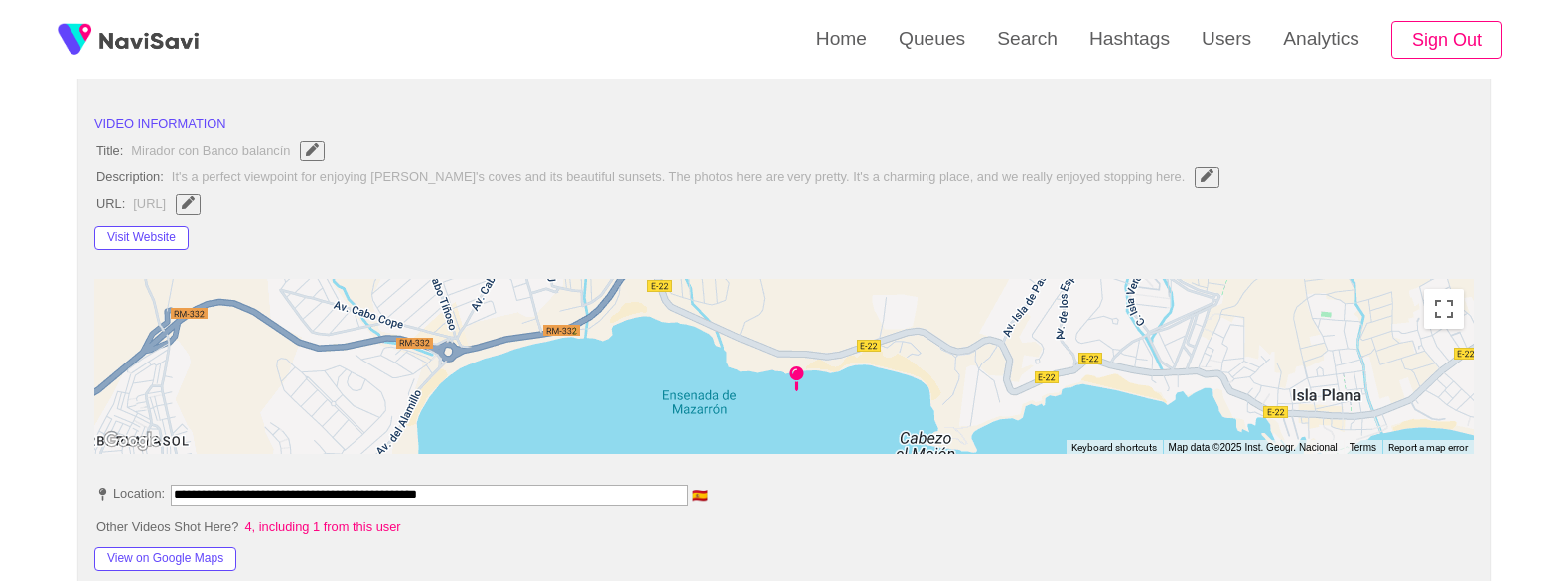 click at bounding box center (188, 202) 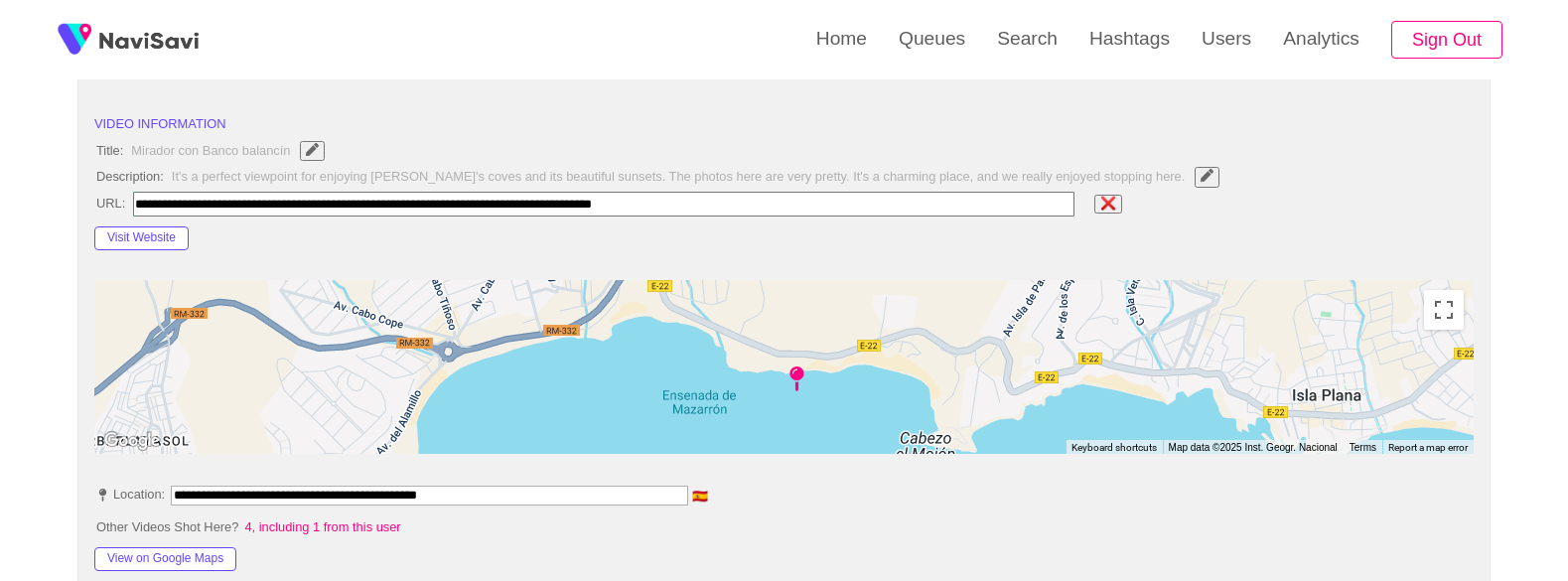 click on "**********" at bounding box center [429, 496] 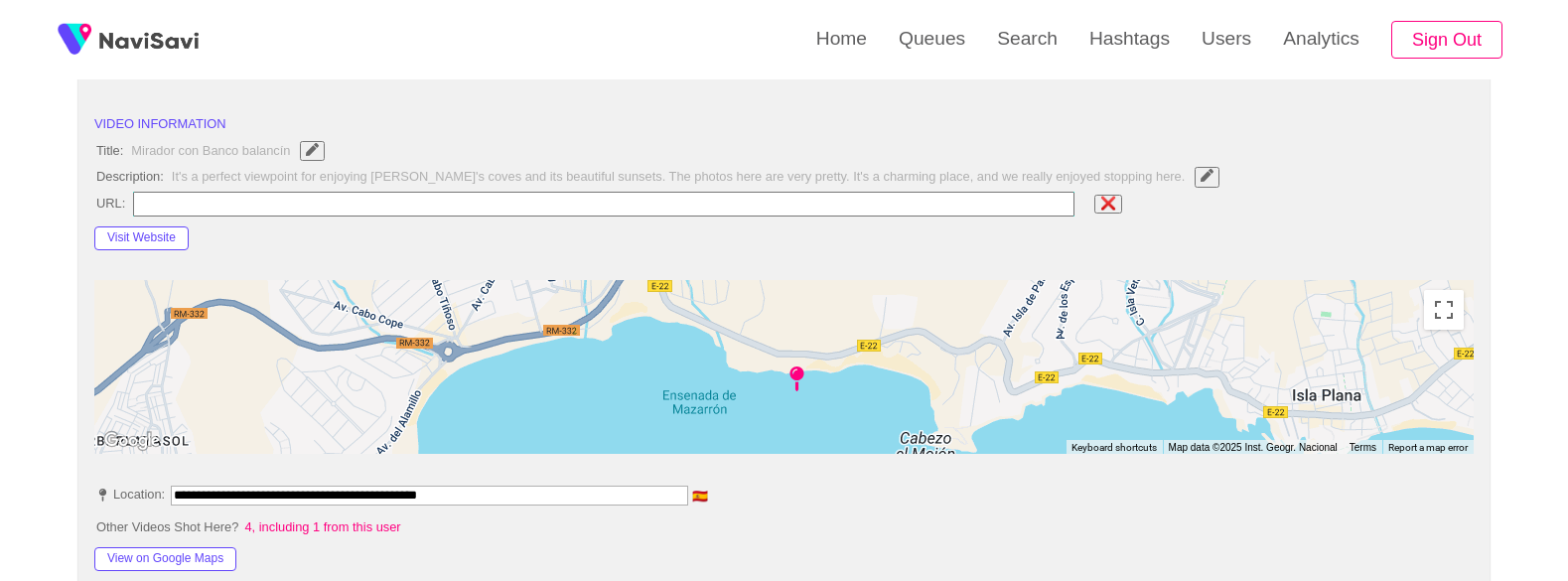 type 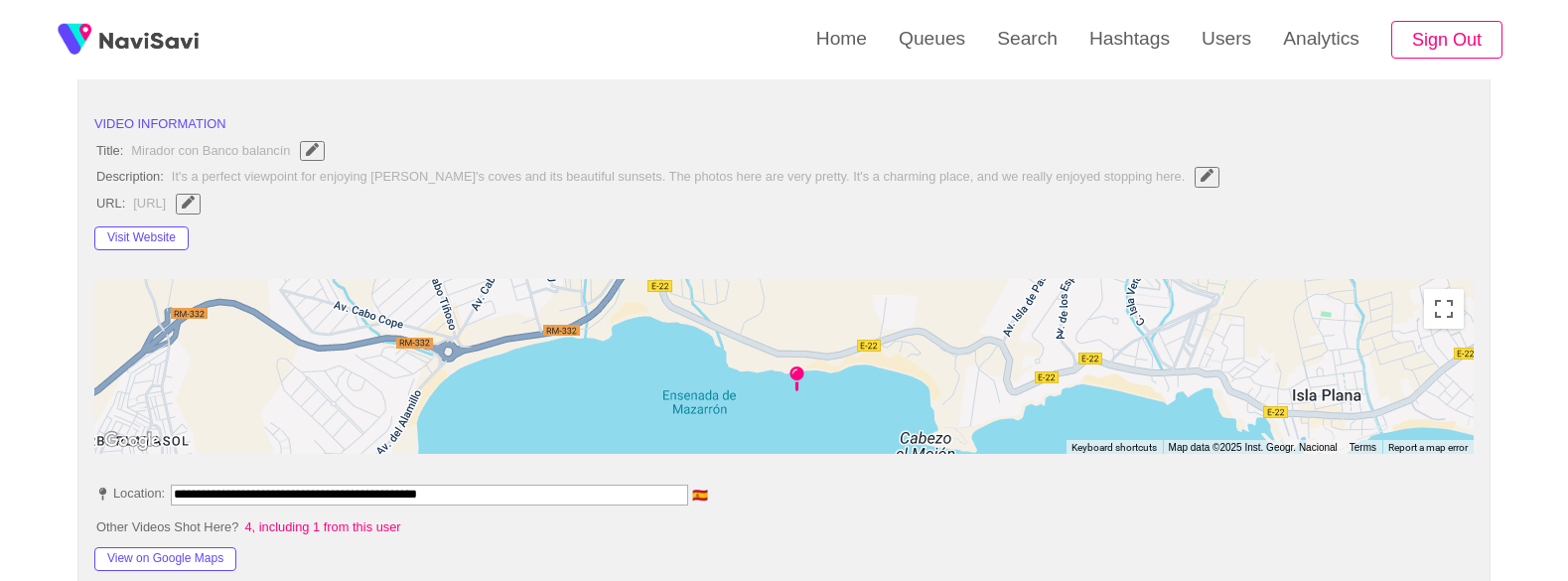 click at bounding box center (188, 202) 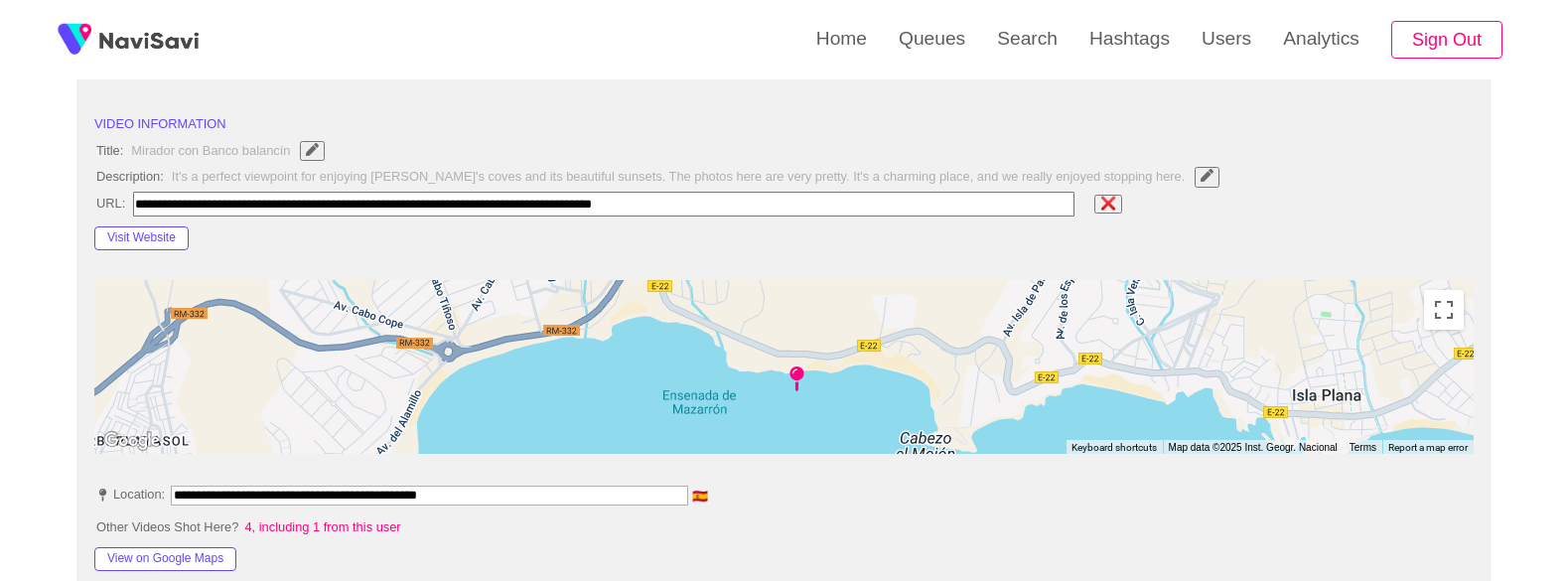 type 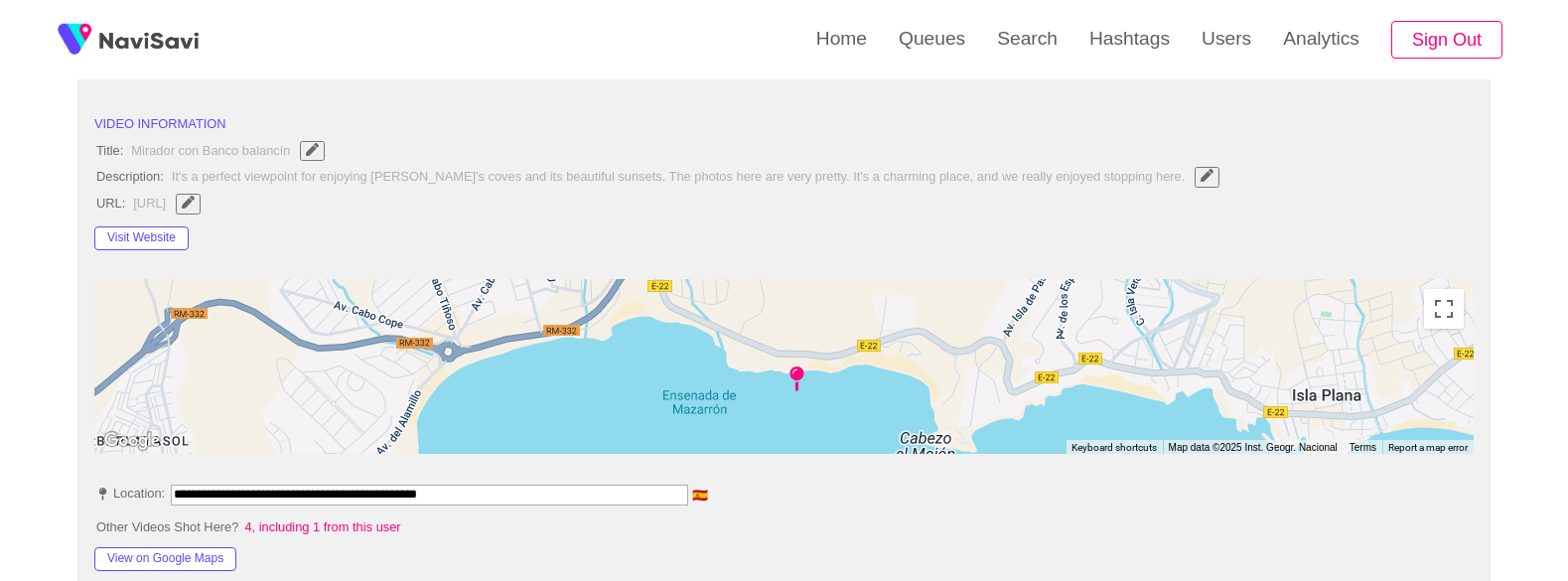 click 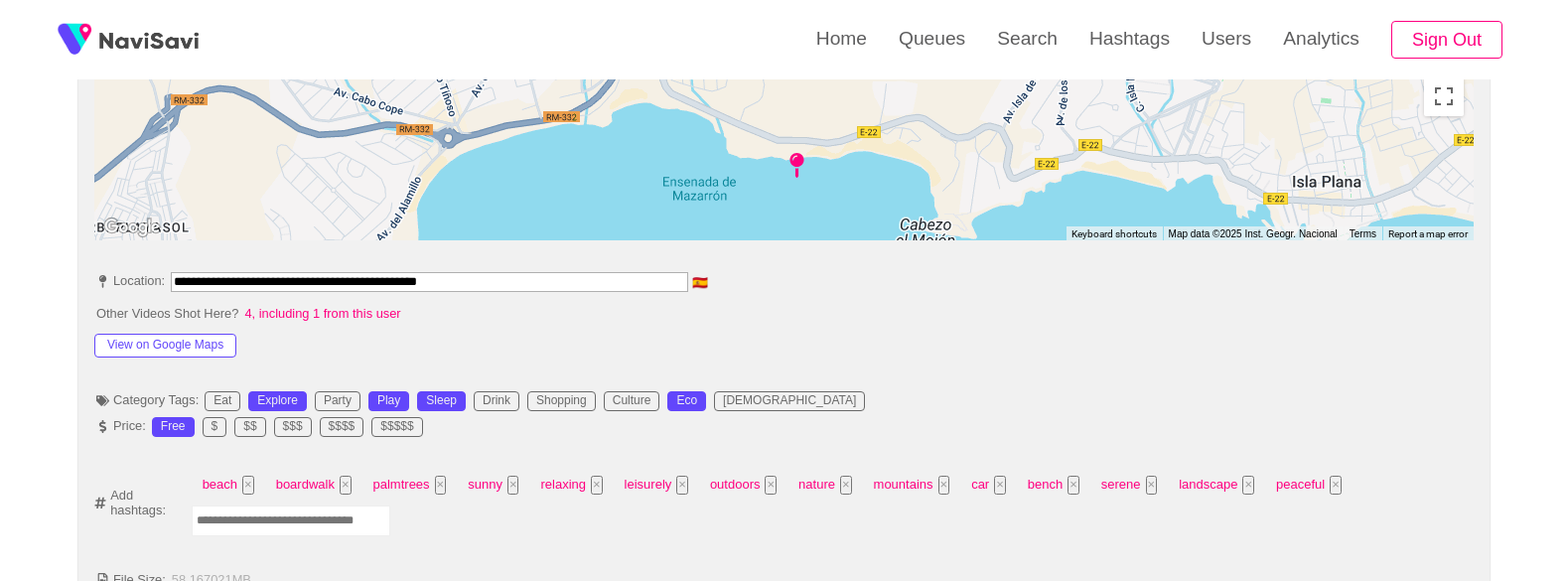 scroll, scrollTop: 907, scrollLeft: 0, axis: vertical 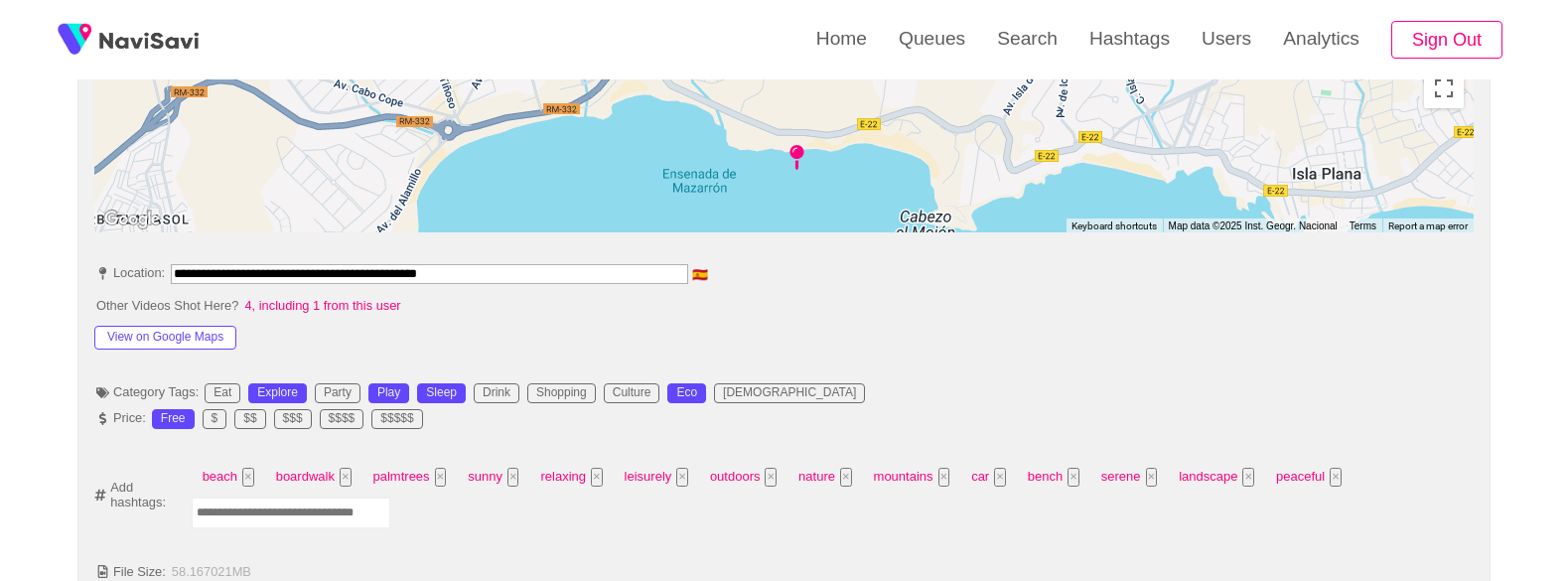 click on "**********" at bounding box center (429, 274) 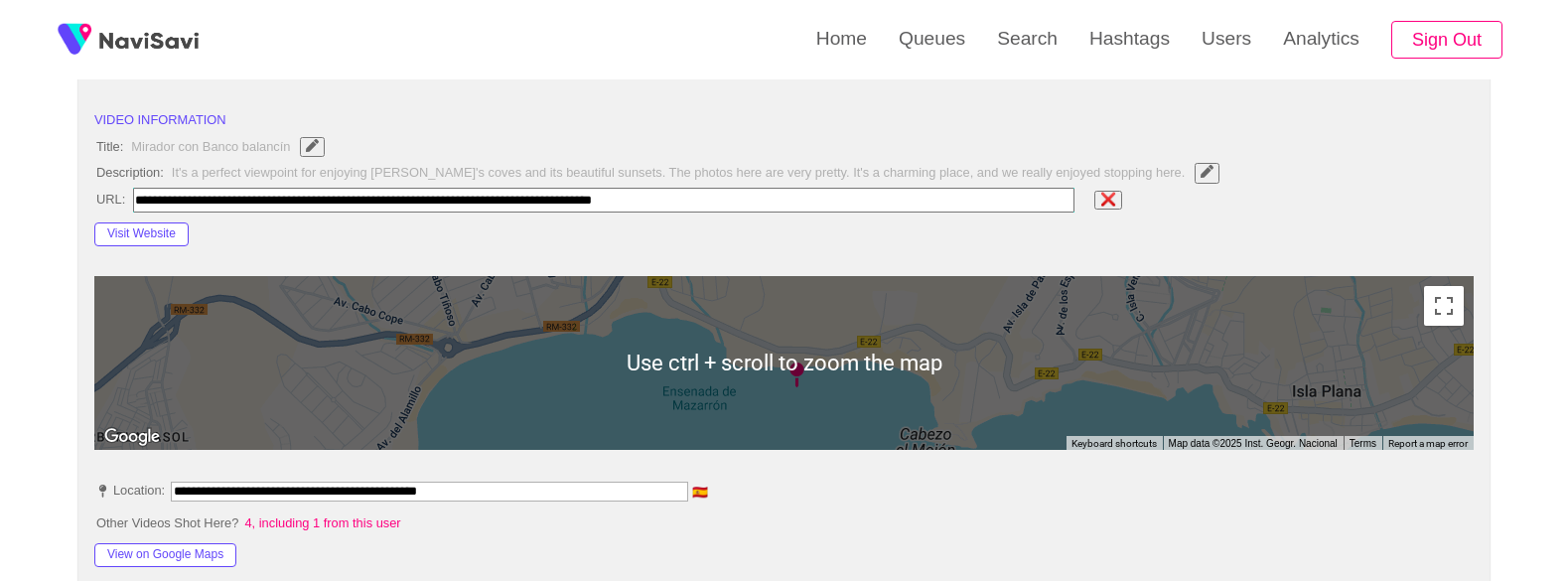 scroll, scrollTop: 688, scrollLeft: 0, axis: vertical 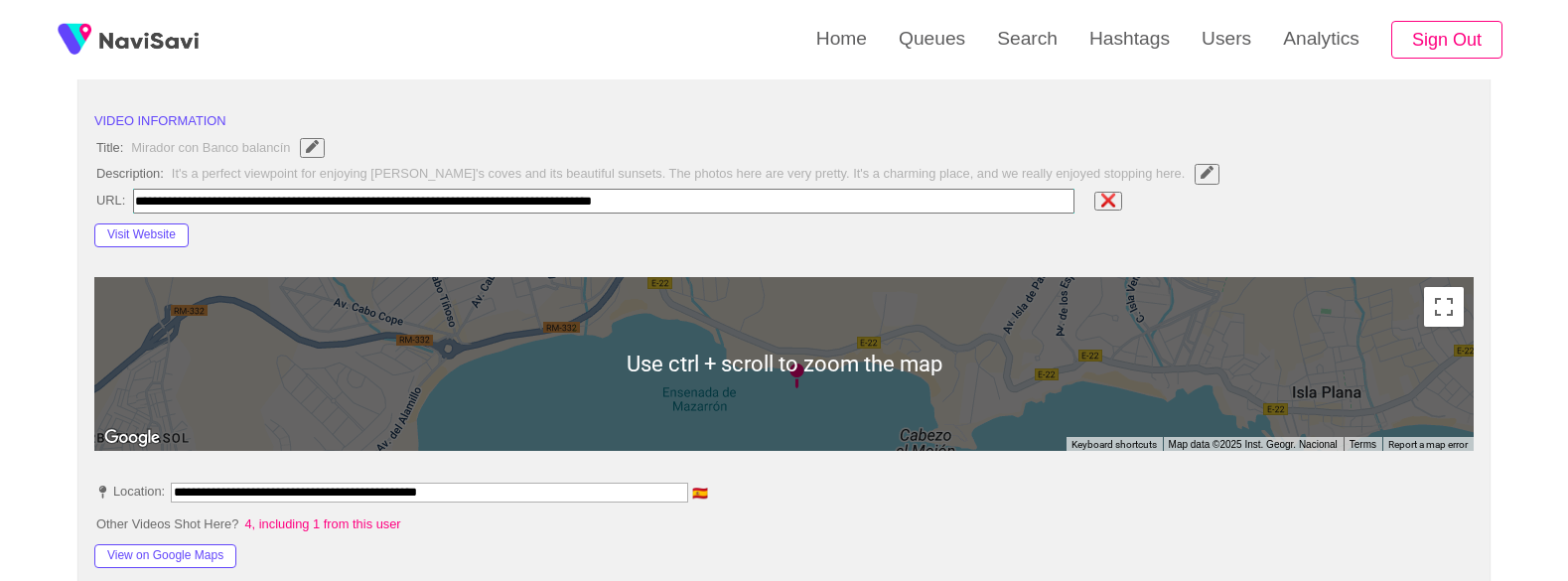 click at bounding box center (603, 201) 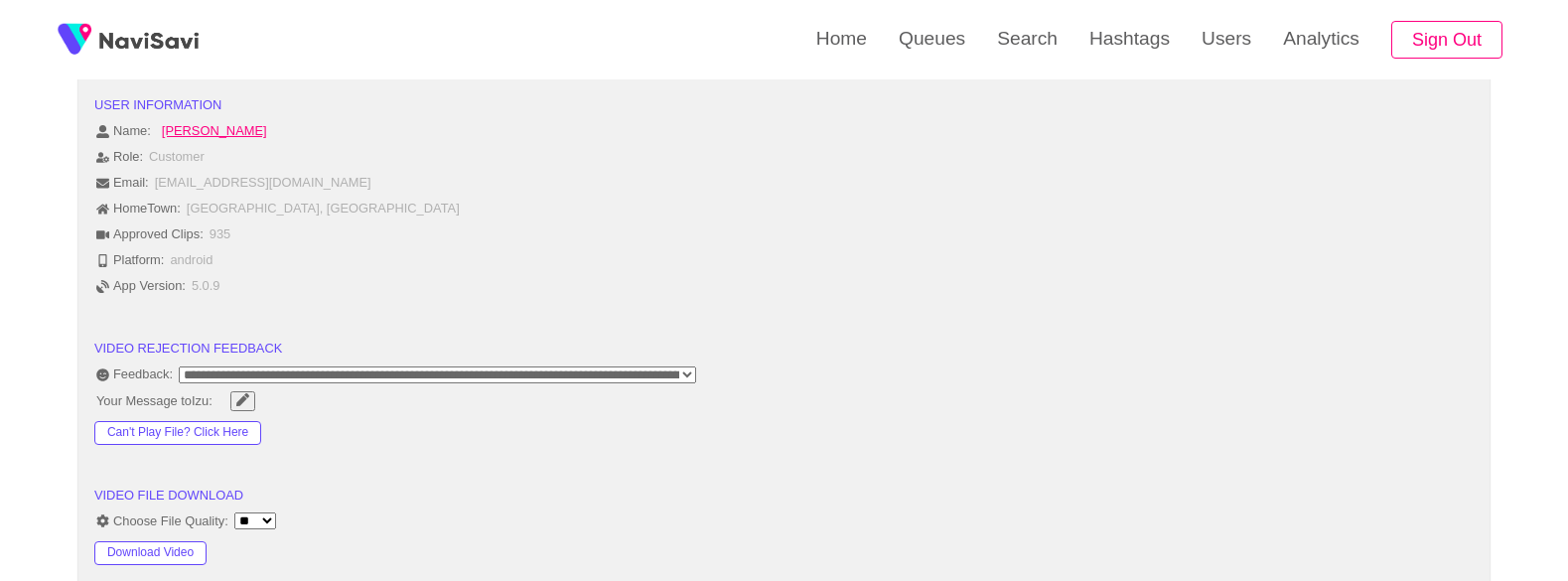 scroll, scrollTop: 2335, scrollLeft: 0, axis: vertical 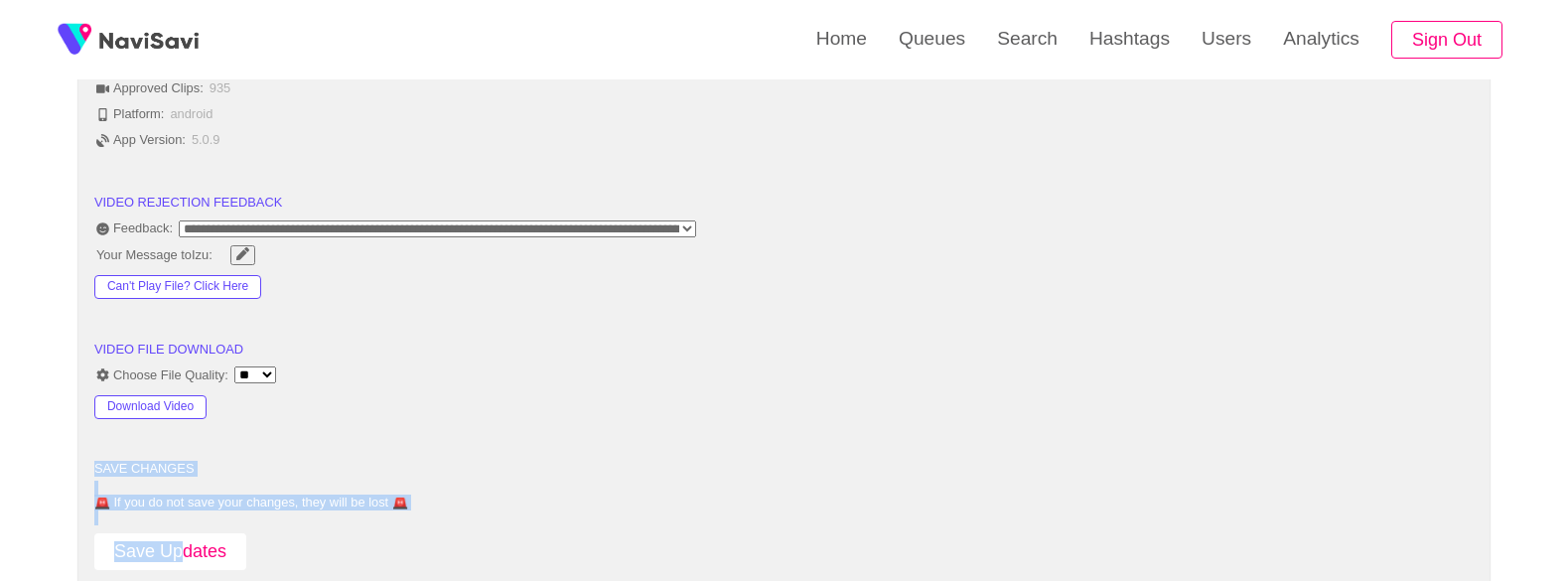 drag, startPoint x: 178, startPoint y: 485, endPoint x: 185, endPoint y: 544, distance: 59.4138 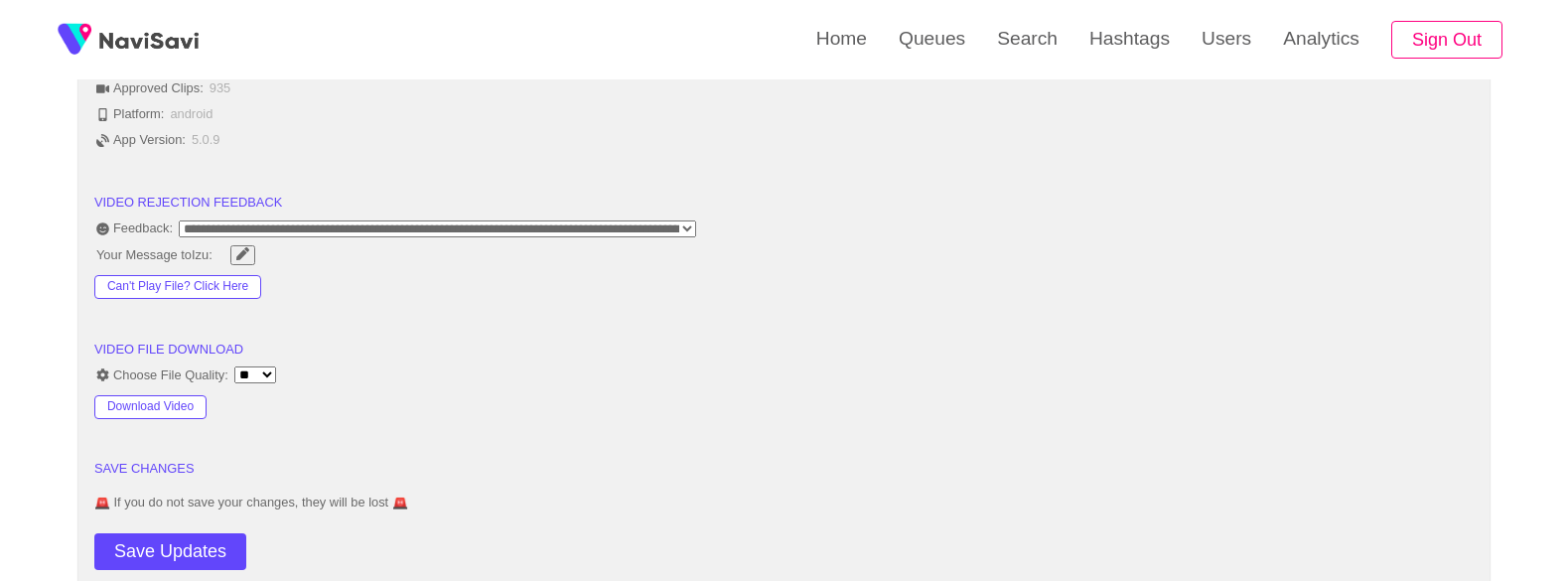 click on "SAVE CHANGES" at bounding box center (784, 470) 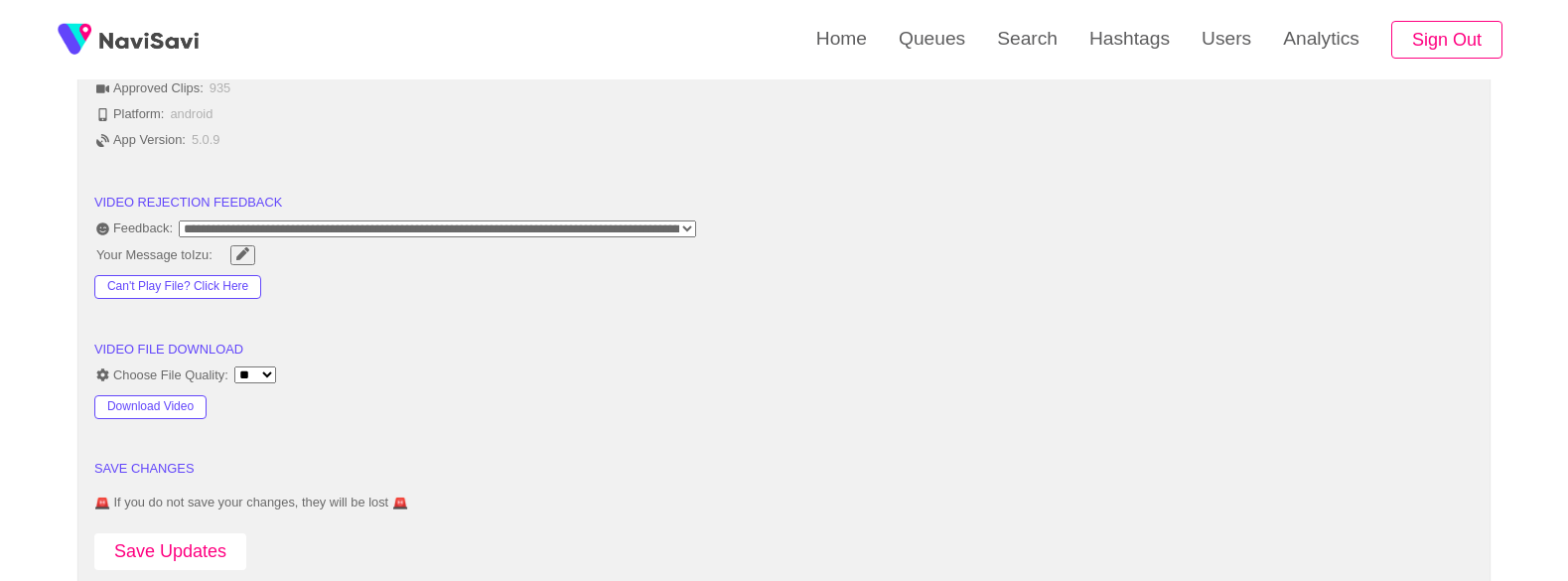 click on "Save Updates" at bounding box center (170, 551) 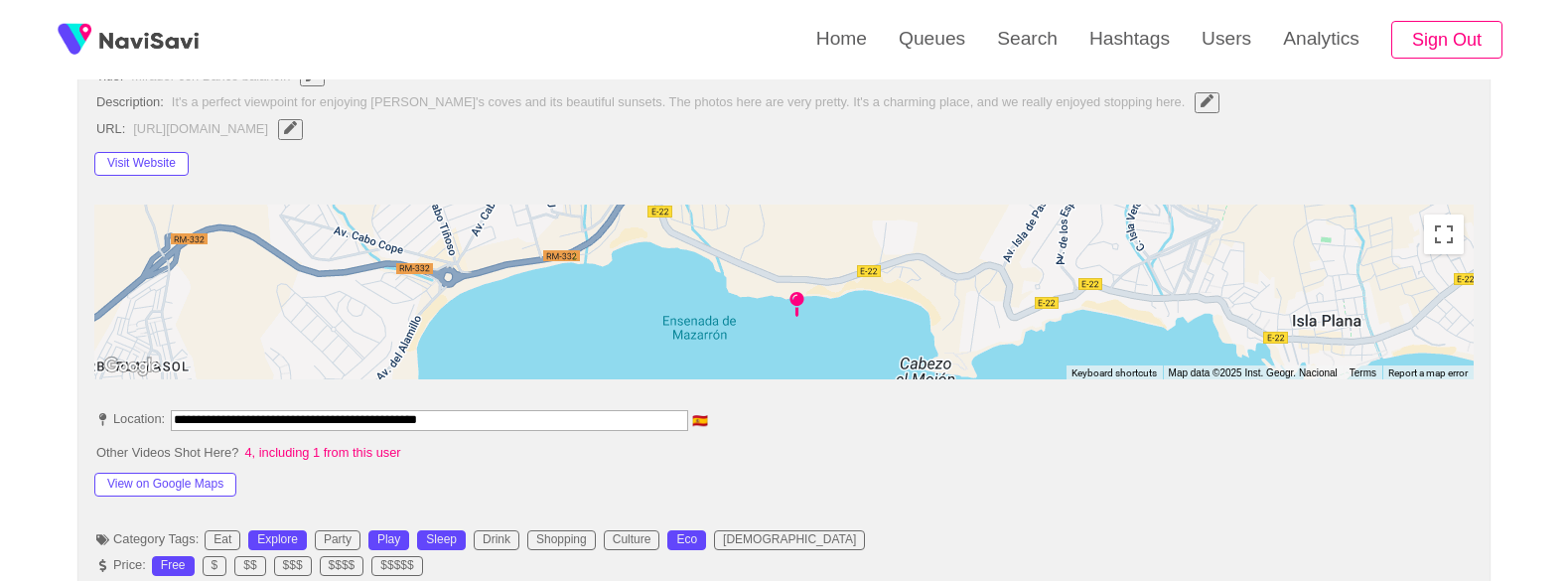 scroll, scrollTop: 761, scrollLeft: 0, axis: vertical 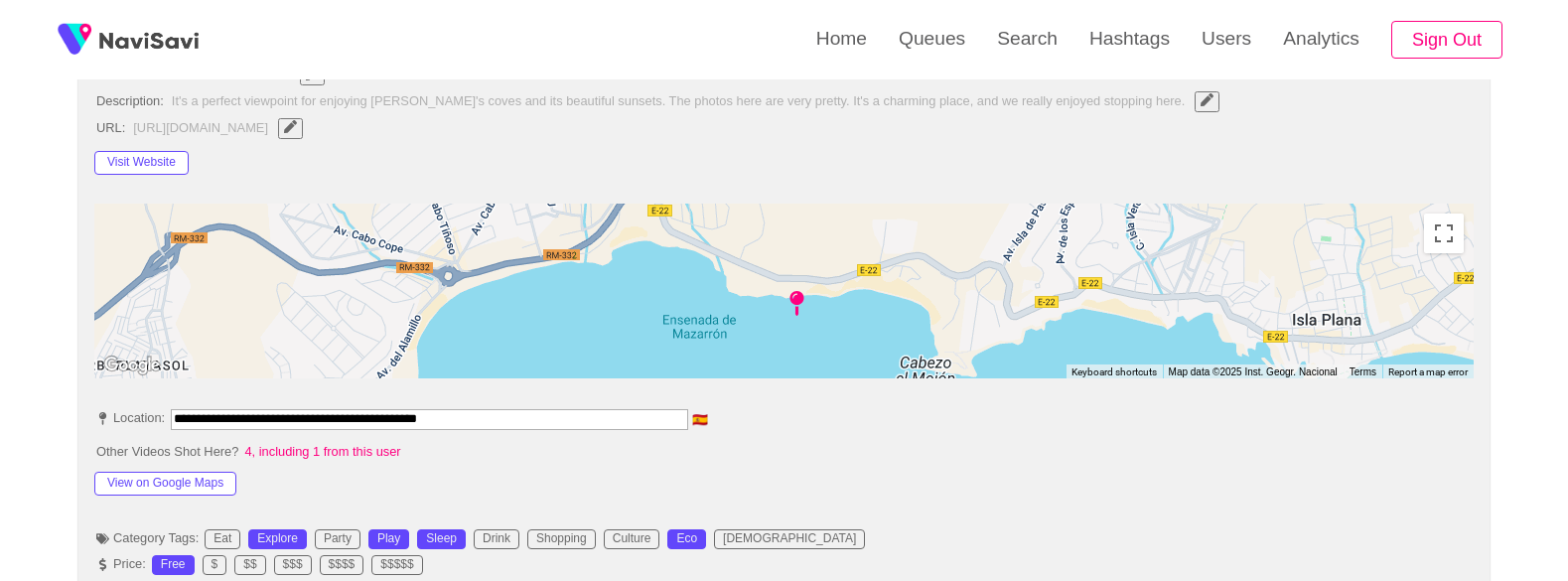 click on "**********" at bounding box center (429, 419) 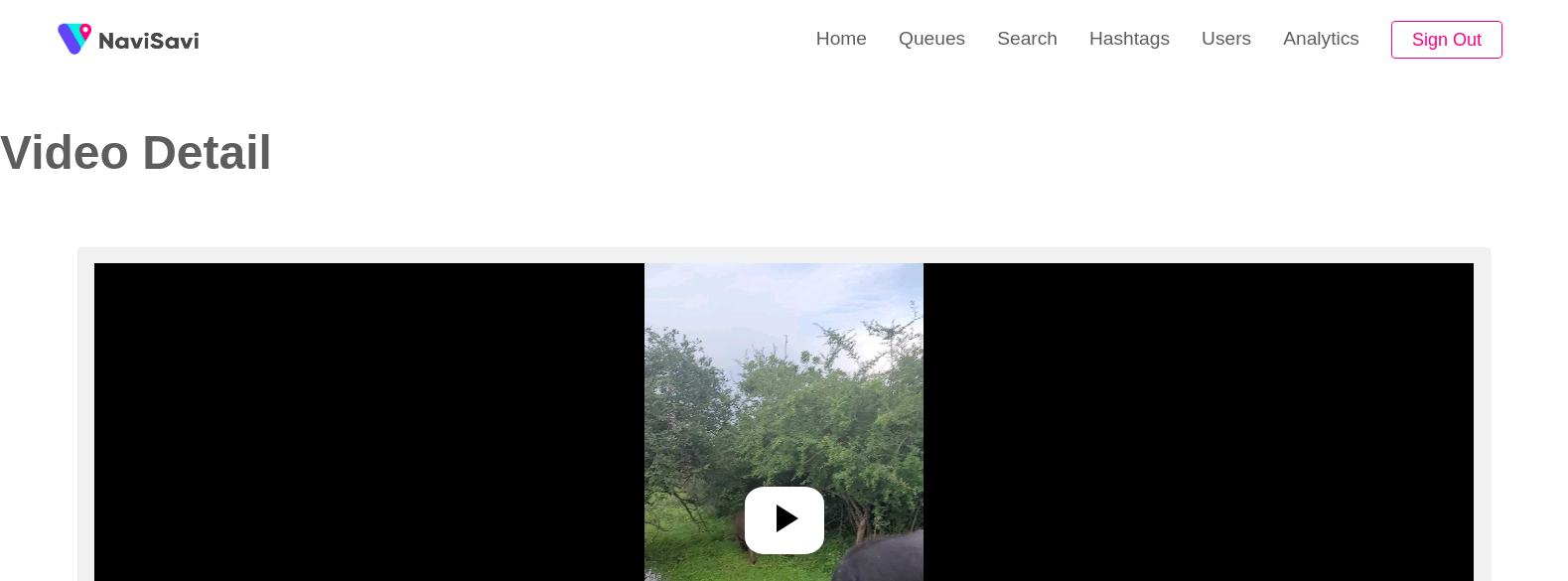select on "**********" 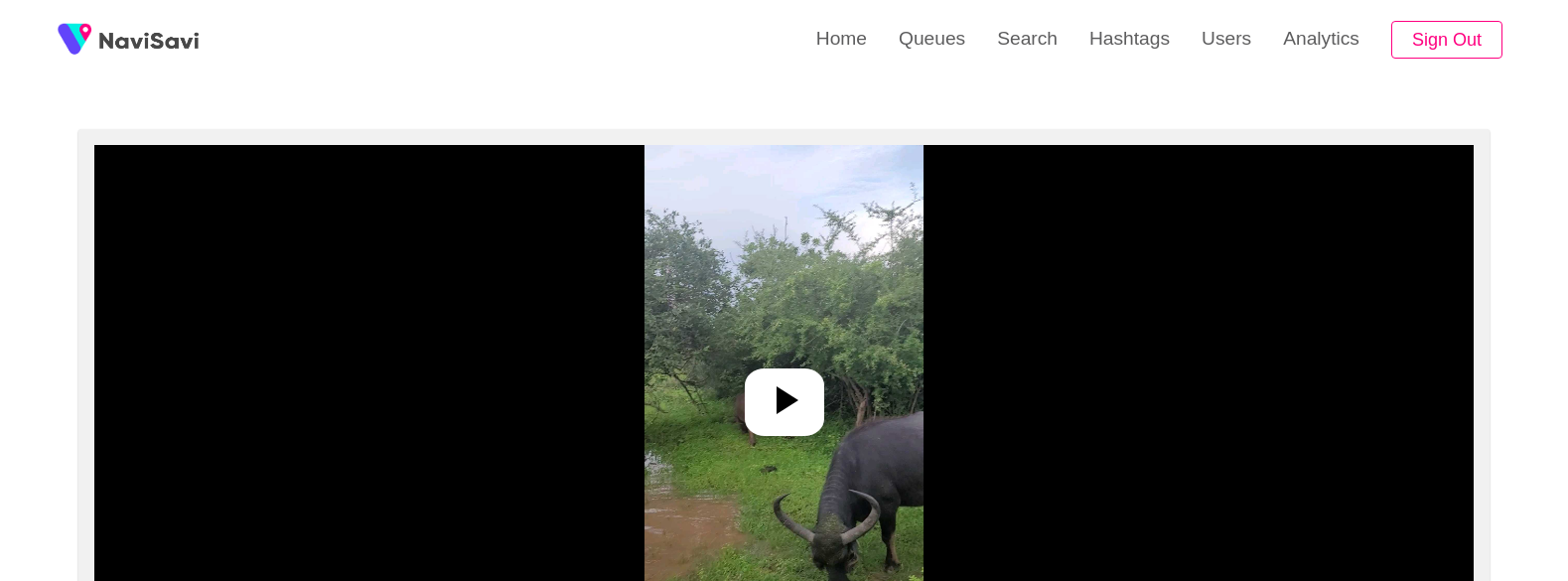 scroll, scrollTop: 117, scrollLeft: 0, axis: vertical 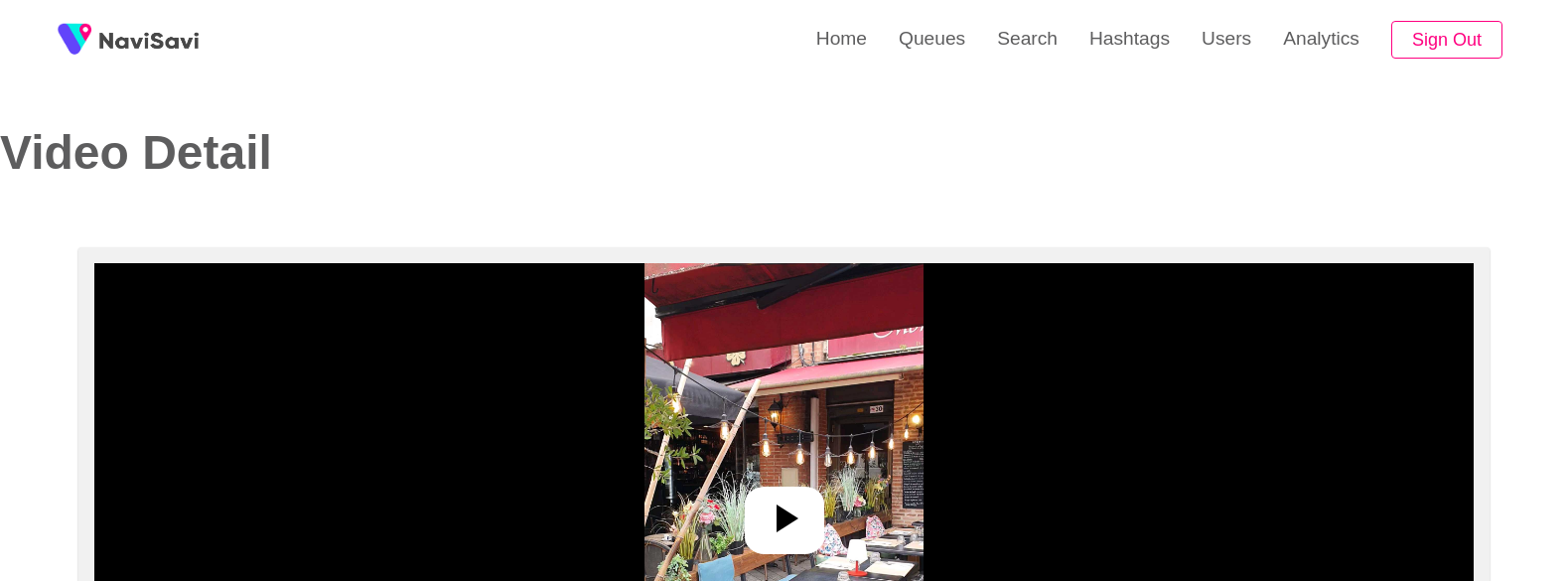 select on "**********" 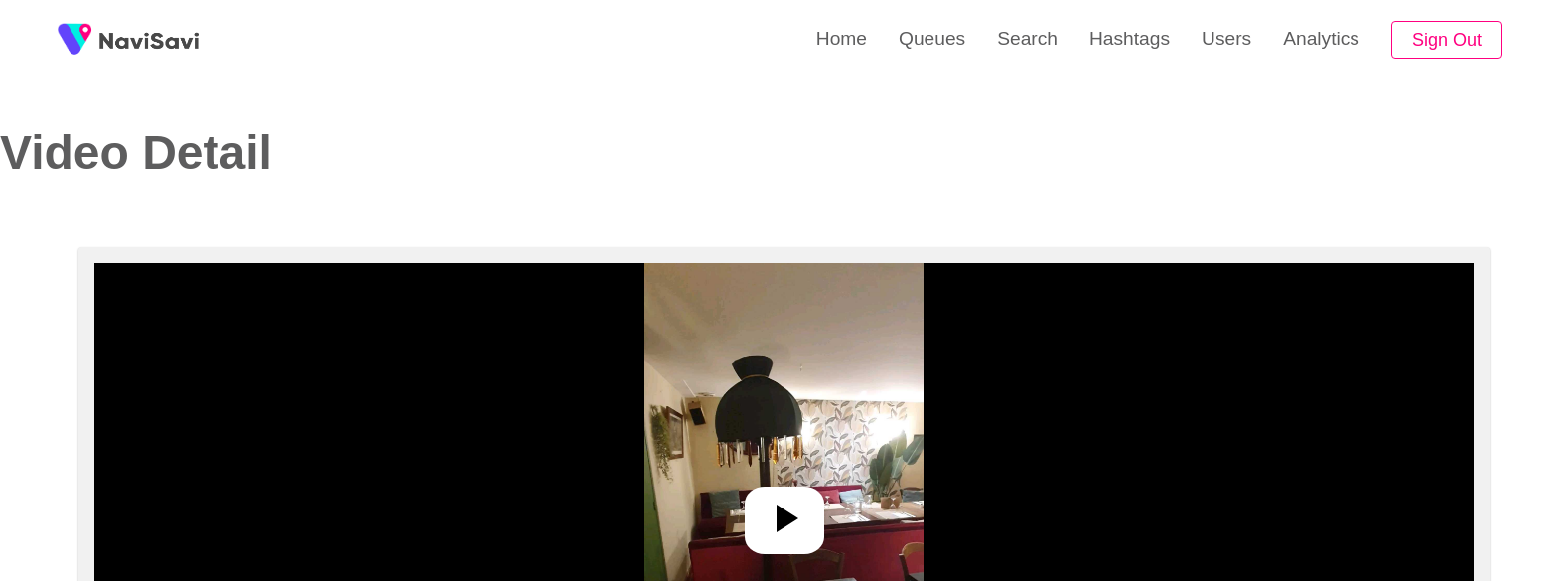 select on "**********" 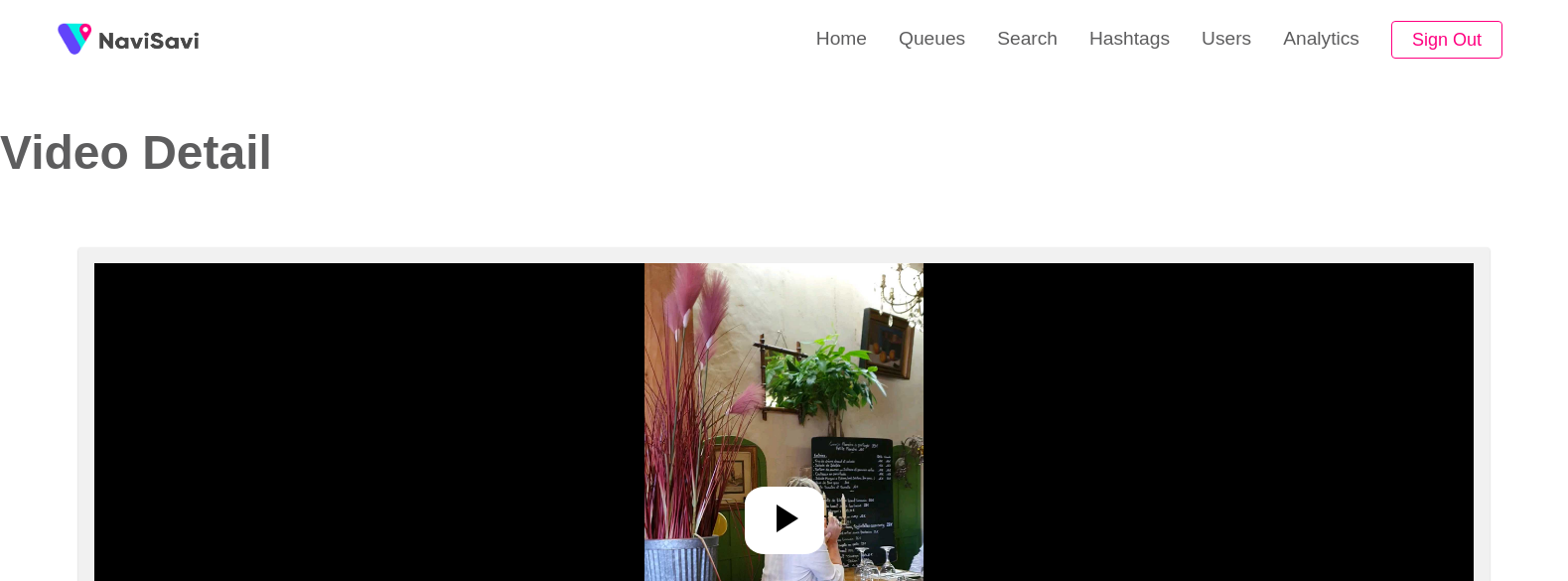 select on "**********" 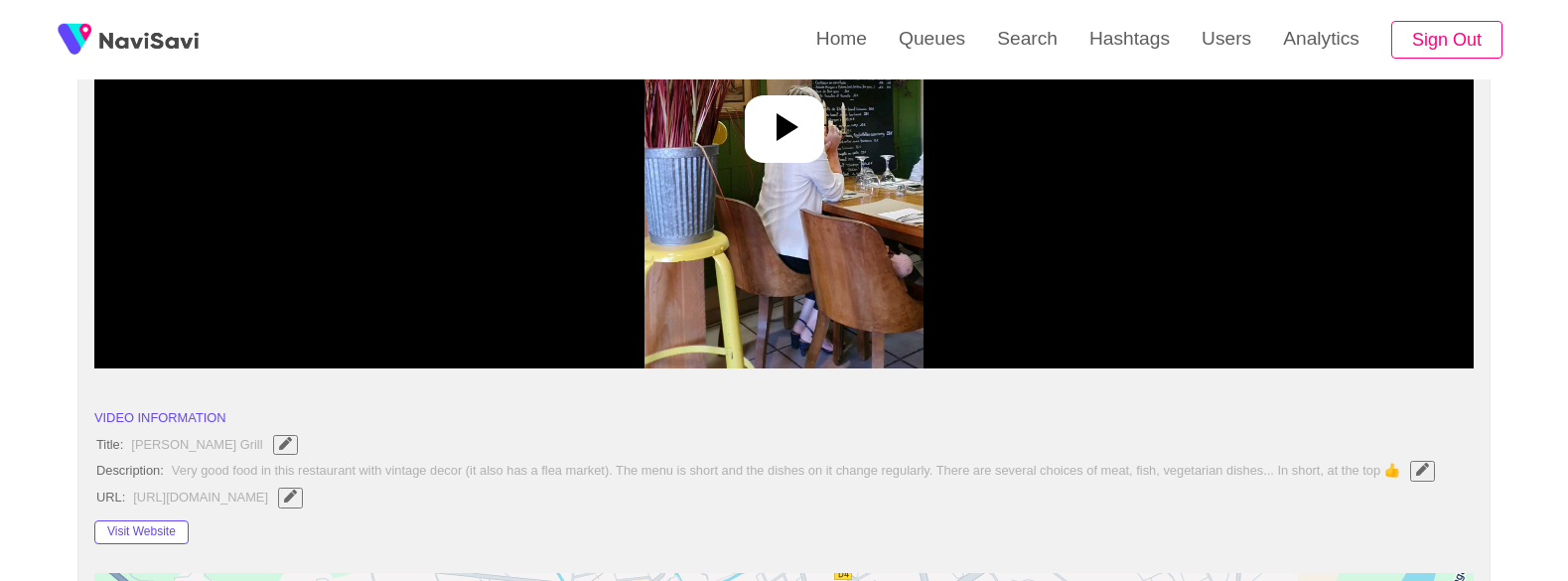 scroll, scrollTop: 393, scrollLeft: 0, axis: vertical 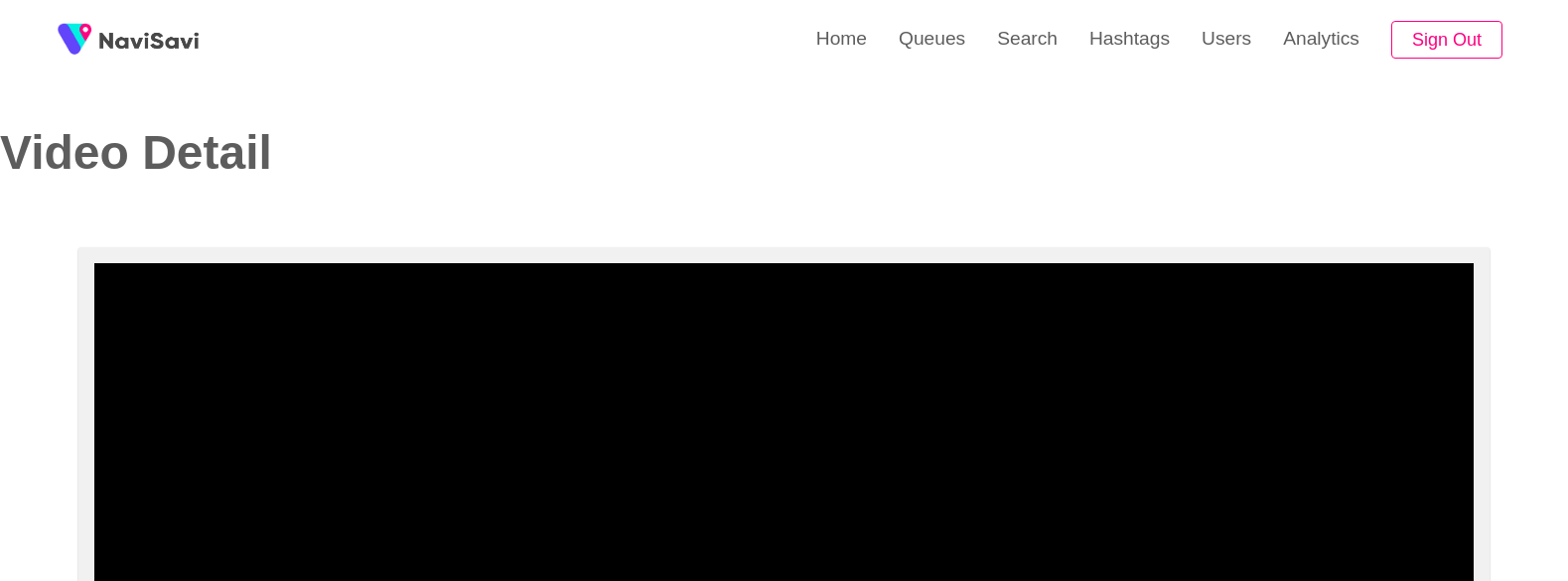 select on "**********" 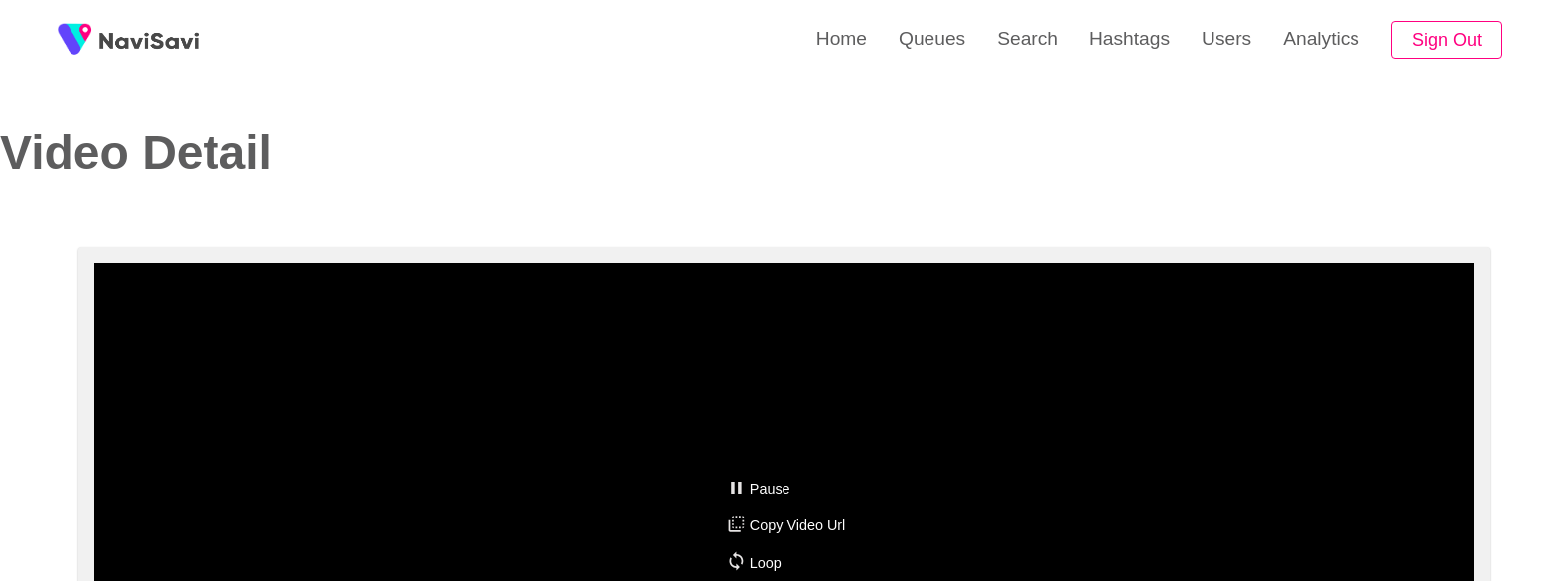 scroll, scrollTop: 178, scrollLeft: 0, axis: vertical 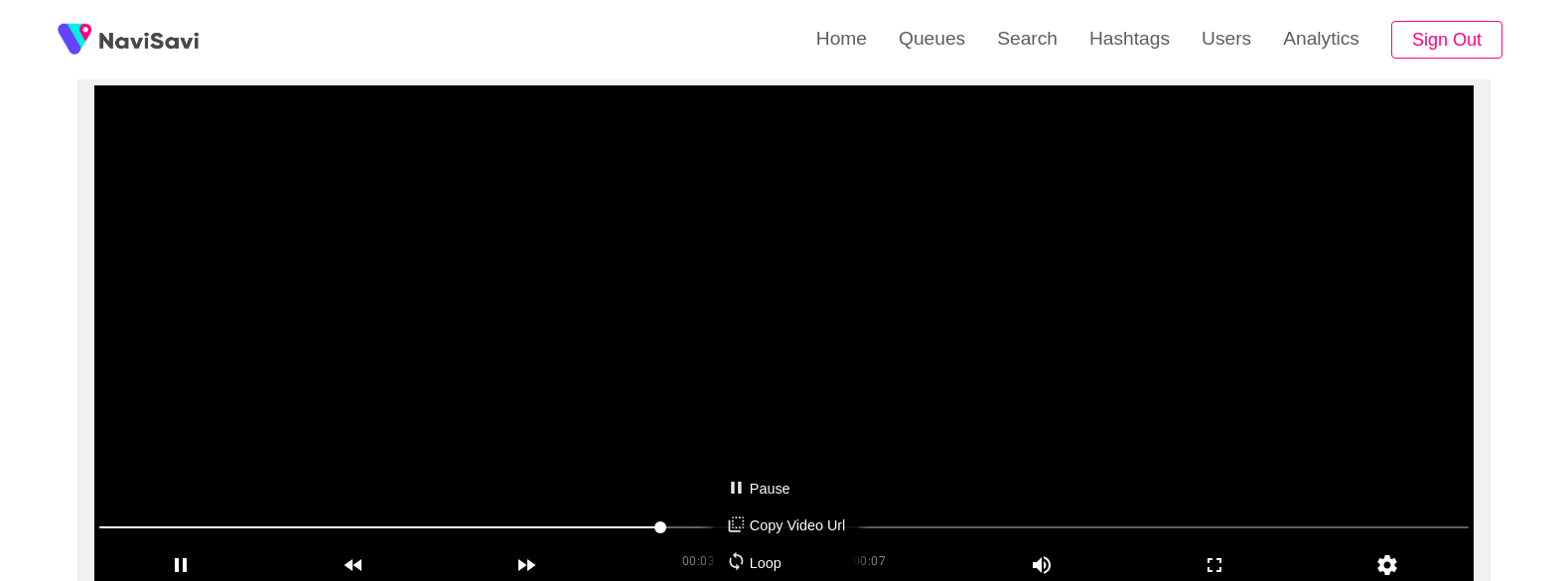 click on "Pause Copy Video Url Loop" at bounding box center [784, 290] 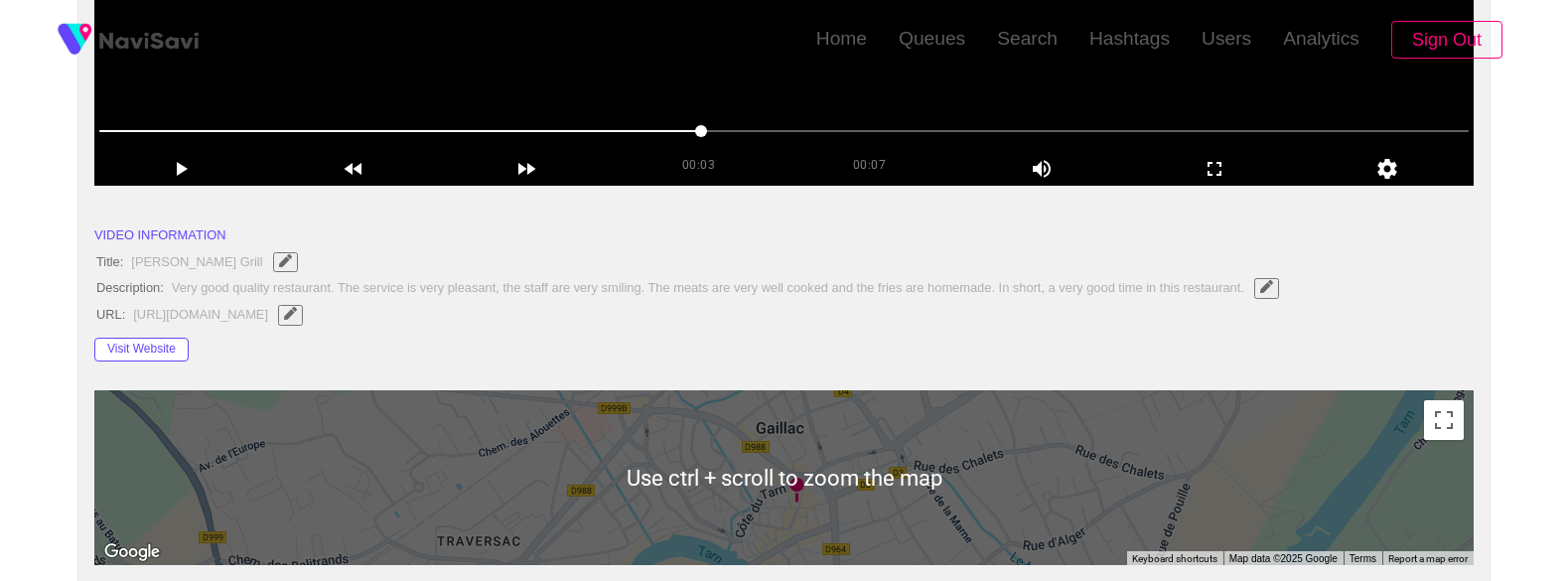 scroll, scrollTop: 0, scrollLeft: 0, axis: both 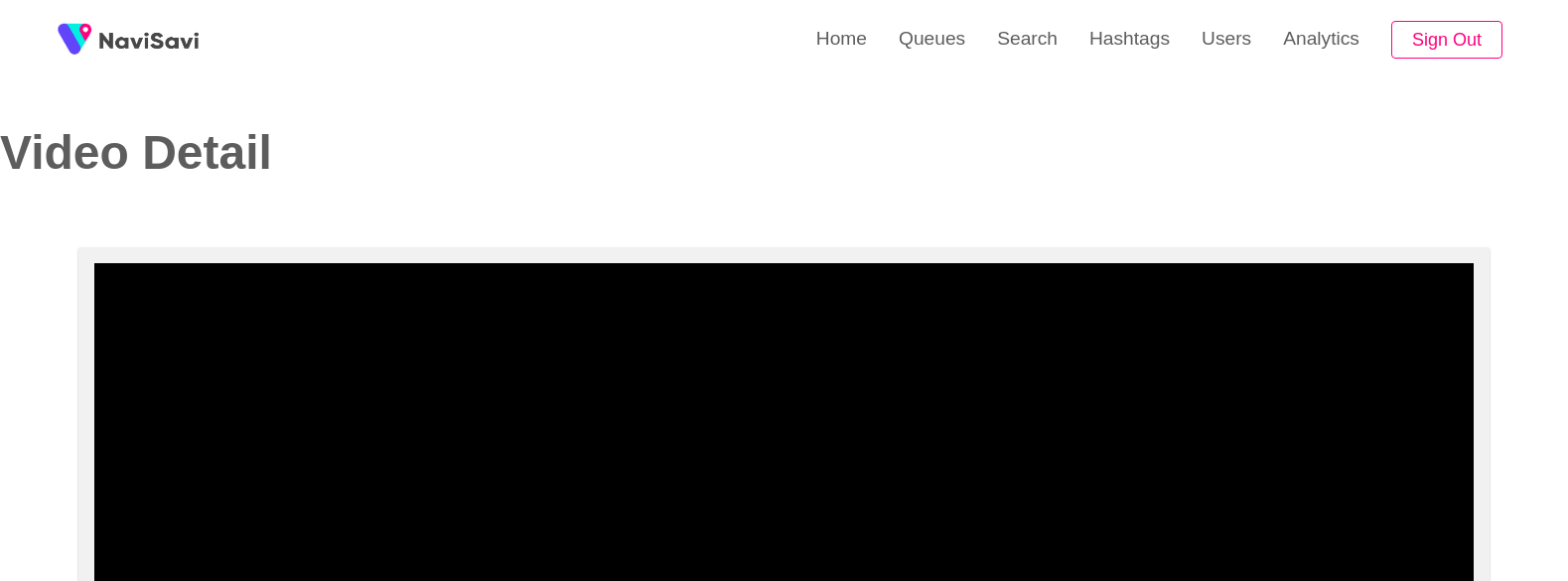 click at bounding box center [149, 40] 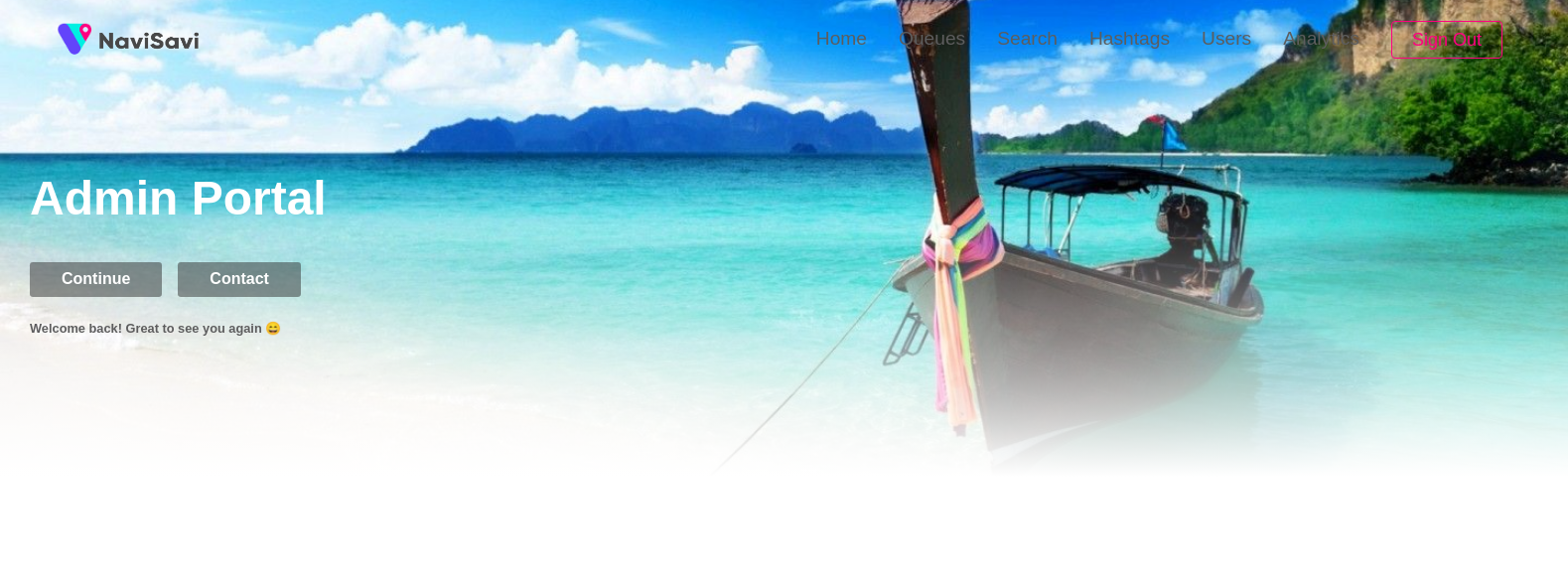 click at bounding box center [784, 333] 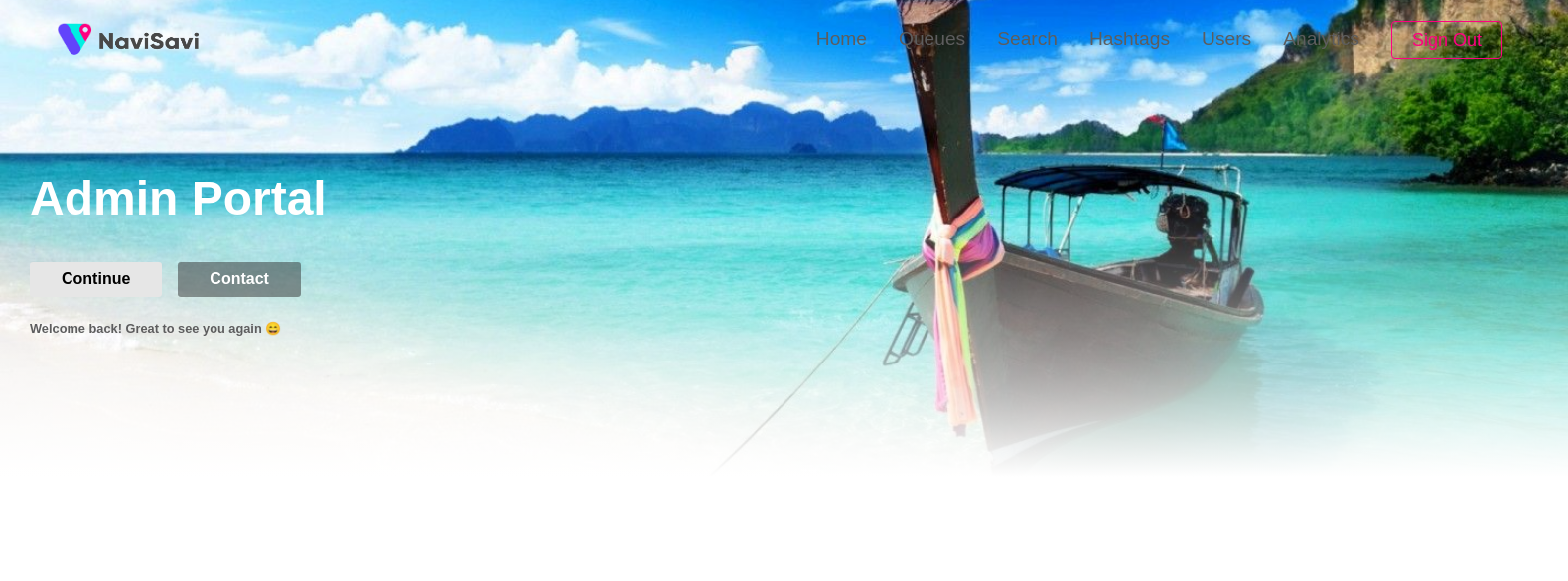 click on "Continue" at bounding box center (95, 279) 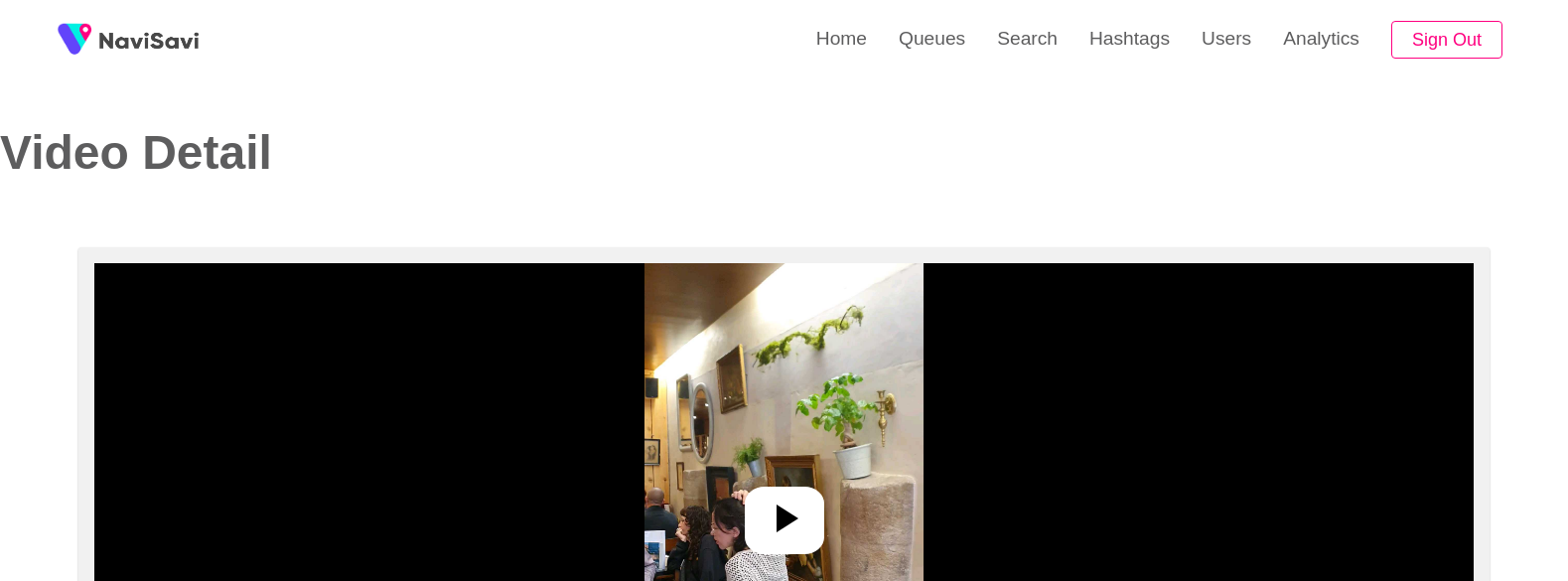 select on "**********" 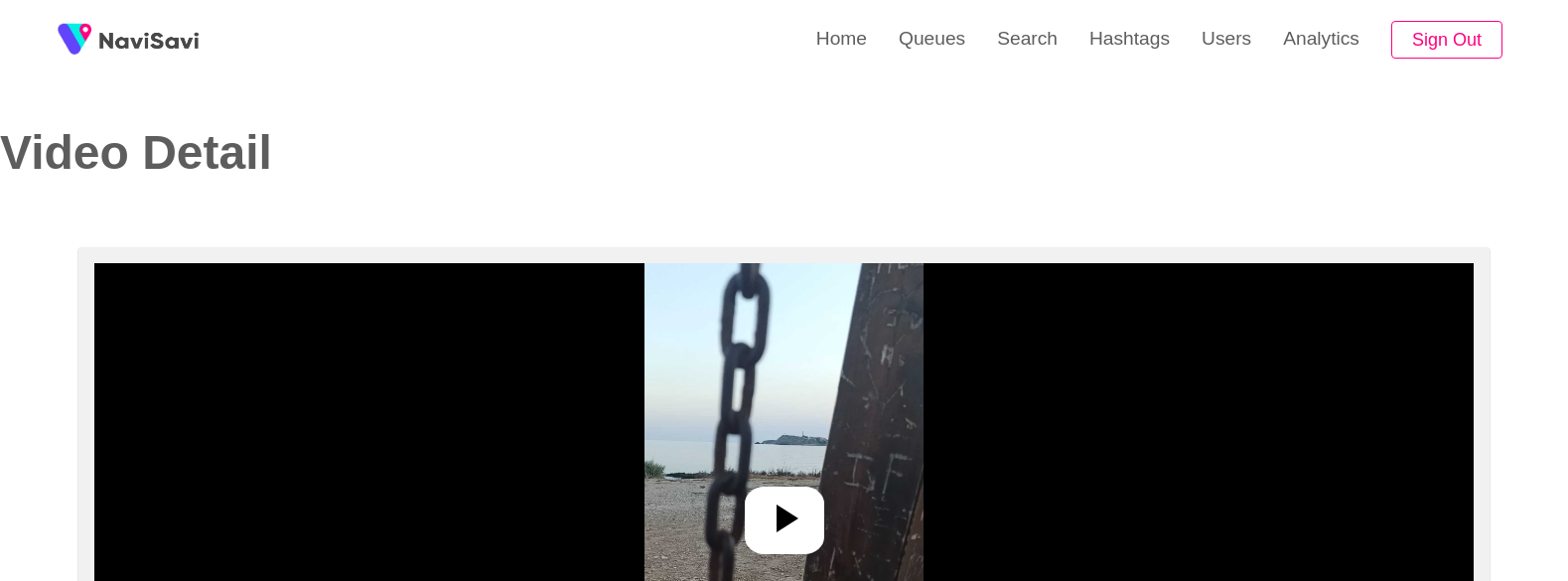 select on "**********" 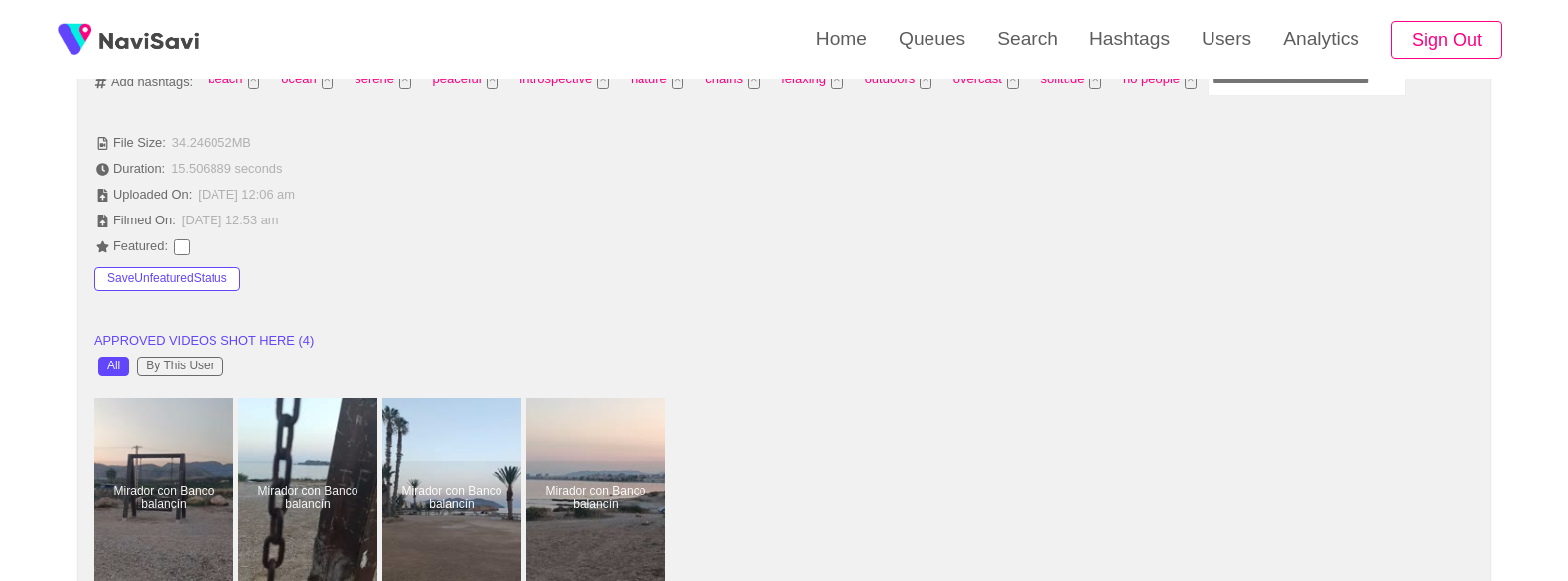 scroll, scrollTop: 1399, scrollLeft: 0, axis: vertical 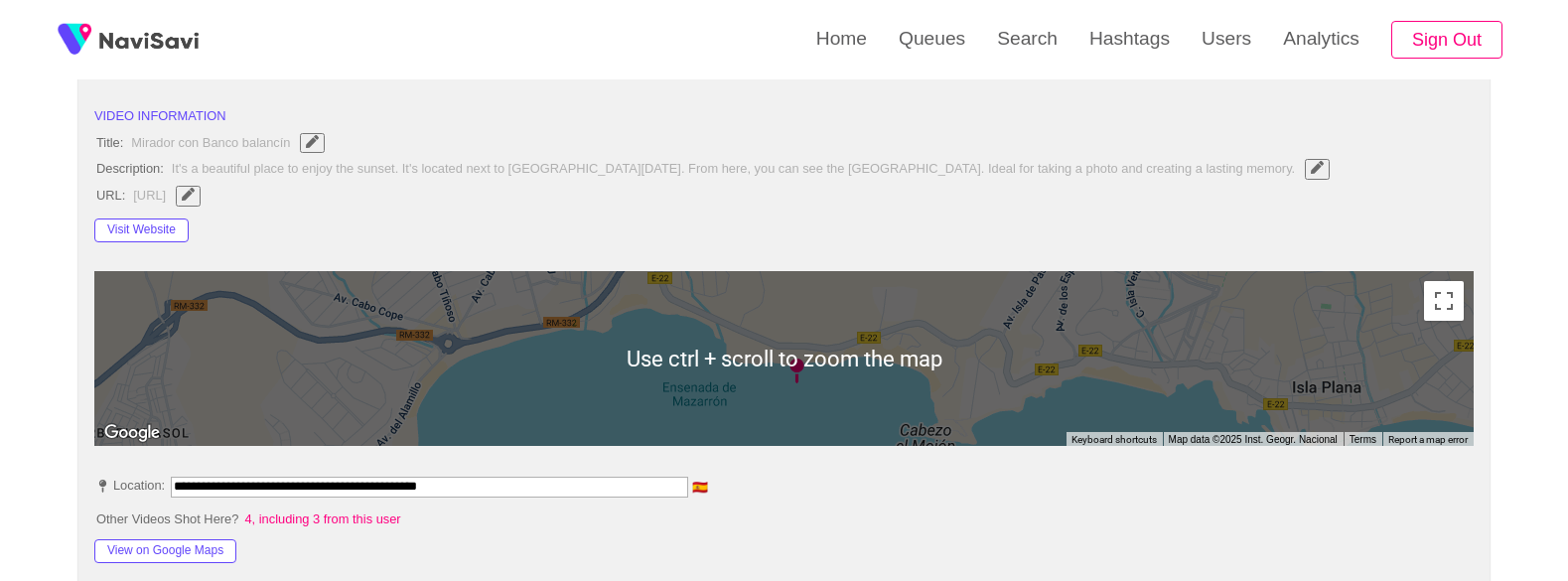 click 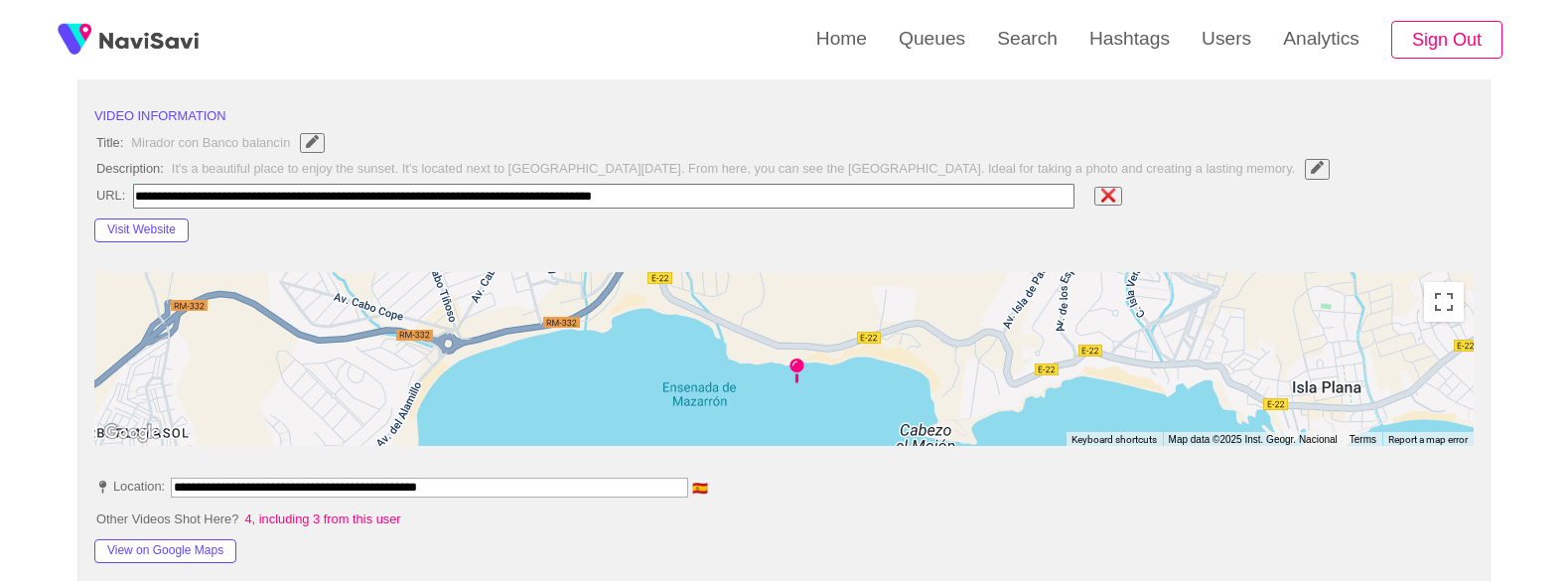 type on "**********" 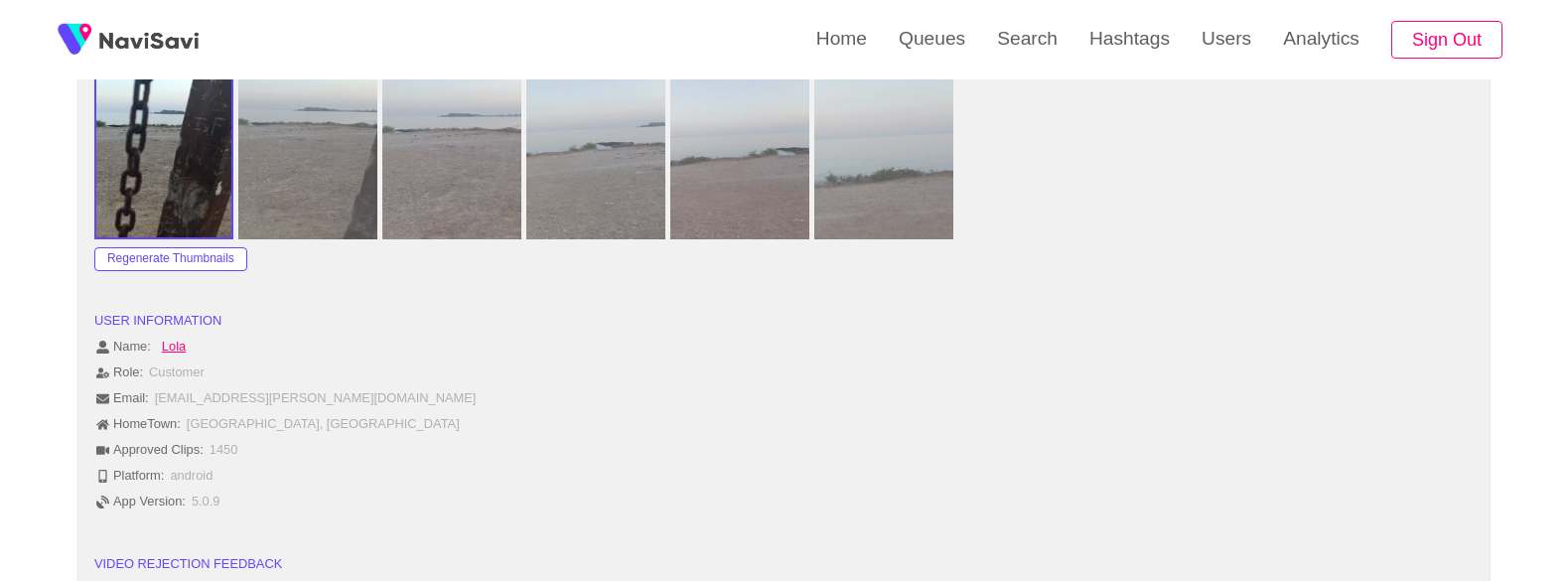 scroll, scrollTop: 2498, scrollLeft: 0, axis: vertical 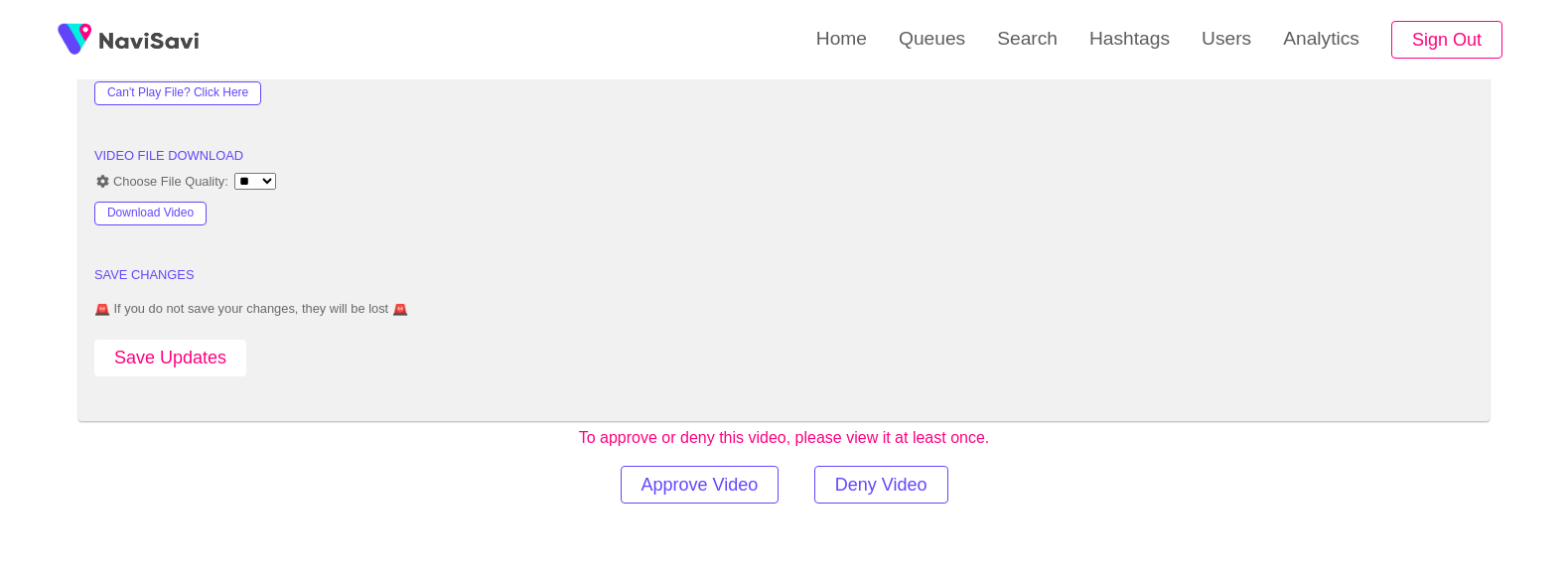 click on "Save Updates" at bounding box center (170, 358) 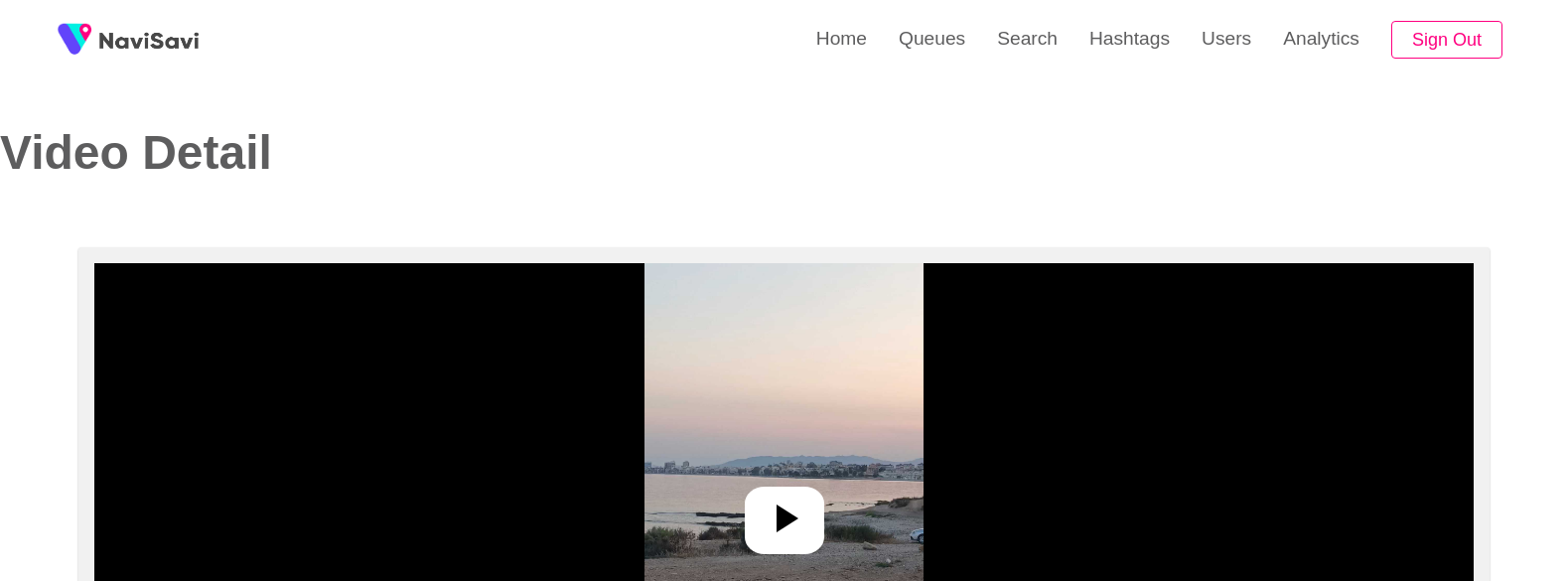 select on "**********" 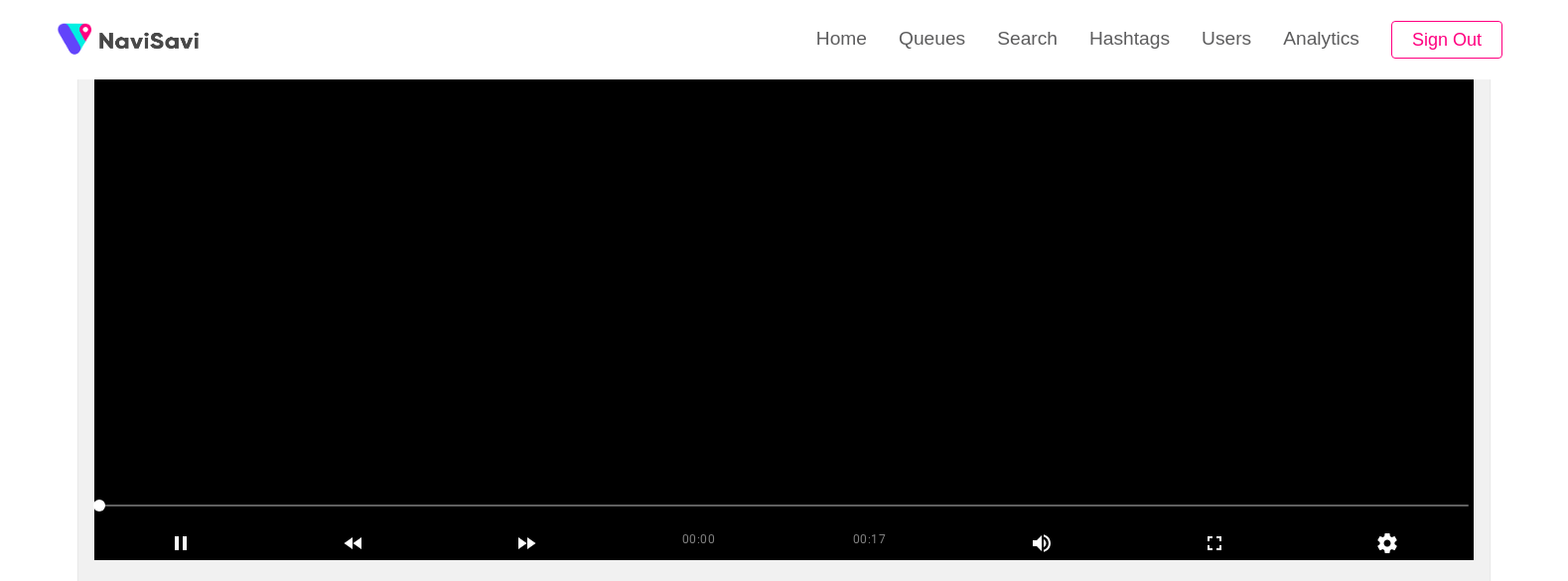 scroll, scrollTop: 199, scrollLeft: 0, axis: vertical 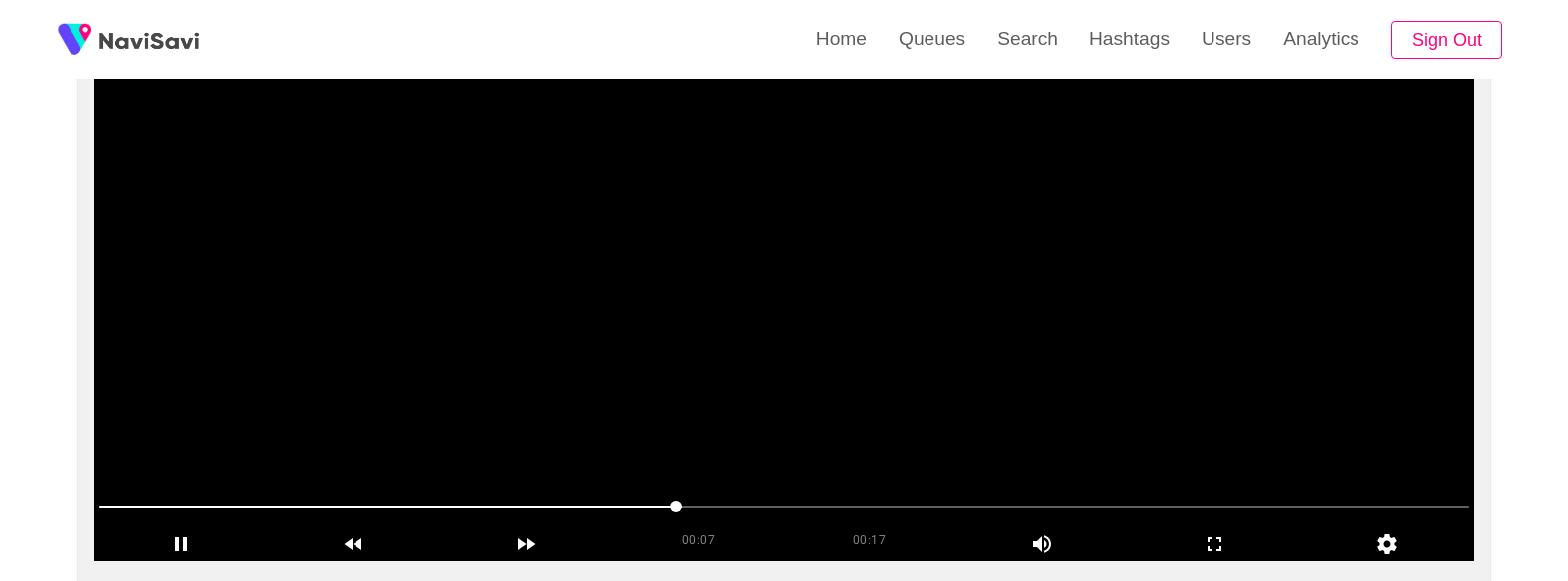 click at bounding box center [784, 313] 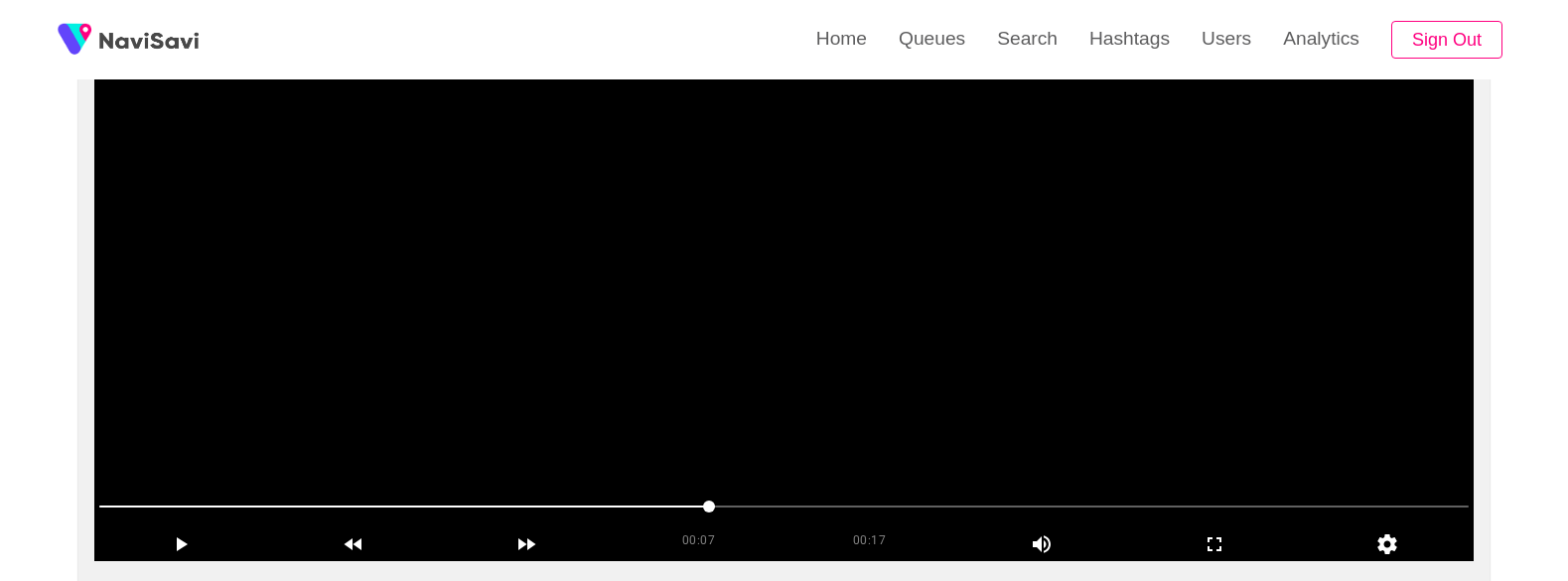 scroll, scrollTop: 659, scrollLeft: 0, axis: vertical 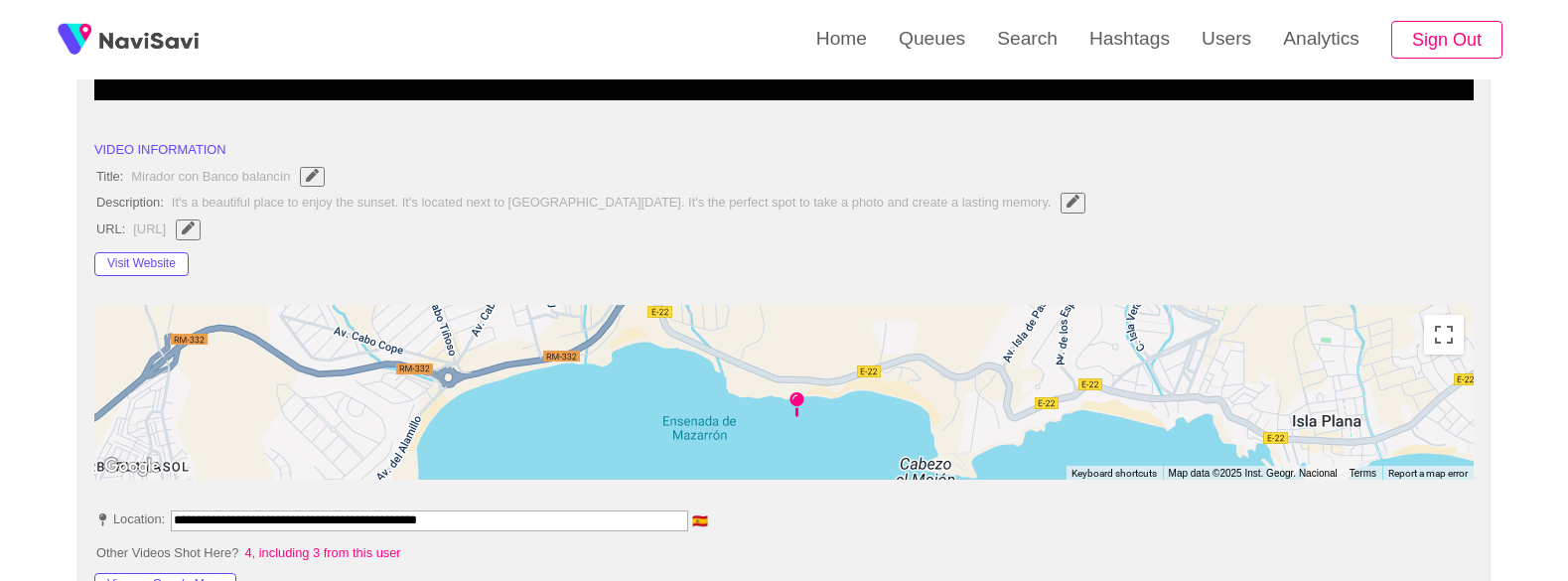 click 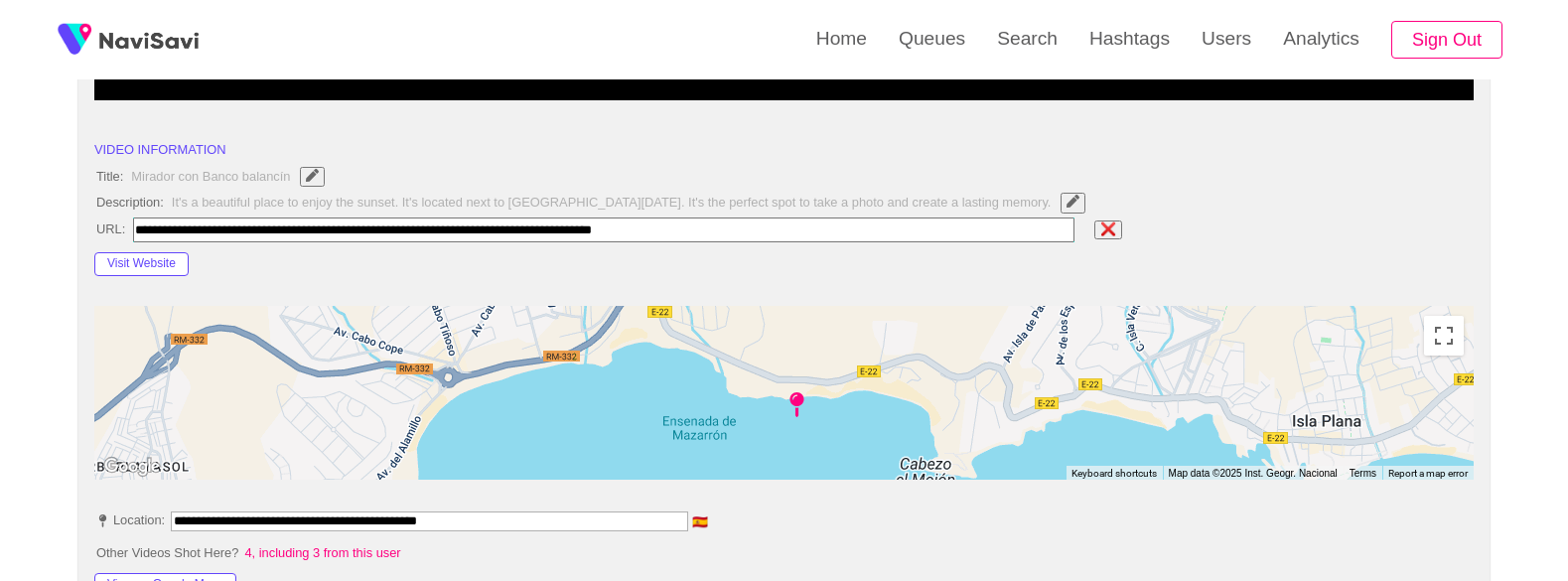 type on "**********" 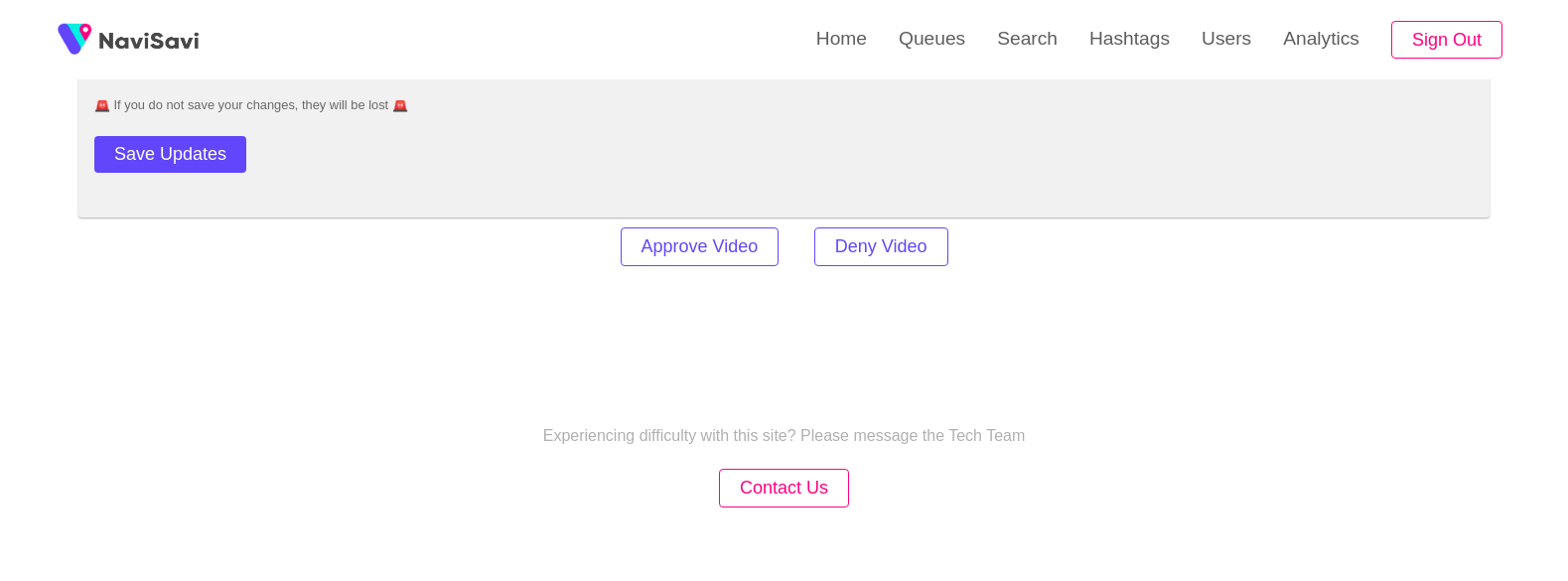 scroll, scrollTop: 2731, scrollLeft: 0, axis: vertical 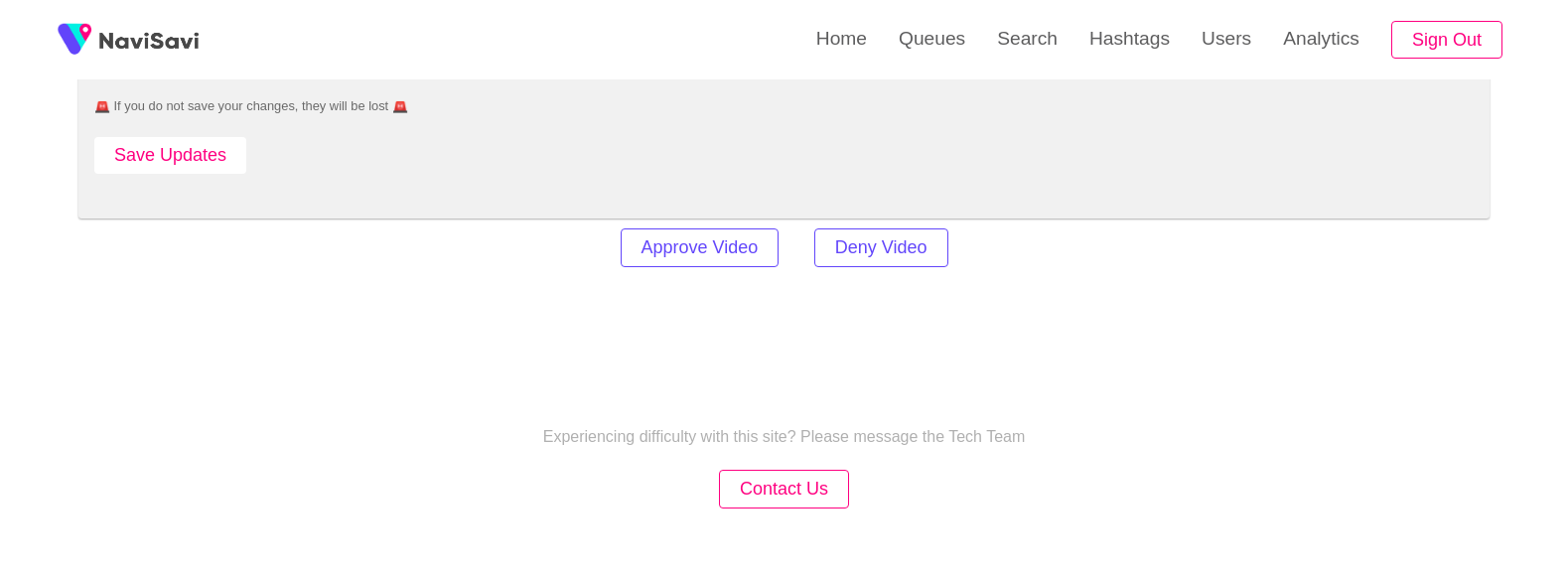 click on "Save Updates" at bounding box center (170, 155) 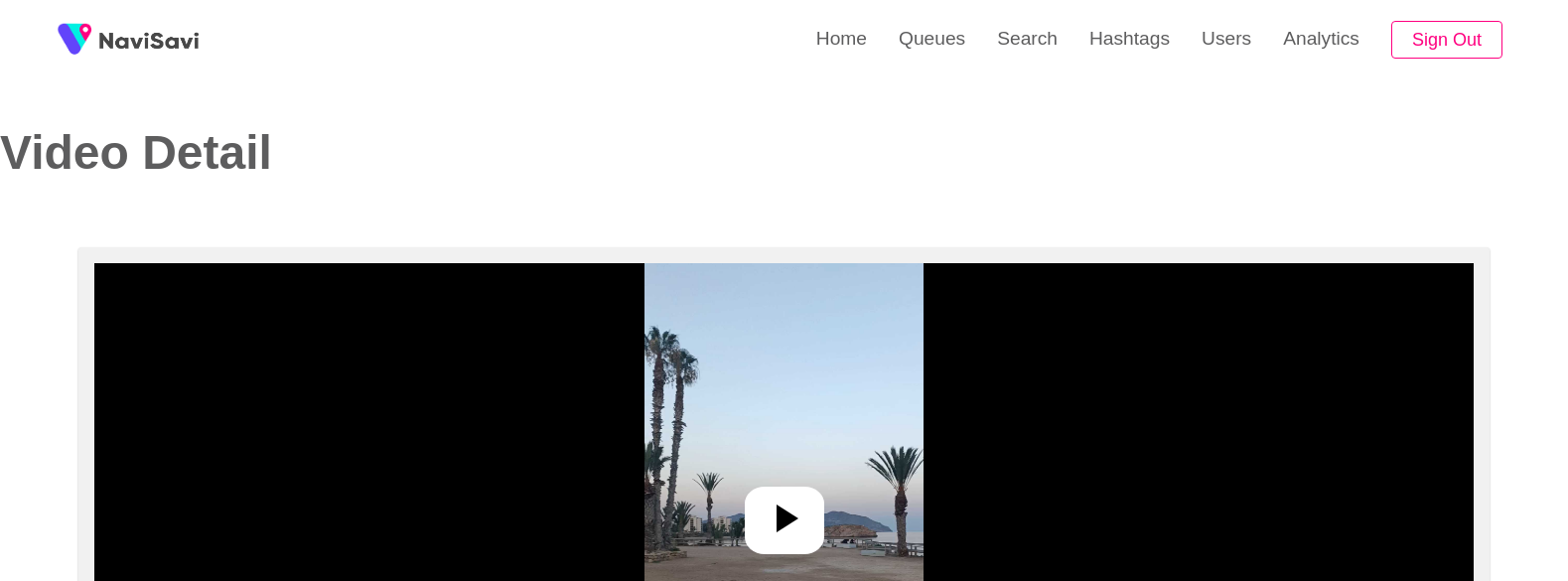 select on "**********" 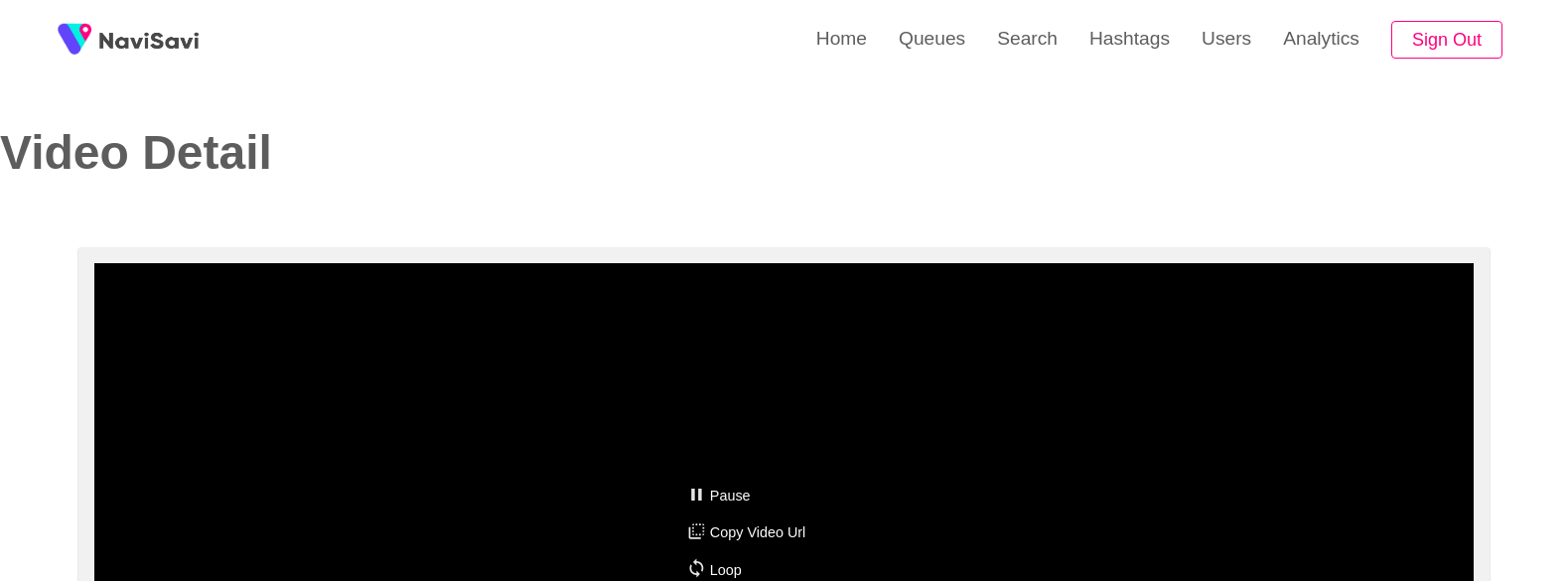 click on "Pause Copy Video Url Loop" at bounding box center (746, 532) 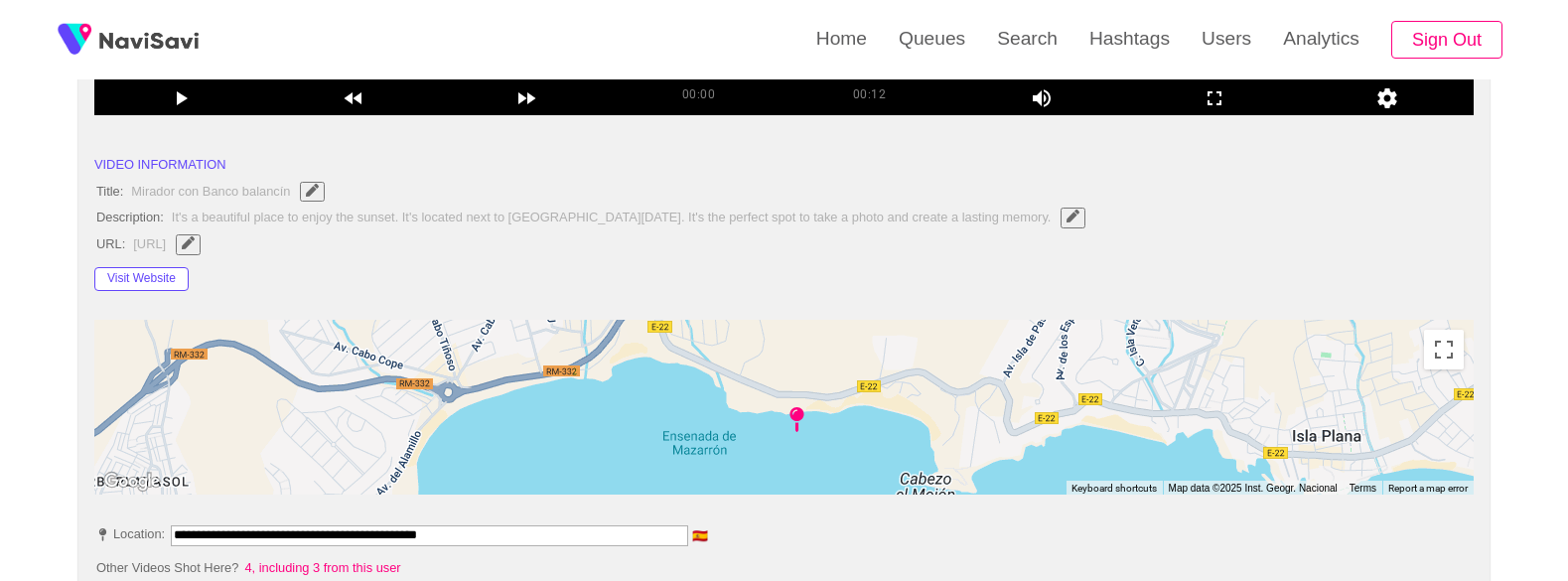 scroll, scrollTop: 644, scrollLeft: 0, axis: vertical 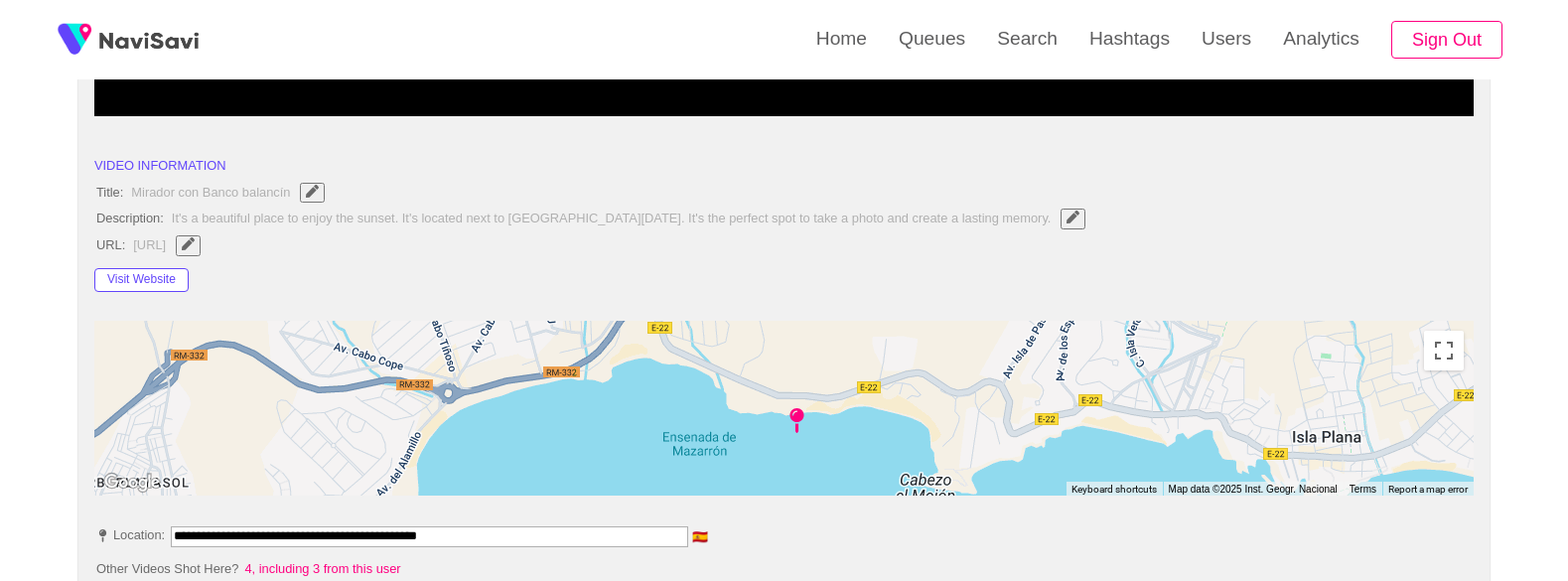 click 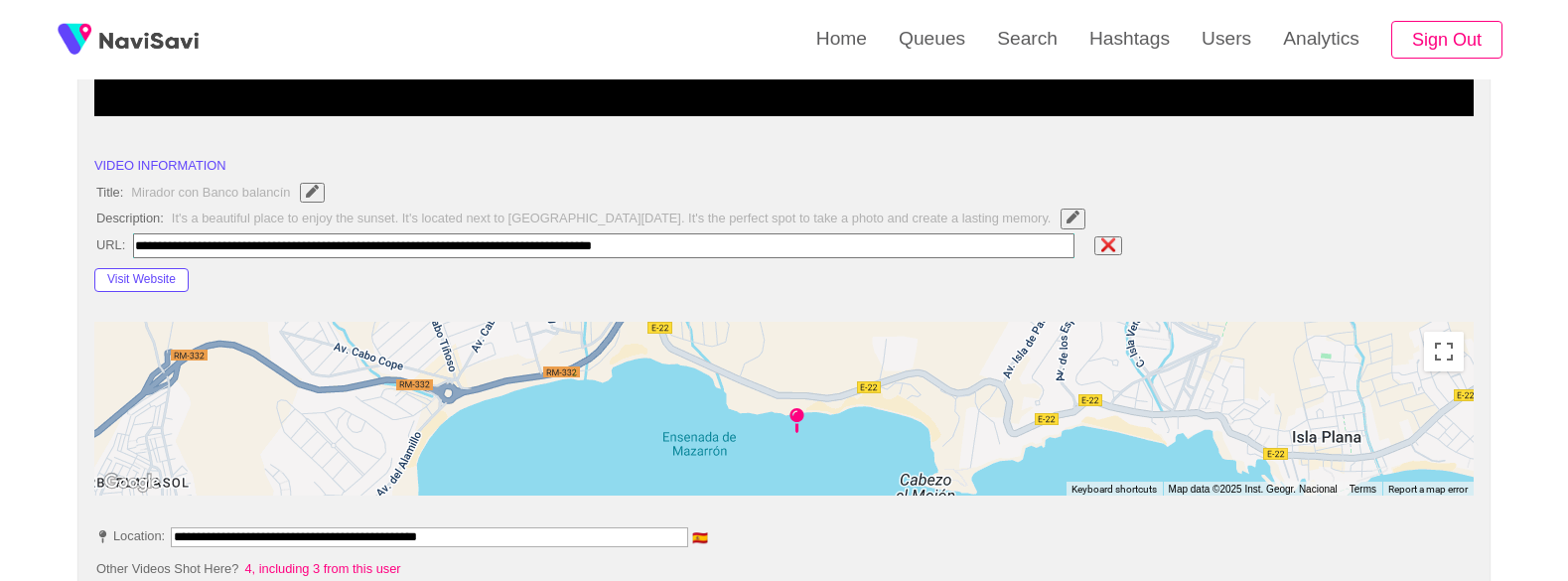 type on "**********" 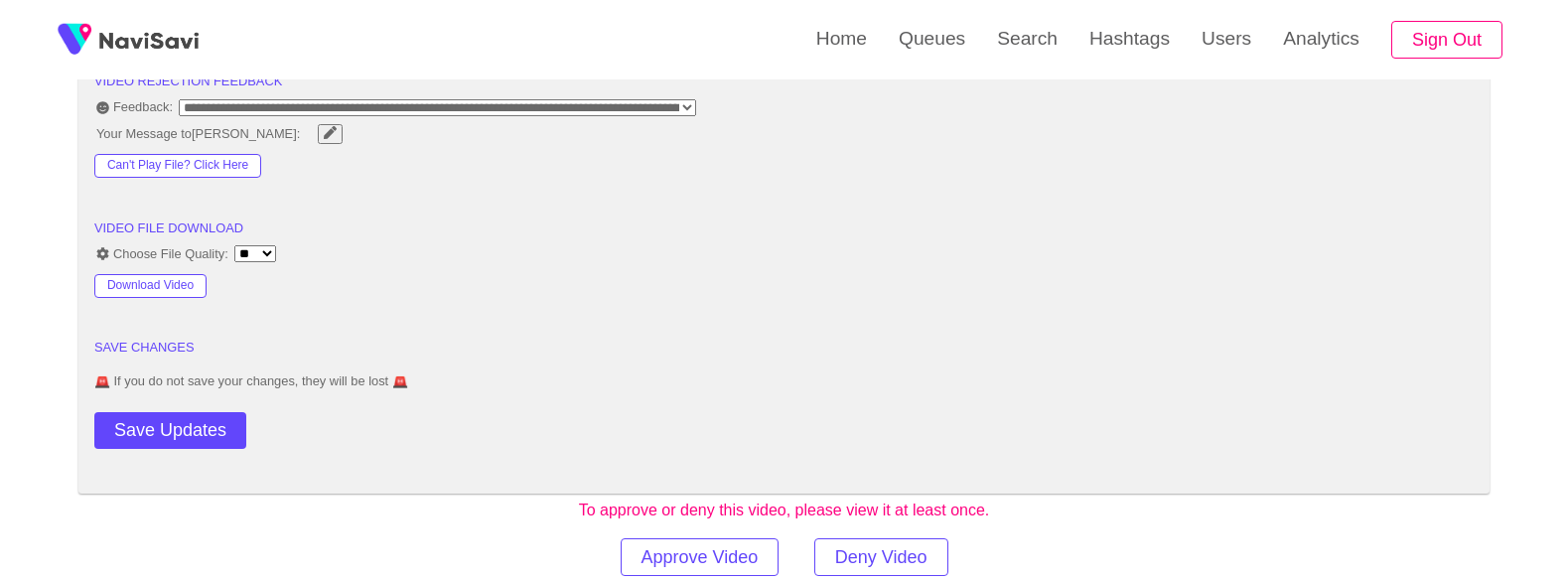 scroll, scrollTop: 2560, scrollLeft: 0, axis: vertical 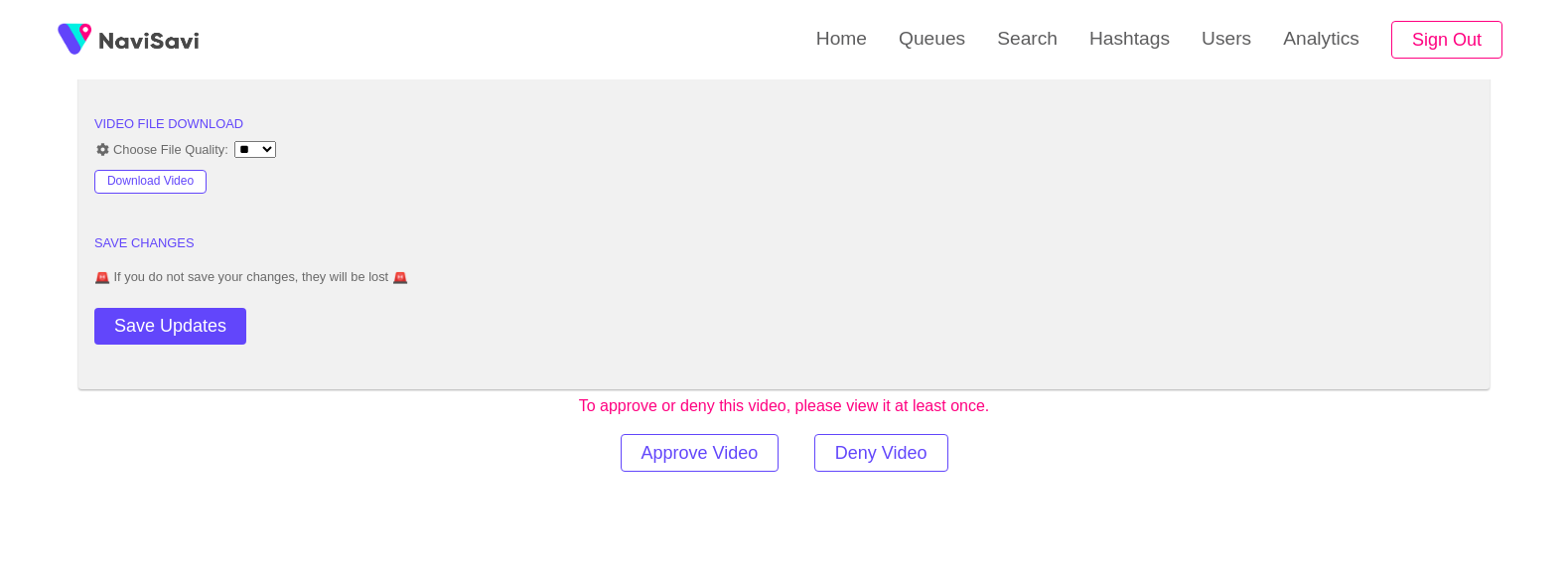 click on "**********" at bounding box center [784, -721] 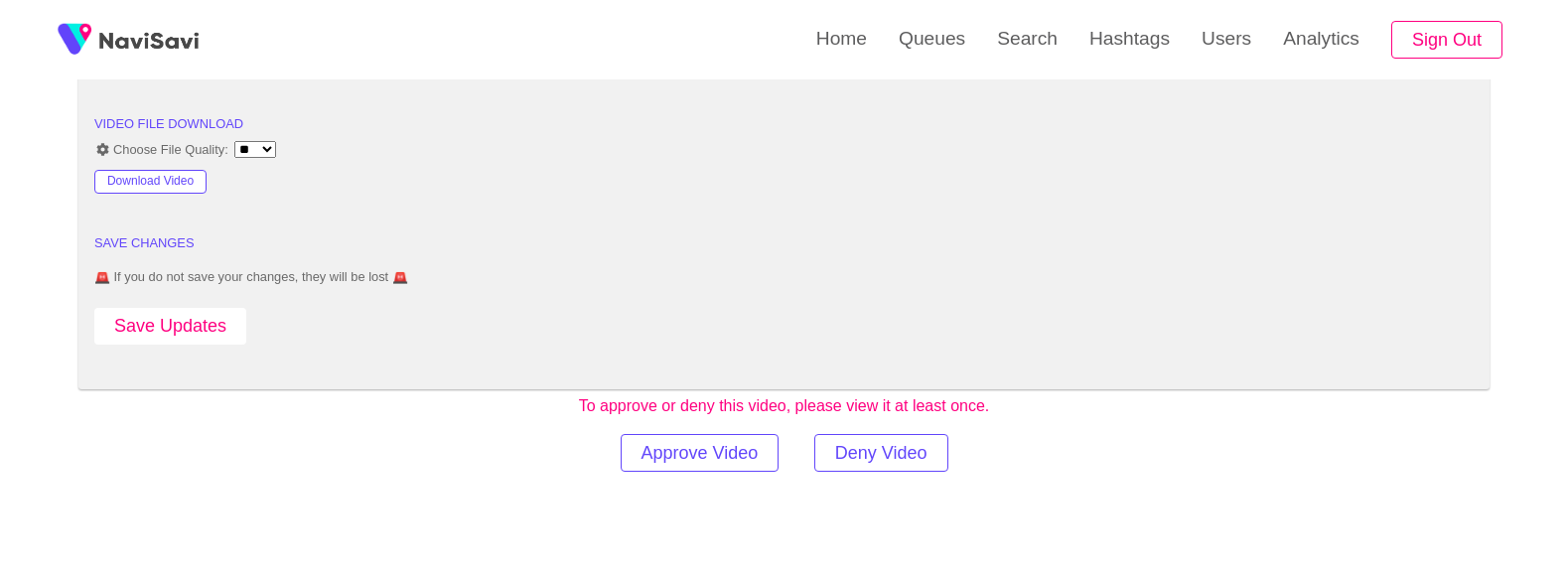click on "Save Updates" at bounding box center (170, 326) 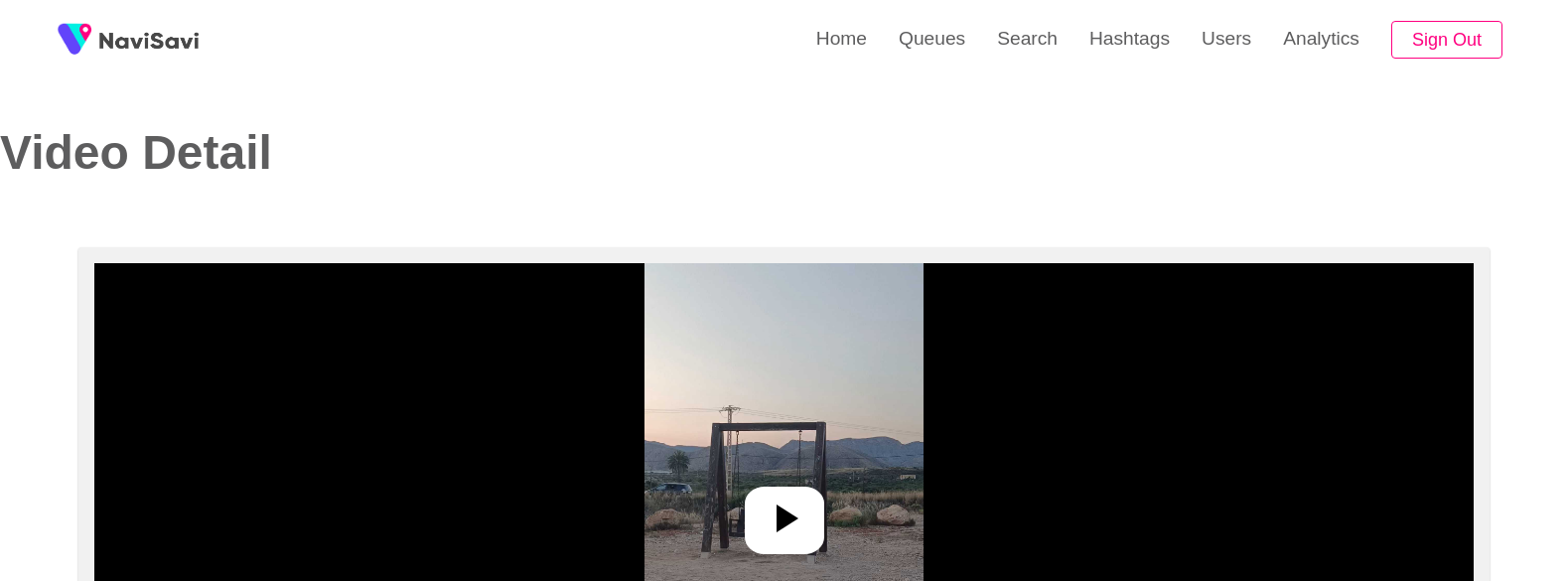 select on "**********" 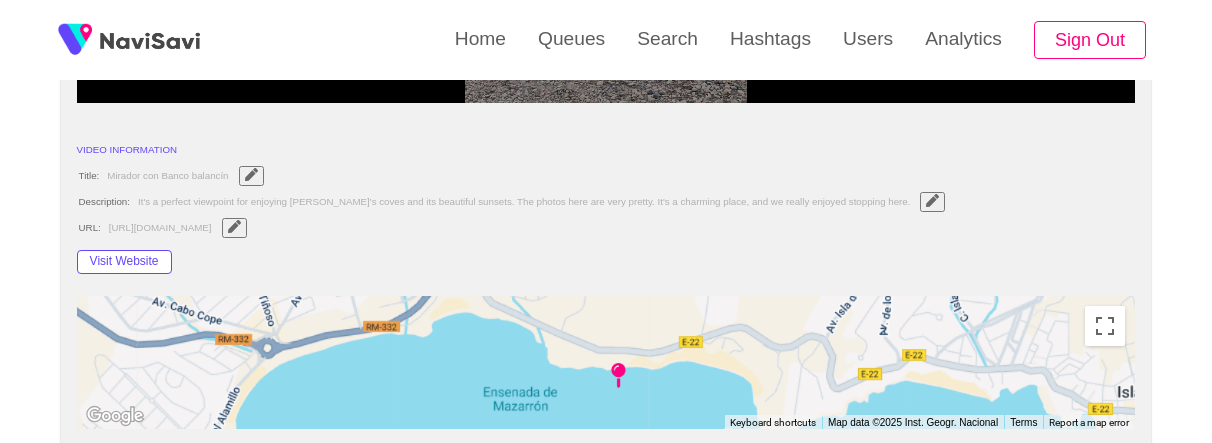 scroll, scrollTop: 660, scrollLeft: 0, axis: vertical 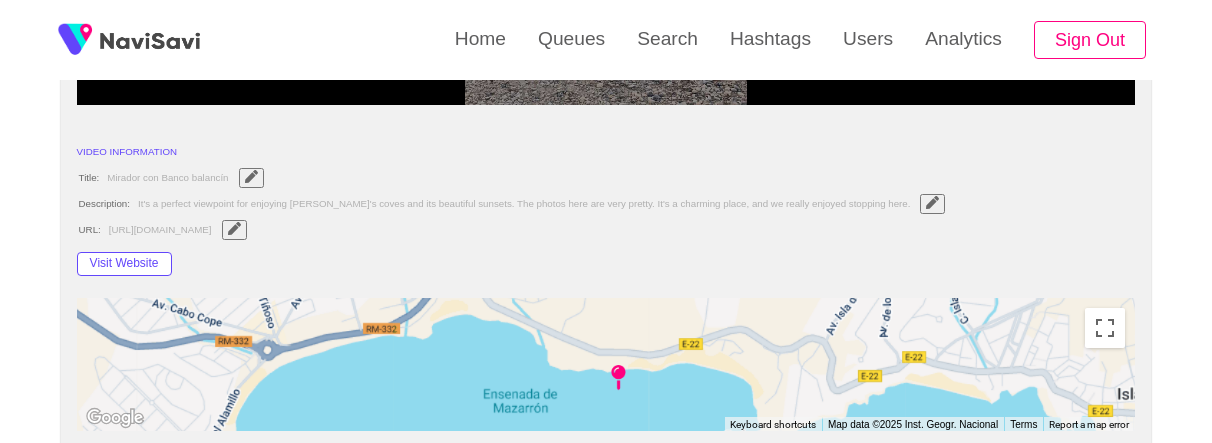 click at bounding box center (234, 228) 